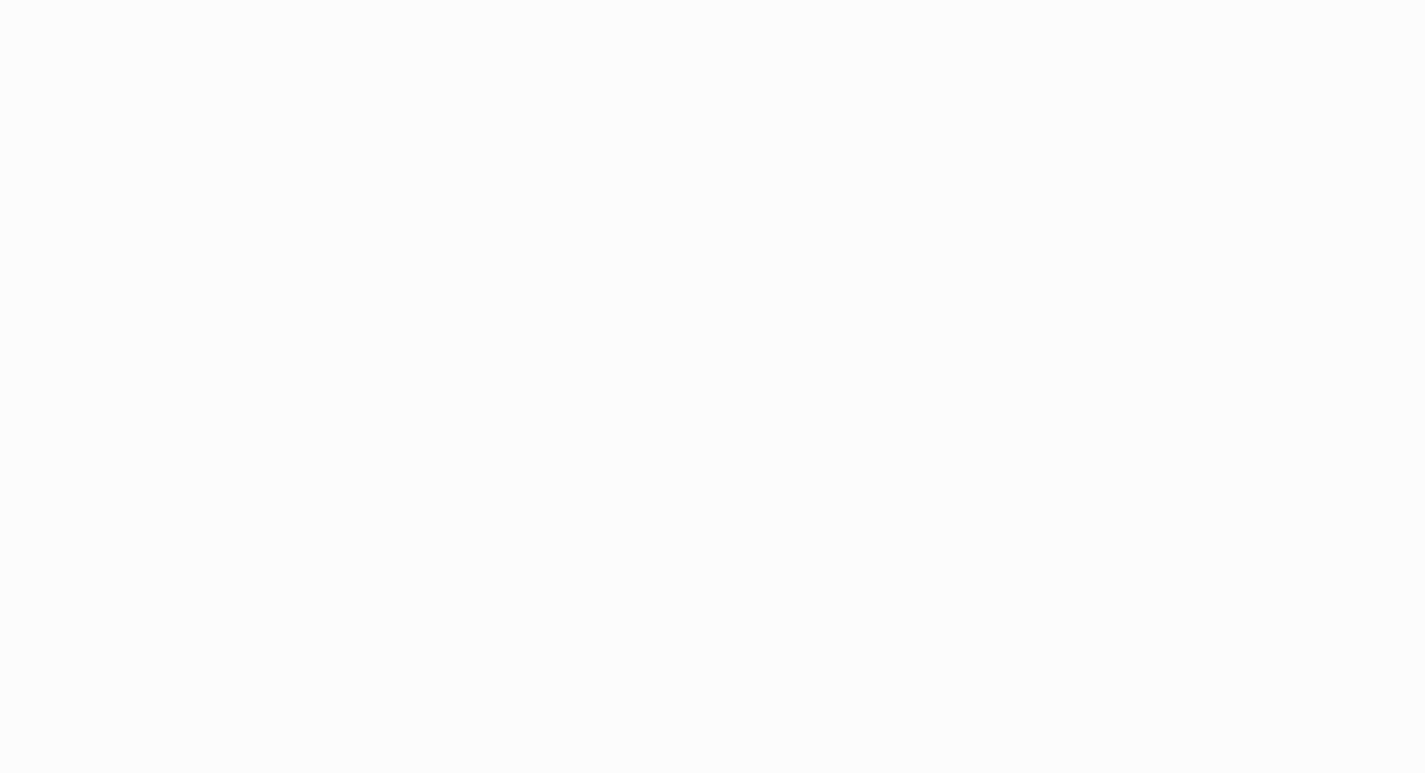 scroll, scrollTop: 0, scrollLeft: 0, axis: both 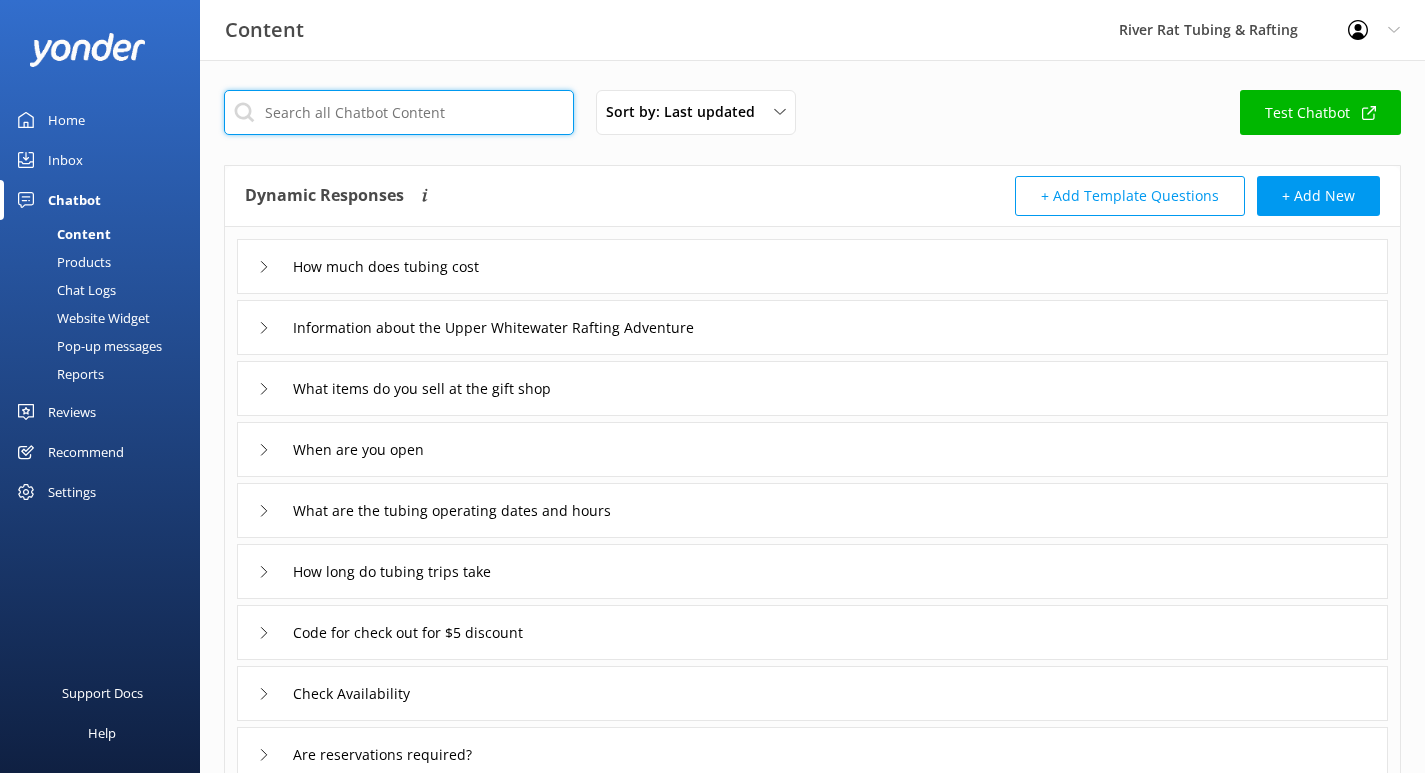 click at bounding box center [399, 112] 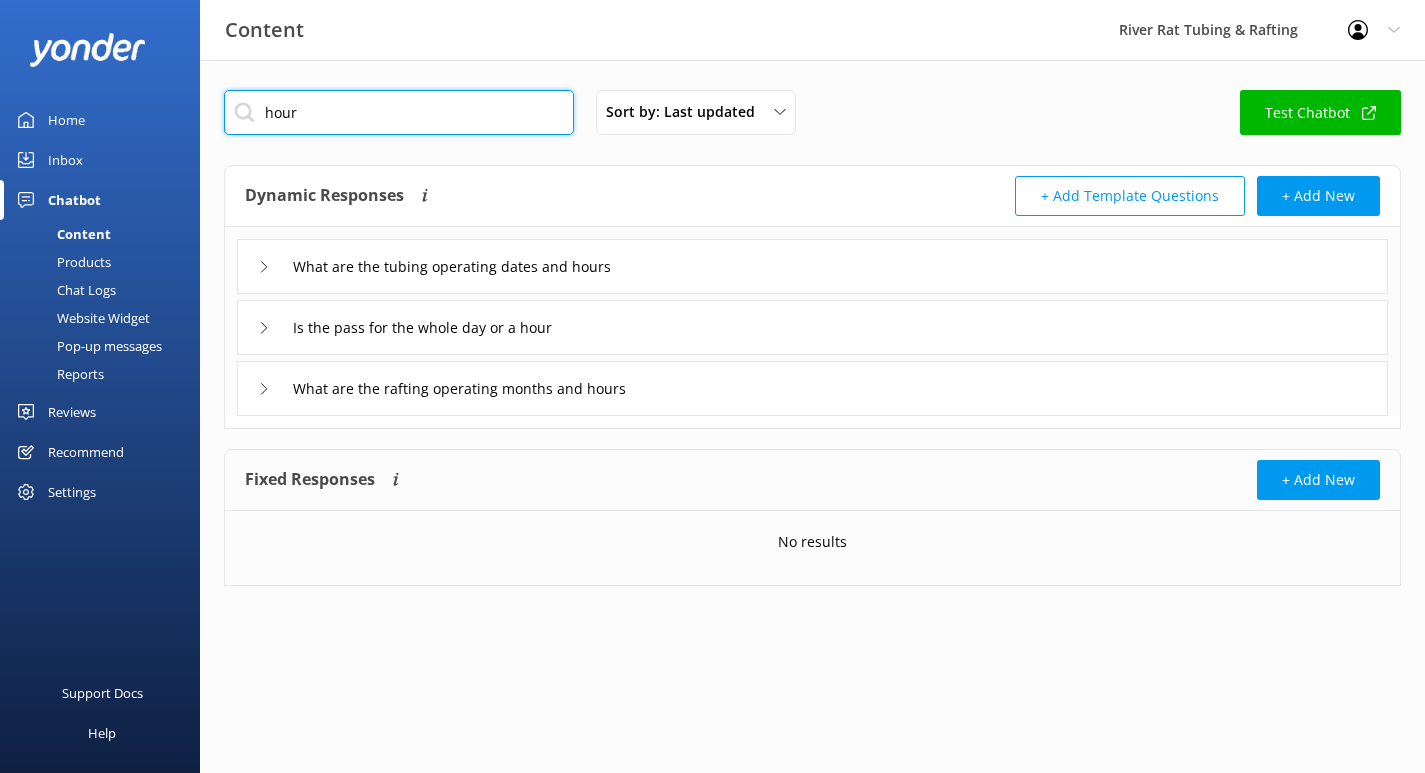 type on "hour" 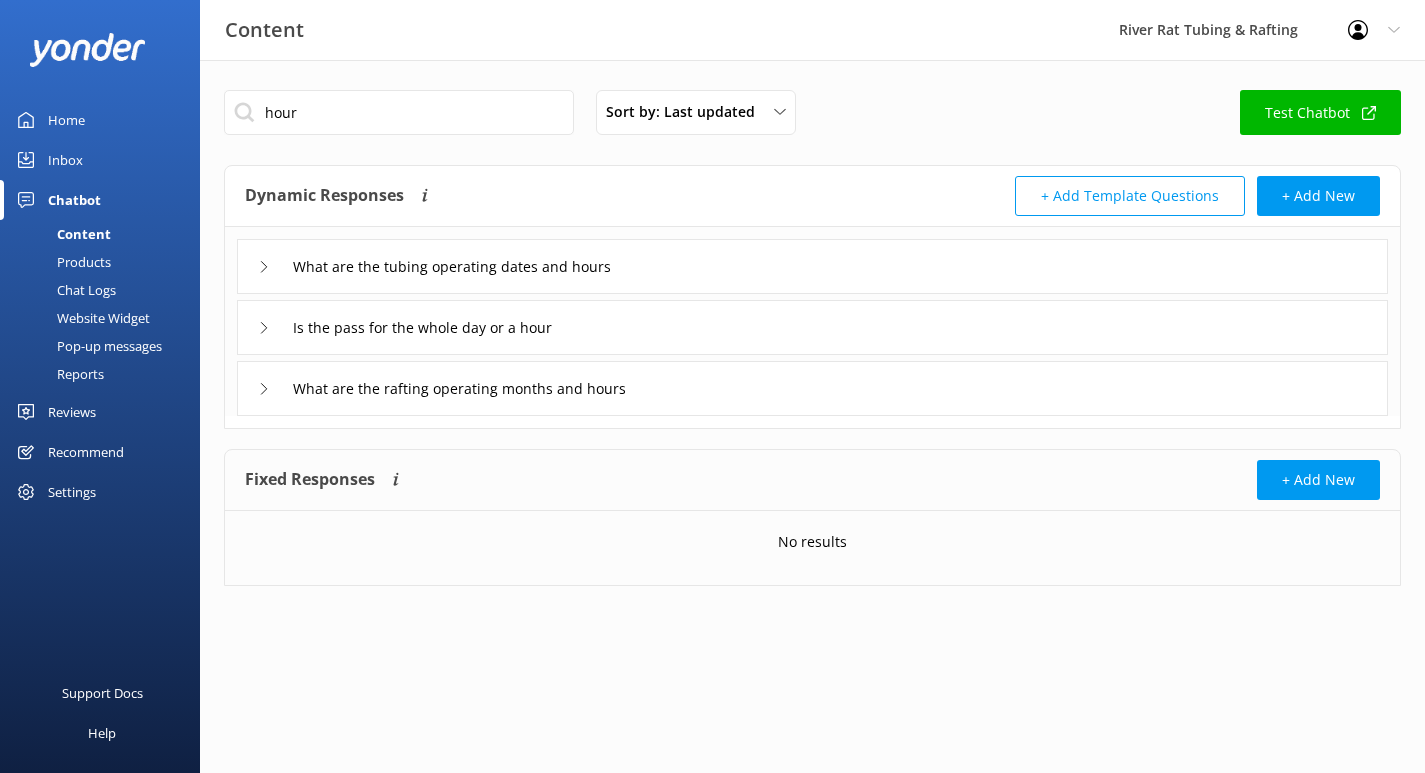 click 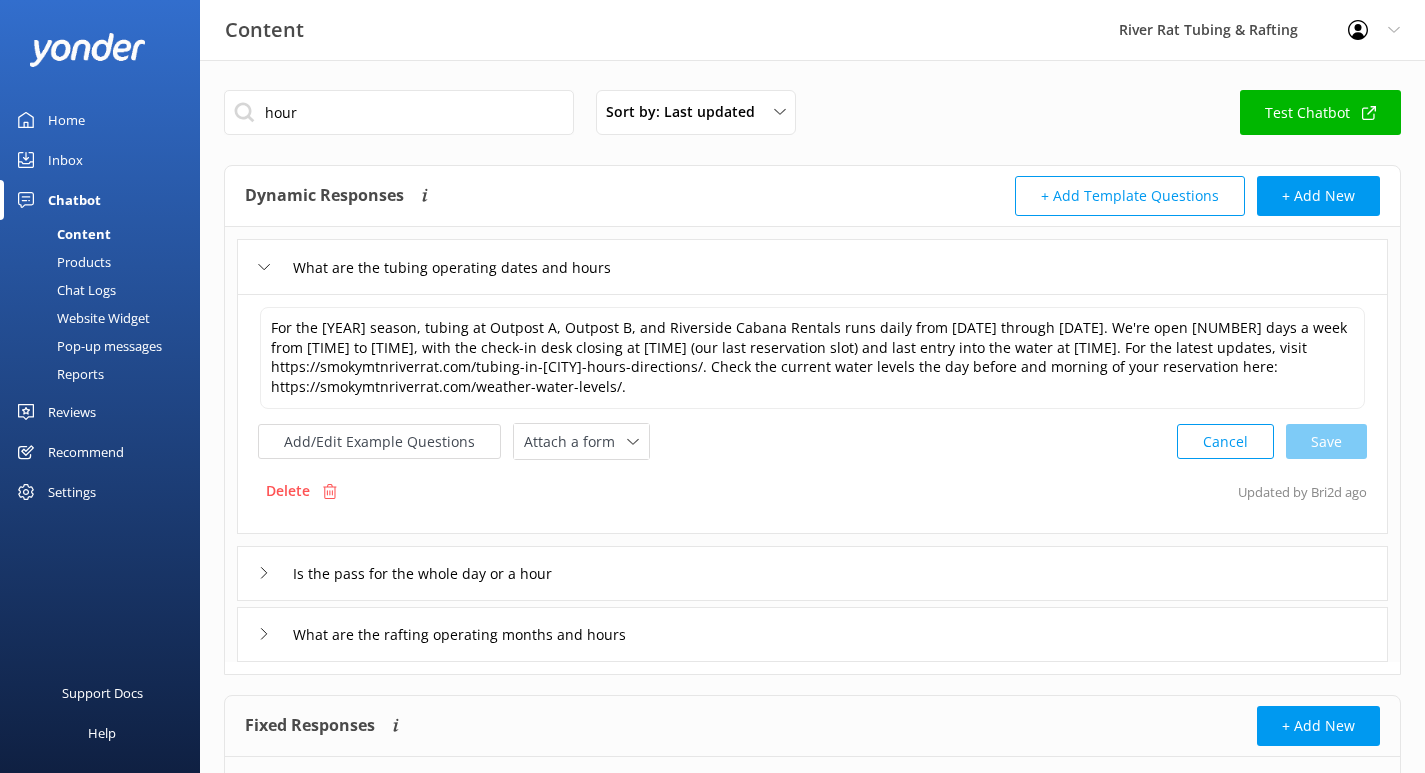 click on "Inbox" at bounding box center [65, 160] 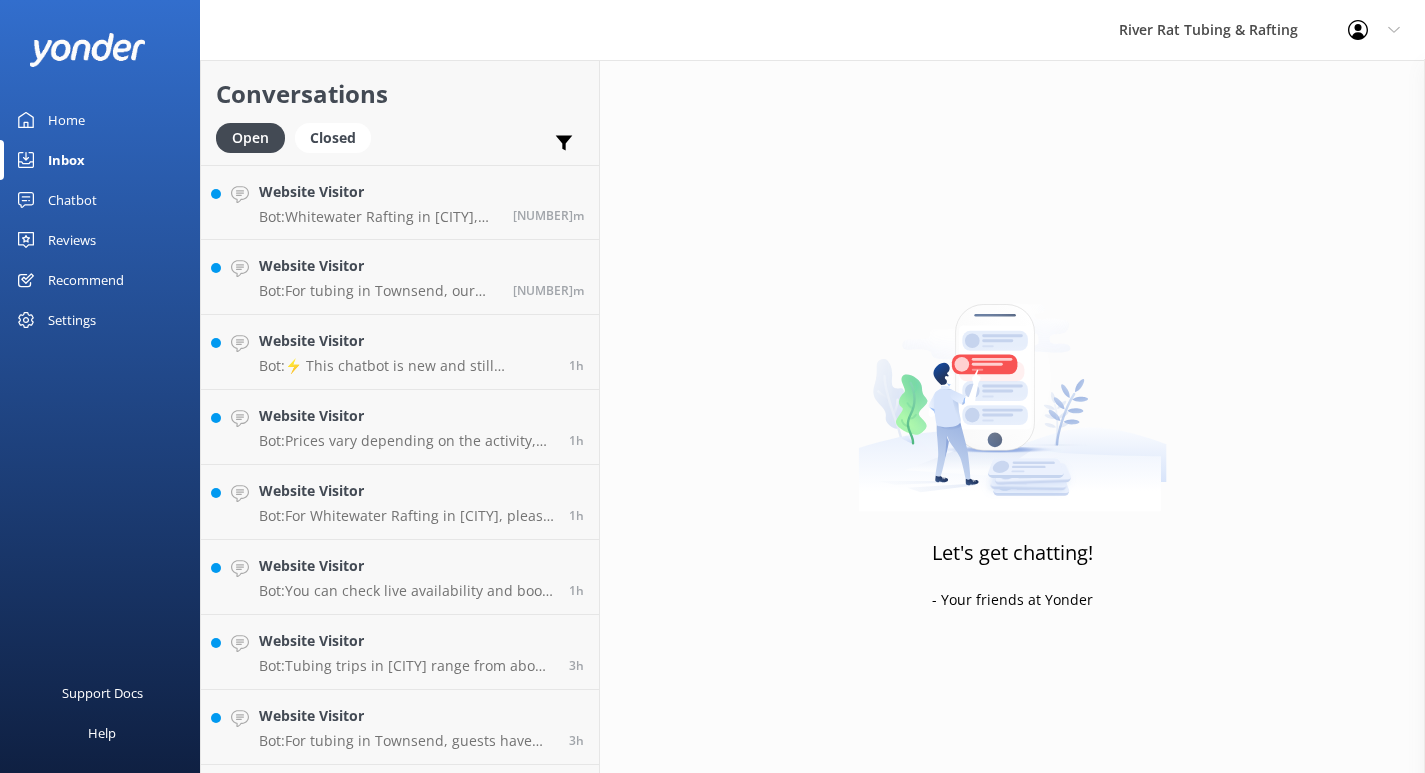 click on "Home" at bounding box center (66, 120) 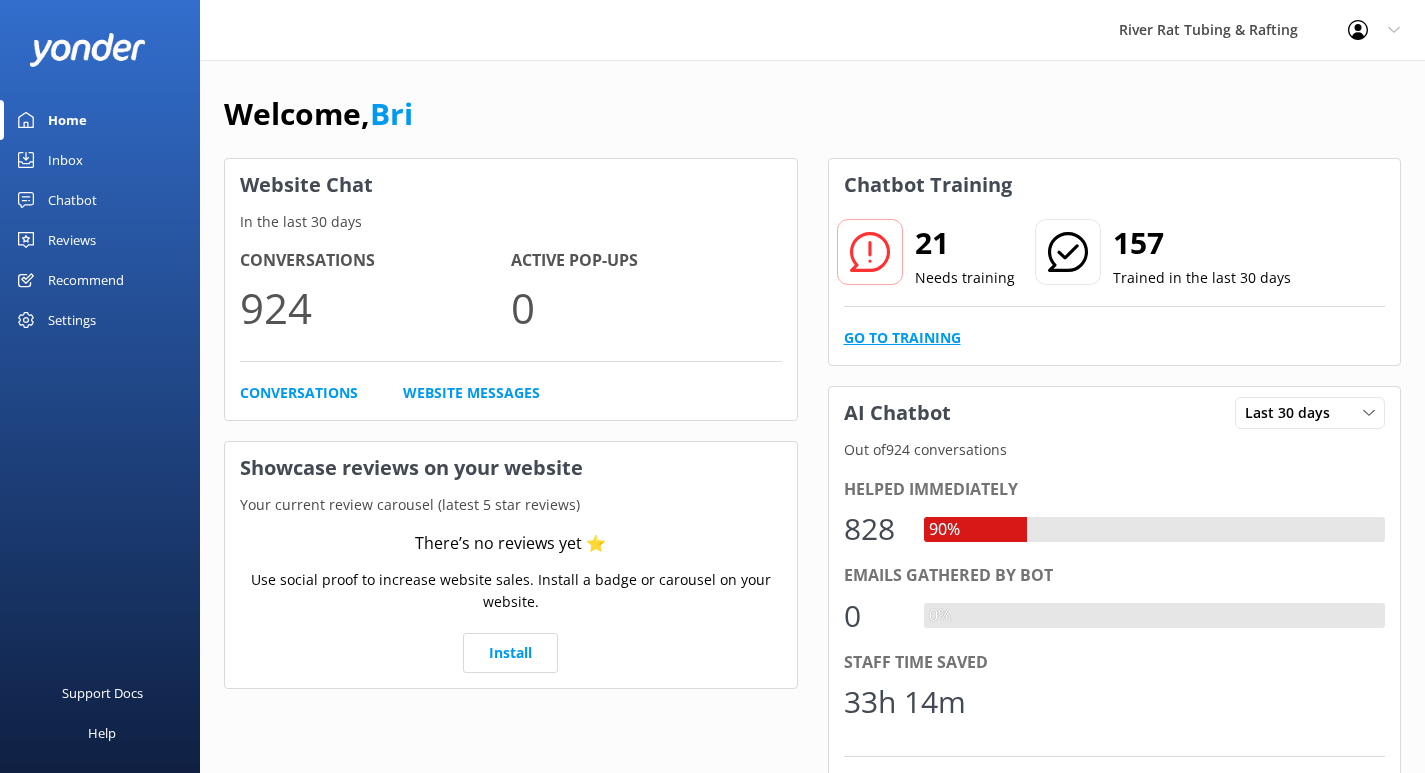 click on "Go to Training" at bounding box center [902, 338] 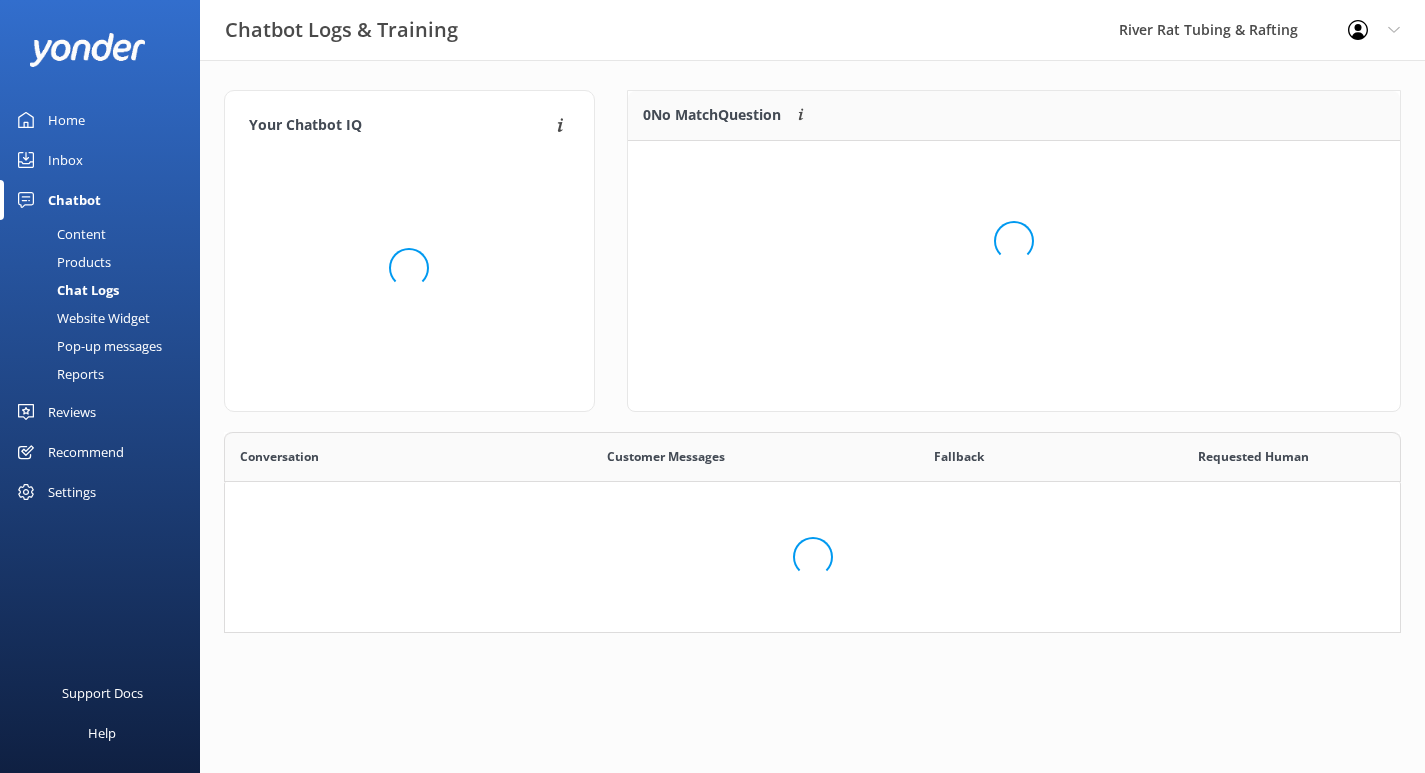 scroll, scrollTop: 1, scrollLeft: 1, axis: both 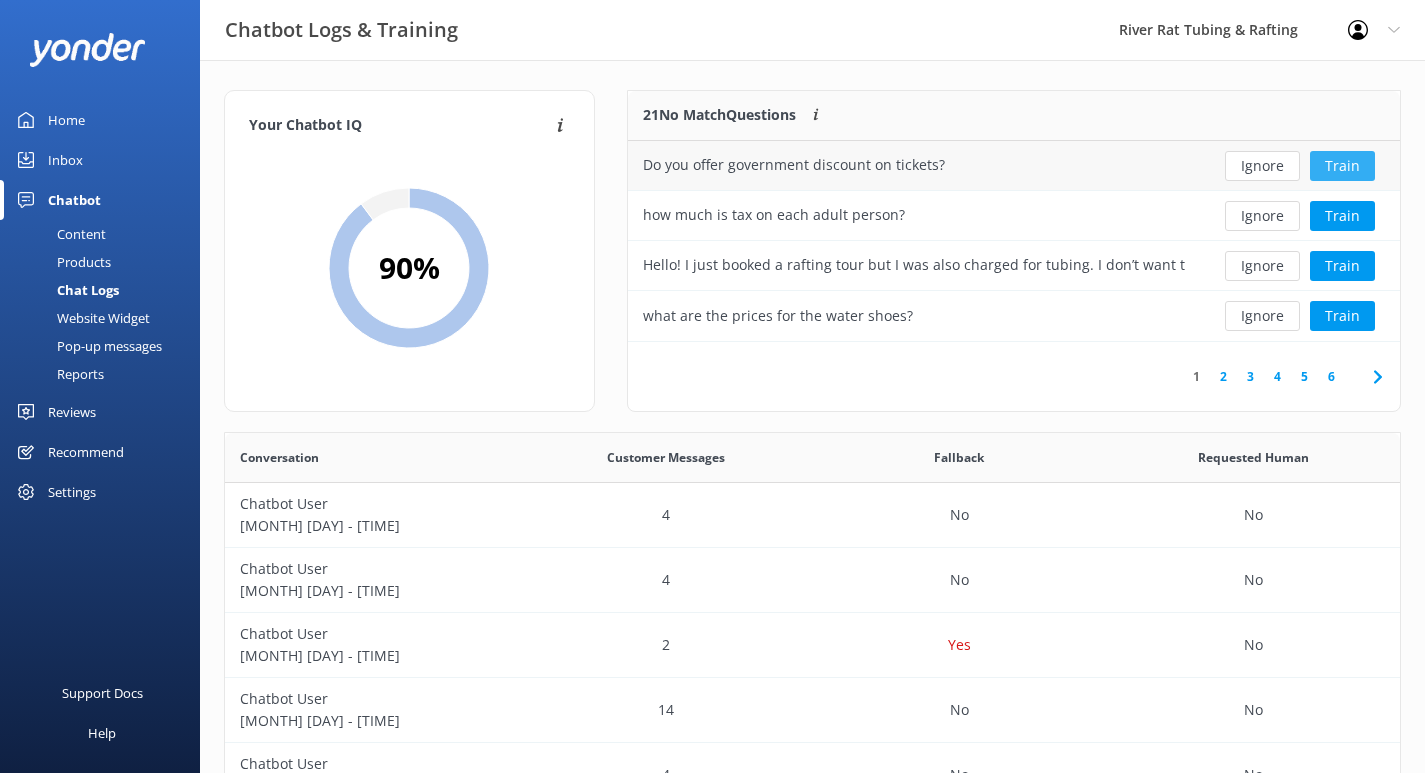 click on "Train" at bounding box center (1342, 166) 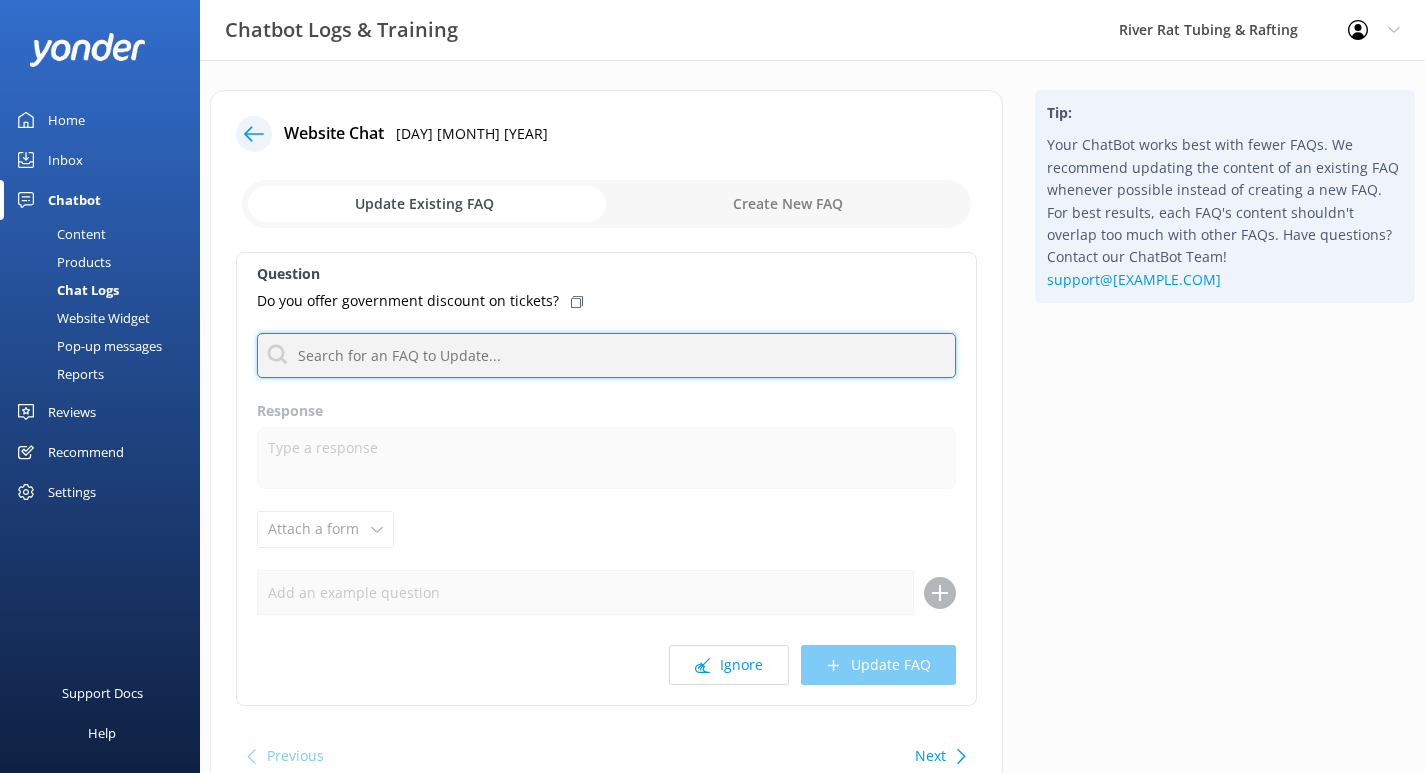 click at bounding box center [606, 355] 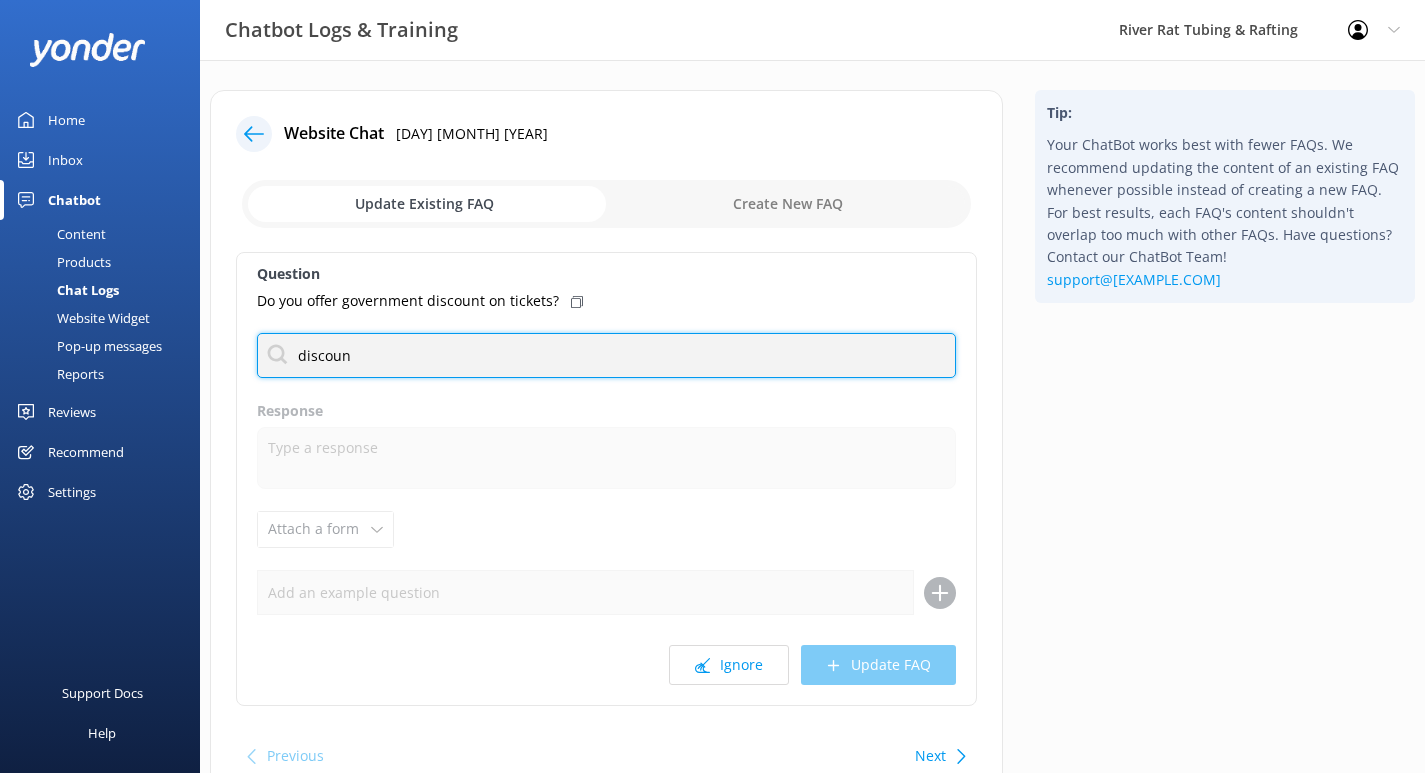 type on "discount" 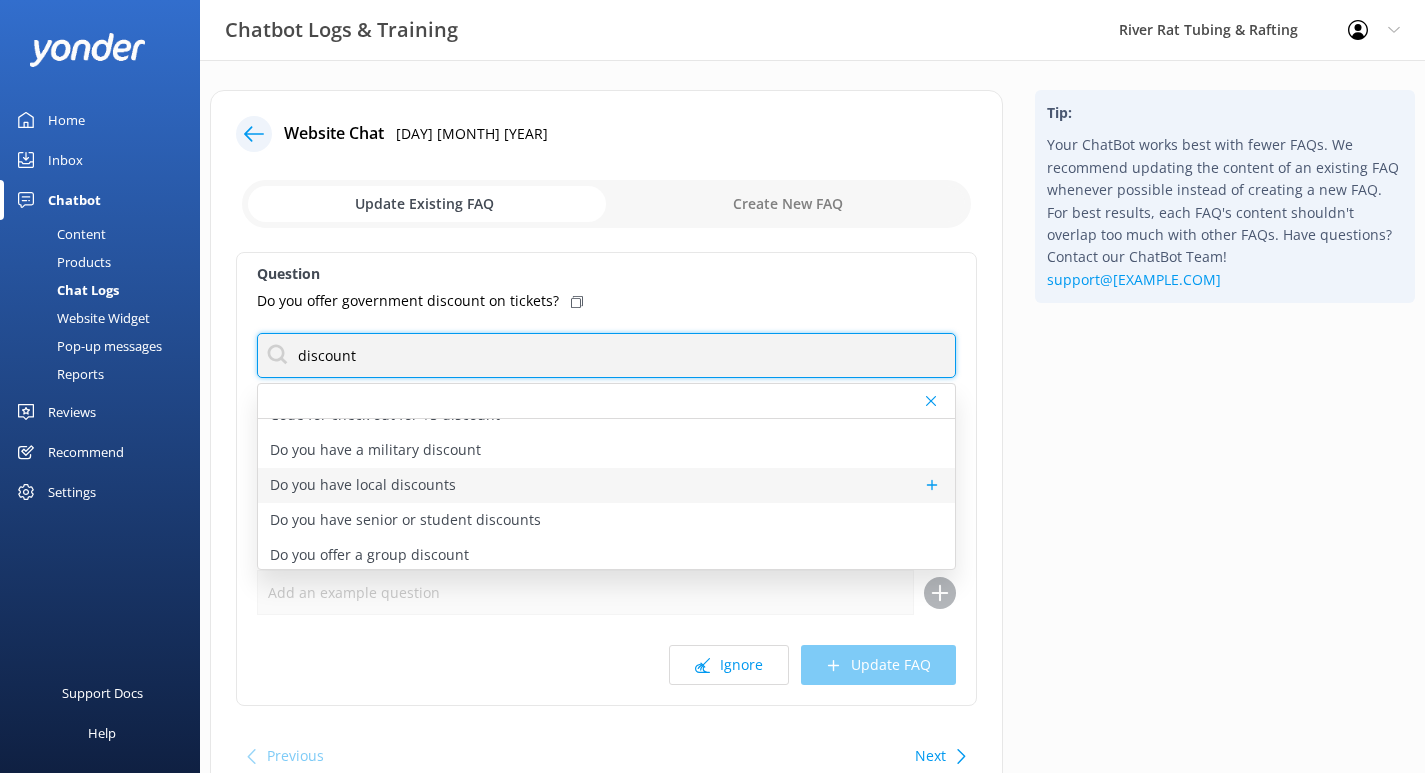 scroll, scrollTop: 0, scrollLeft: 0, axis: both 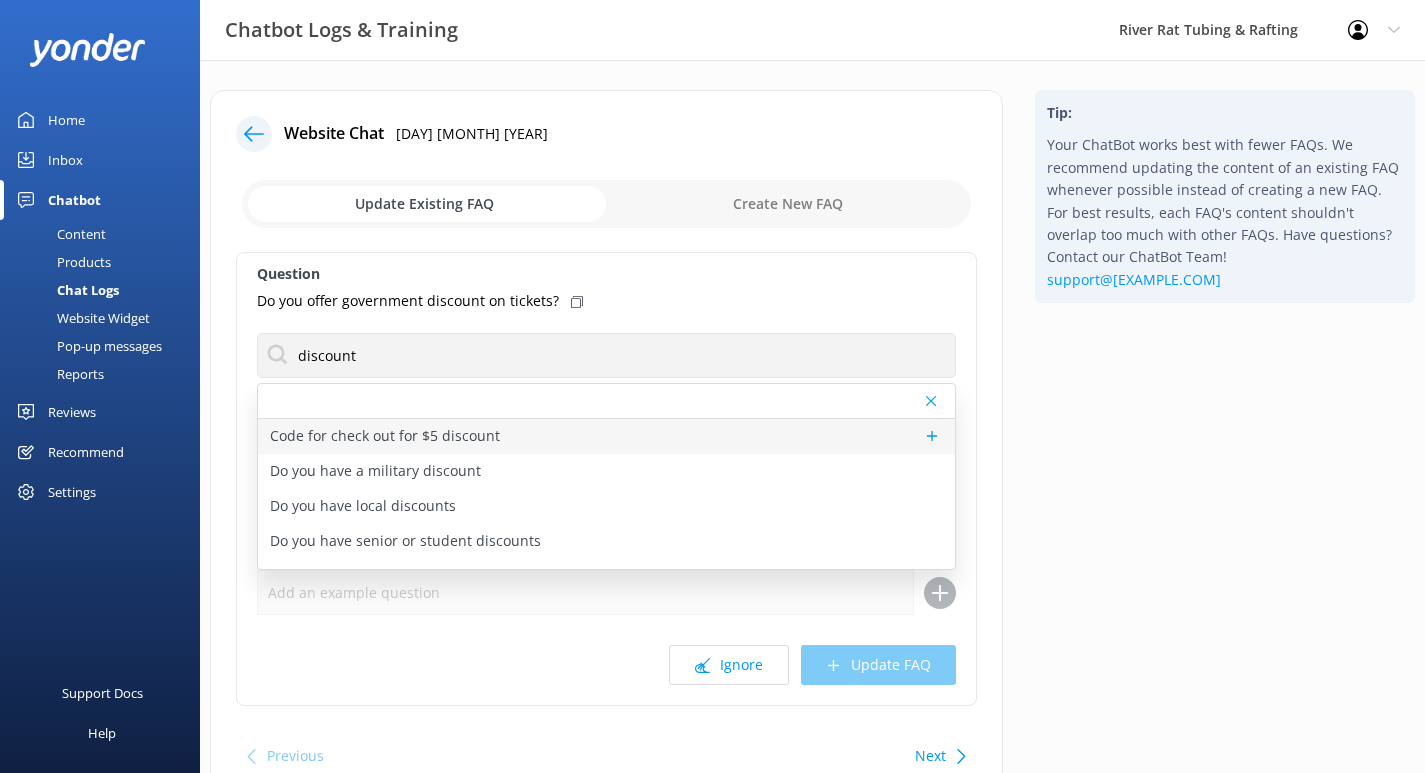 click on "Code for check out for $5 discount" at bounding box center [385, 436] 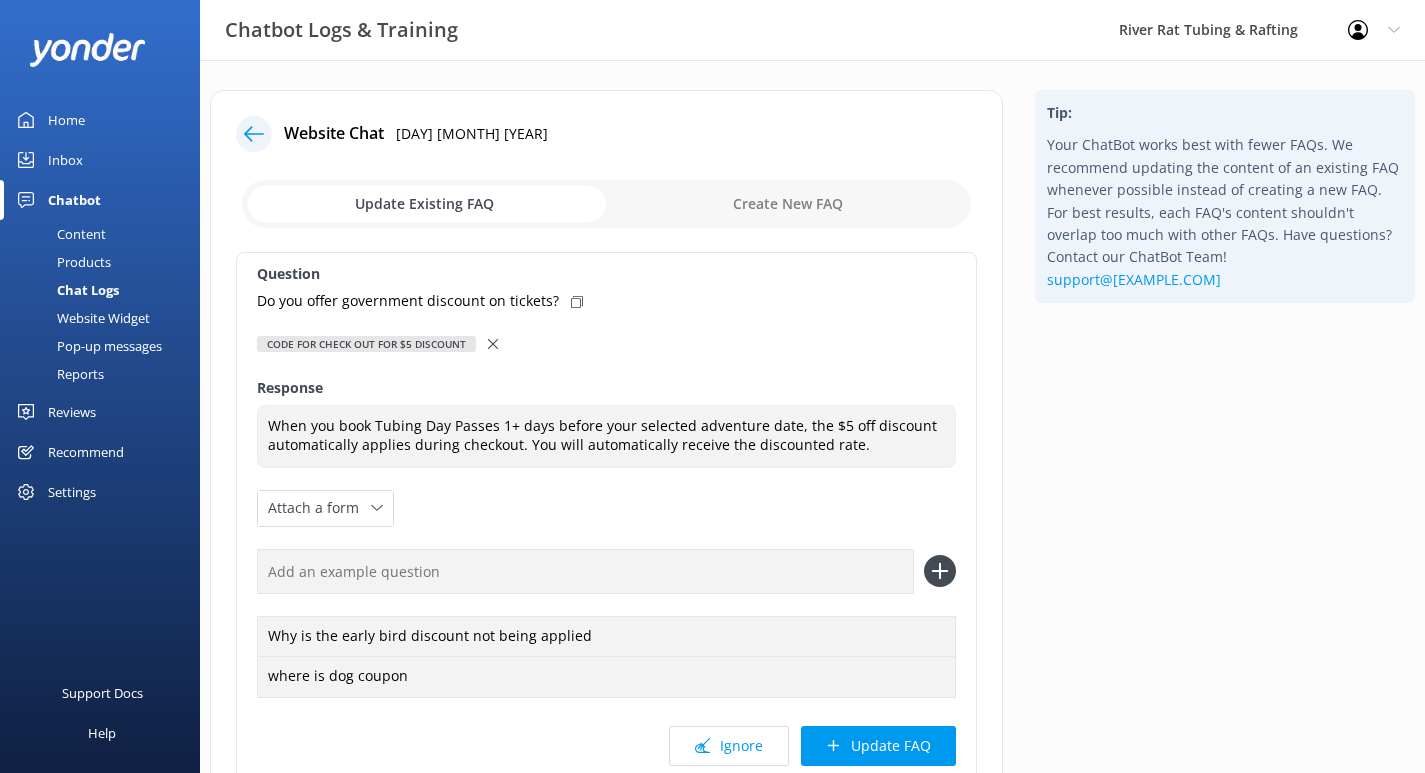 click 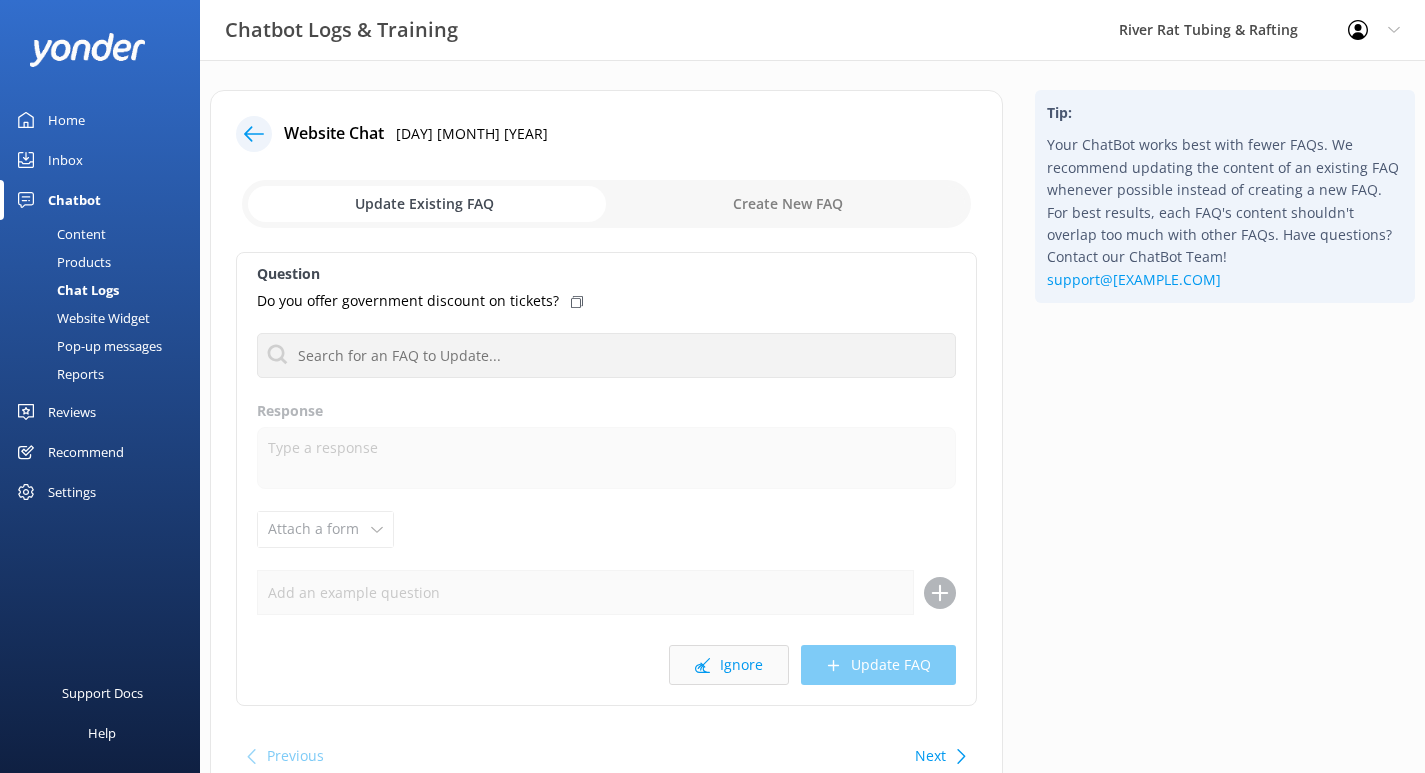 click on "Ignore" at bounding box center (729, 665) 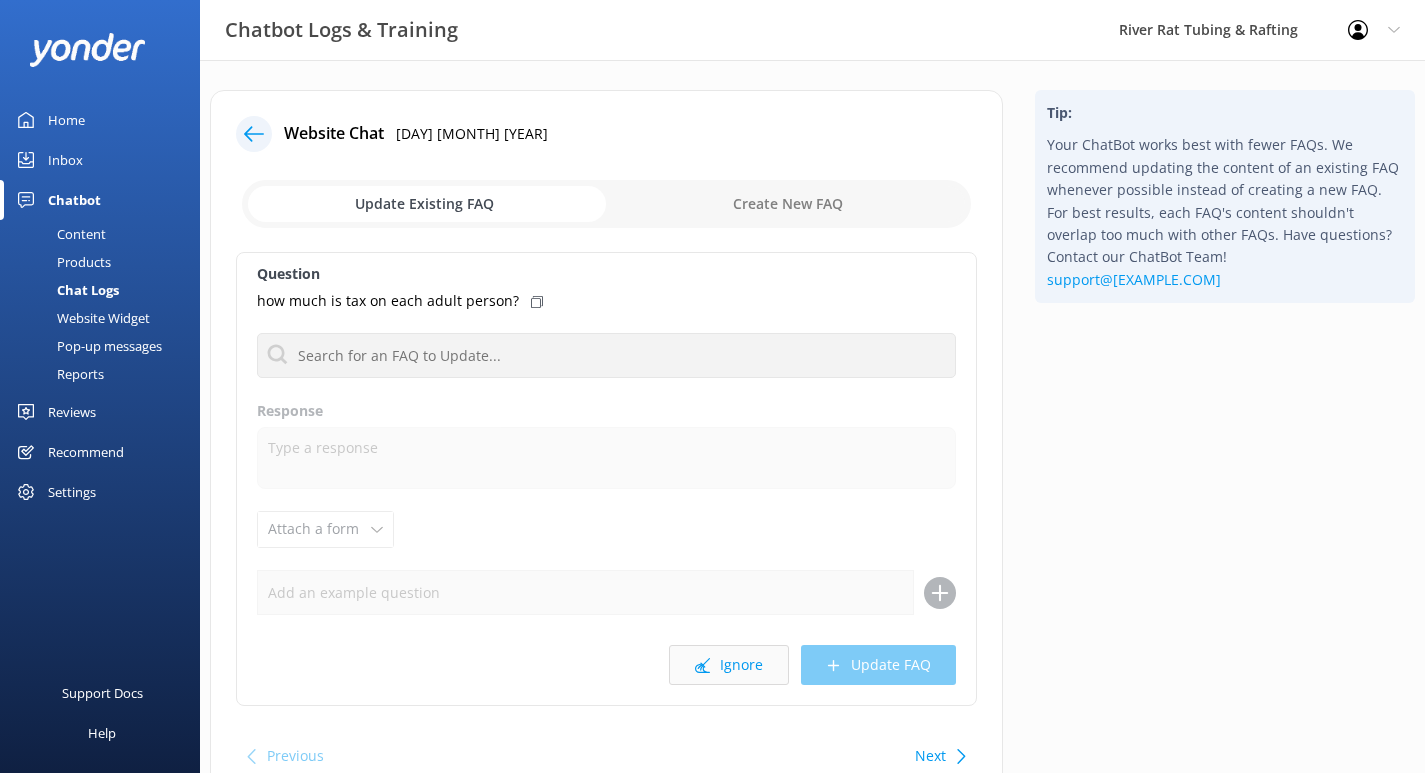 click on "Ignore" at bounding box center (729, 665) 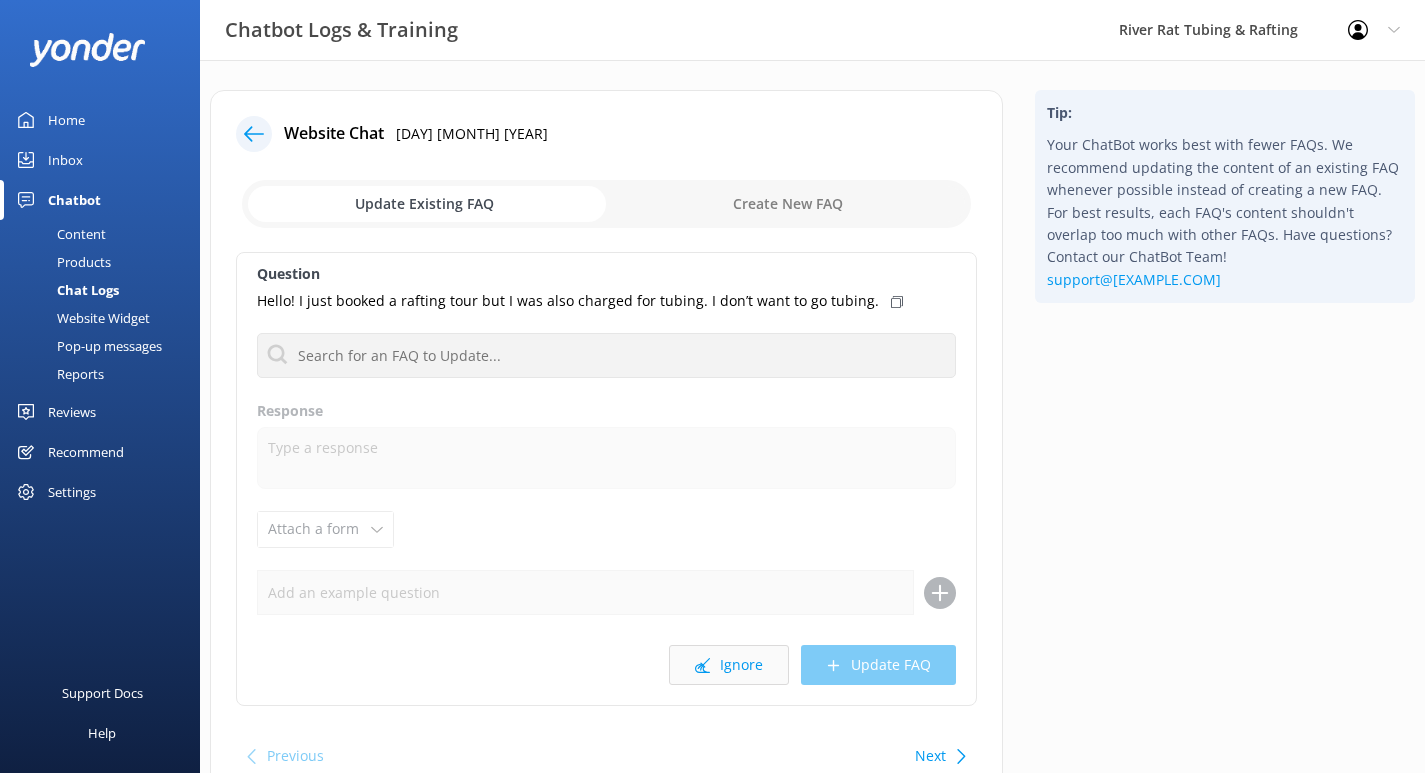 click on "Ignore" at bounding box center [729, 665] 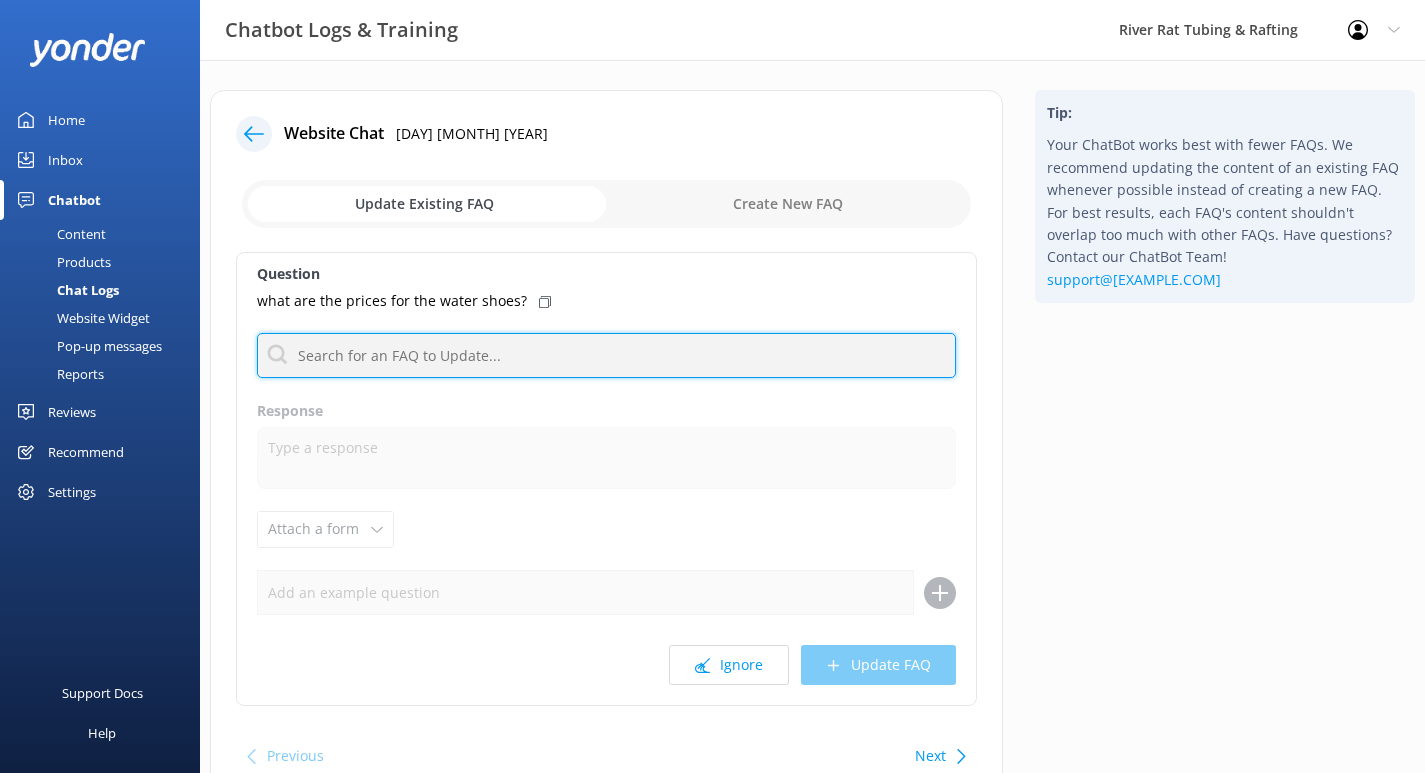 click at bounding box center (606, 355) 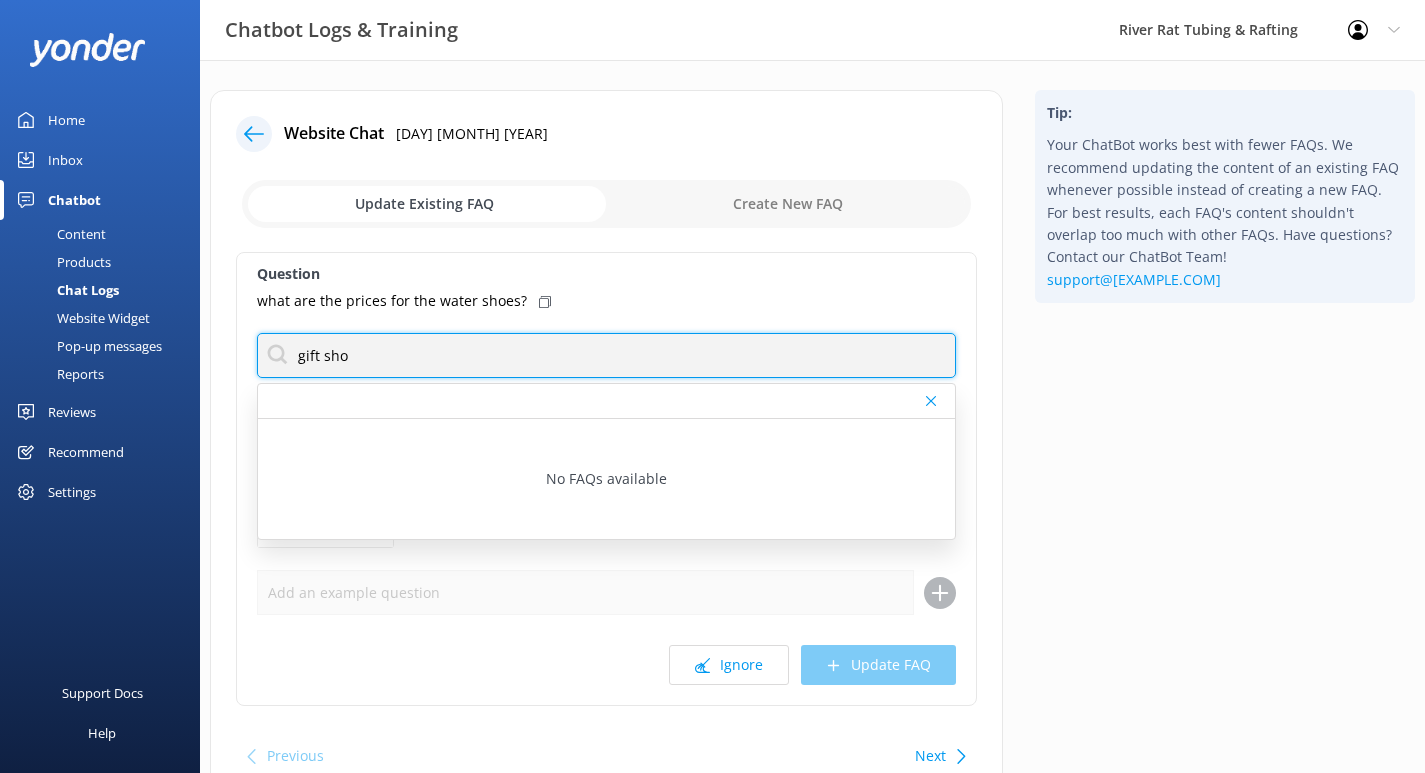 type on "gift shop" 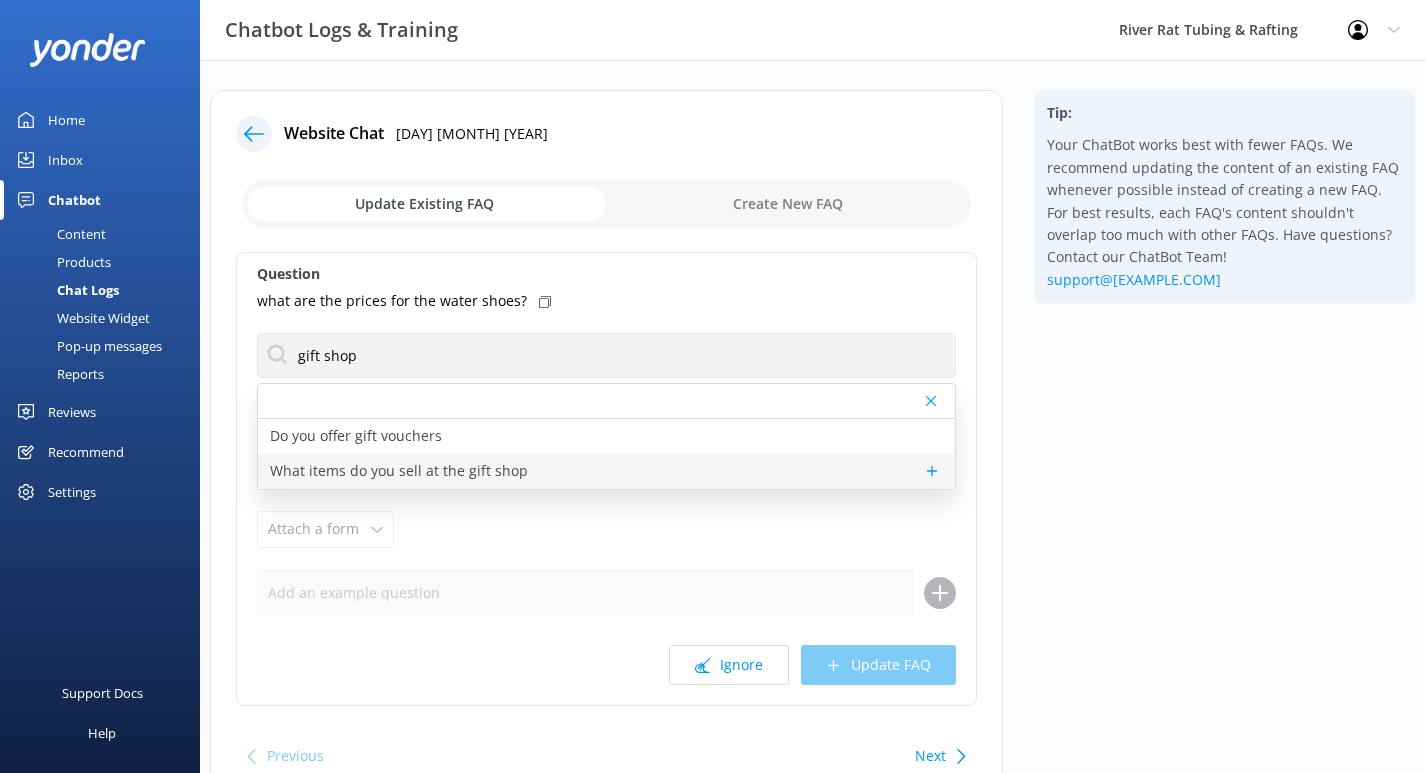 click on "What items do you sell at the gift shop" at bounding box center [399, 471] 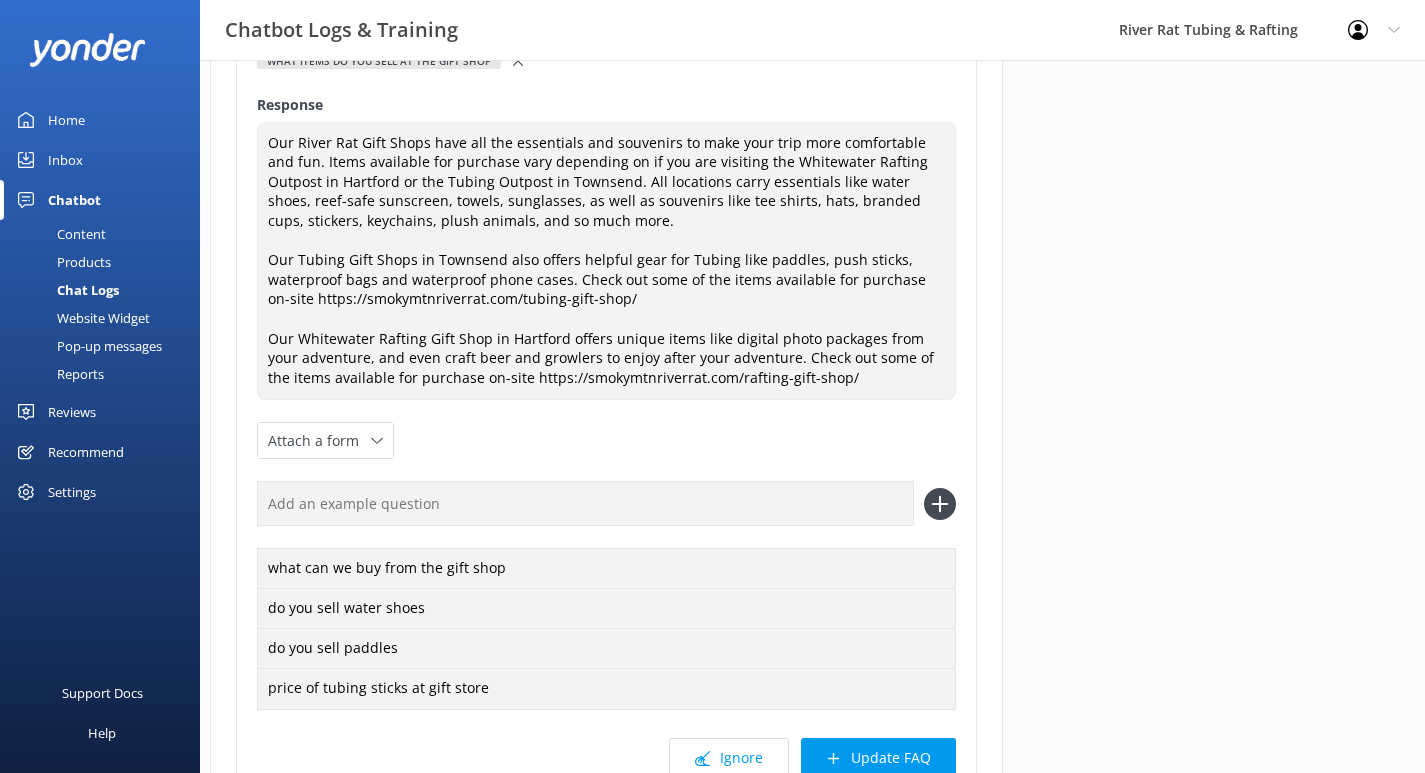 scroll, scrollTop: 470, scrollLeft: 0, axis: vertical 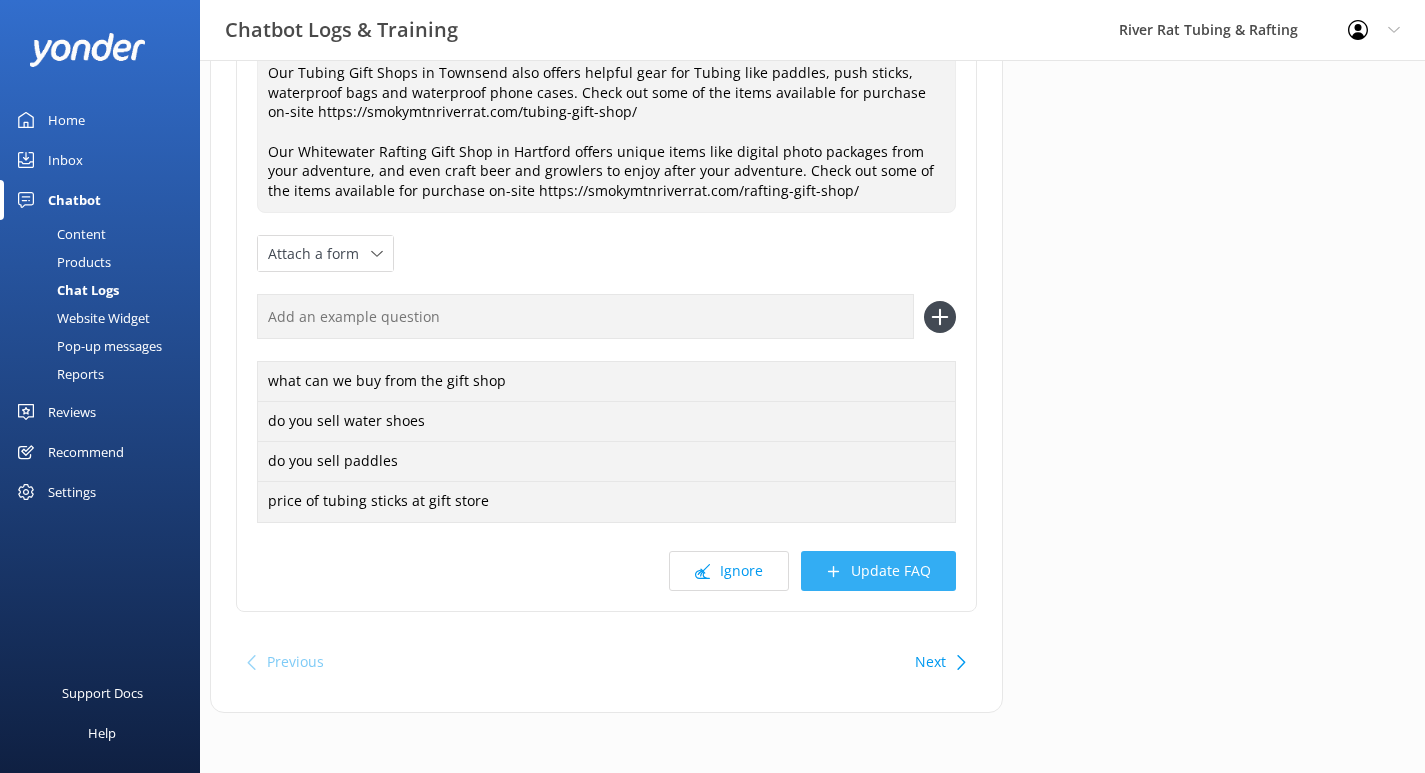 click on "Update FAQ" at bounding box center (878, 571) 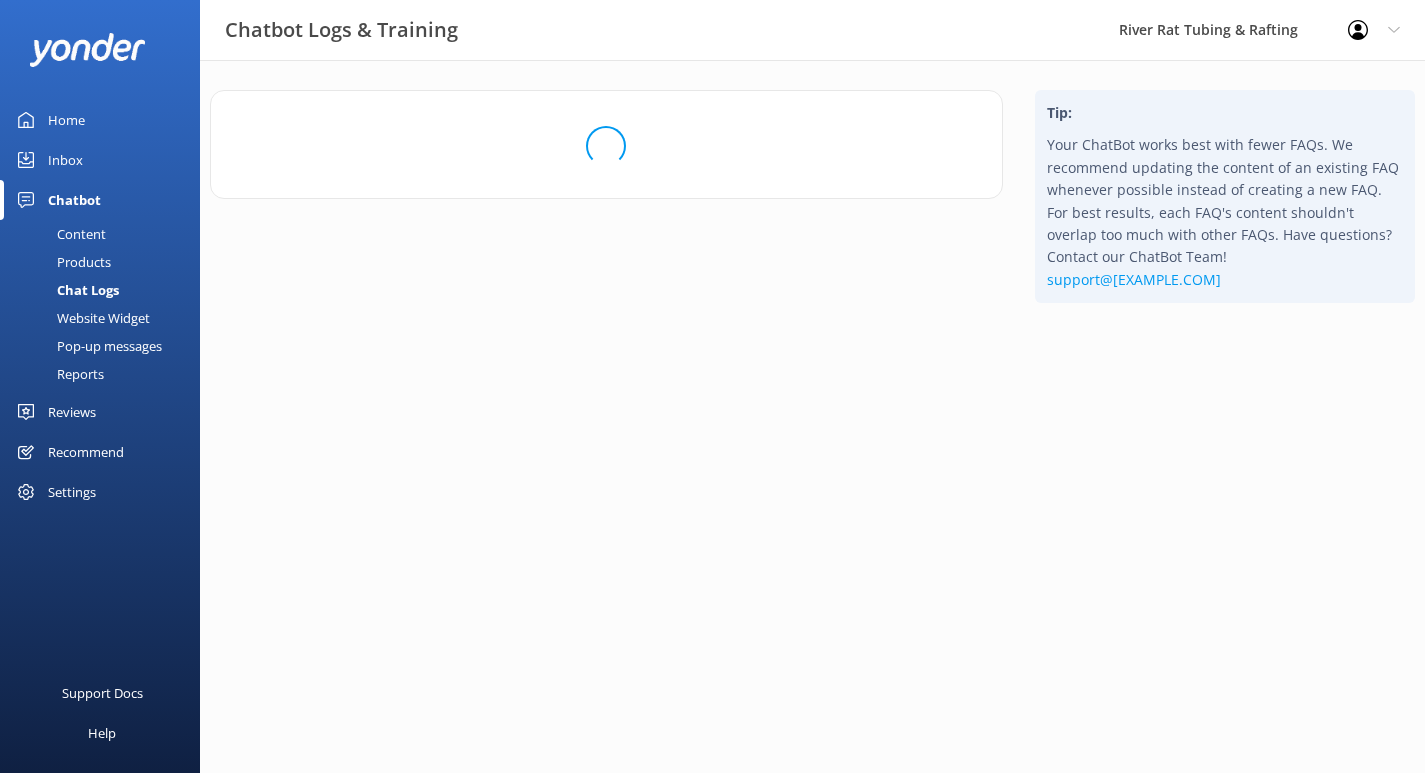scroll, scrollTop: 0, scrollLeft: 0, axis: both 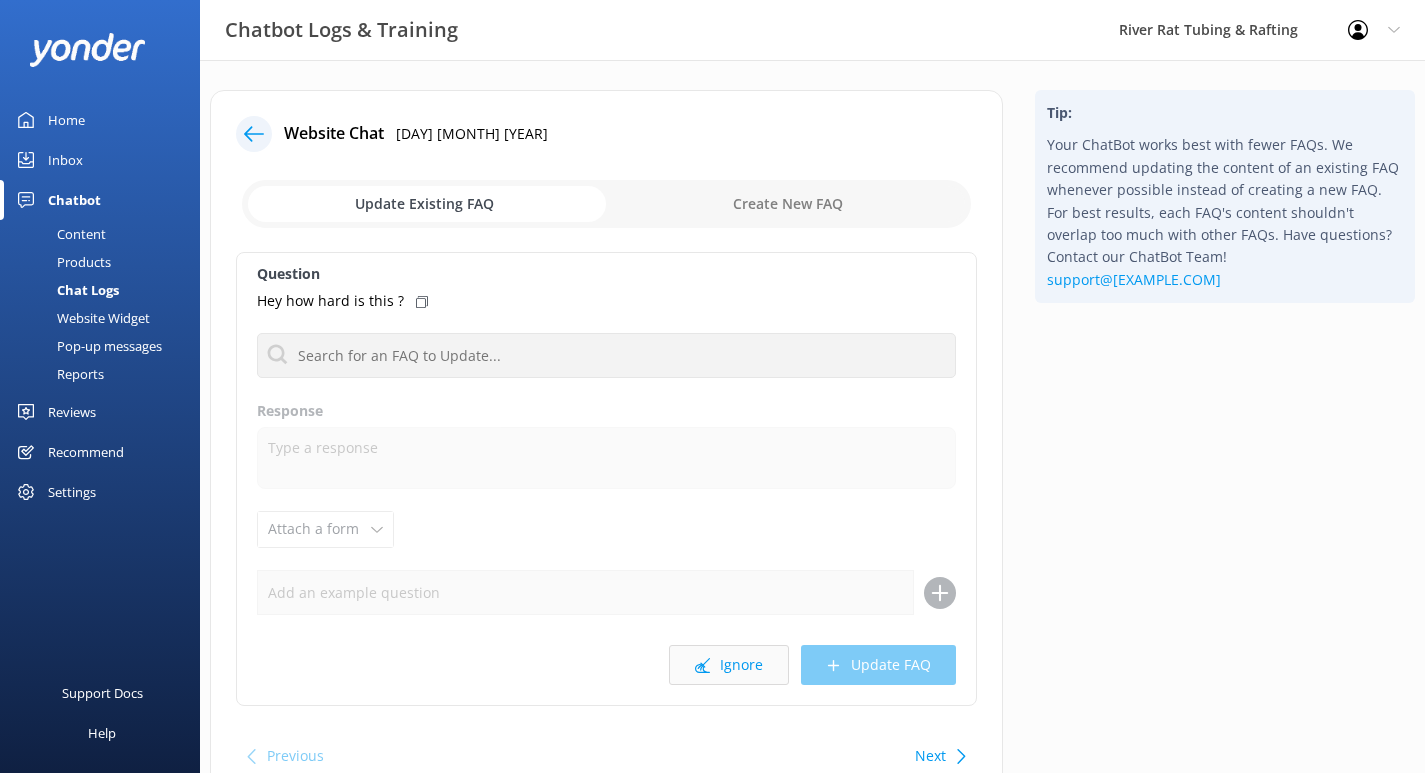 click on "Ignore" at bounding box center (729, 665) 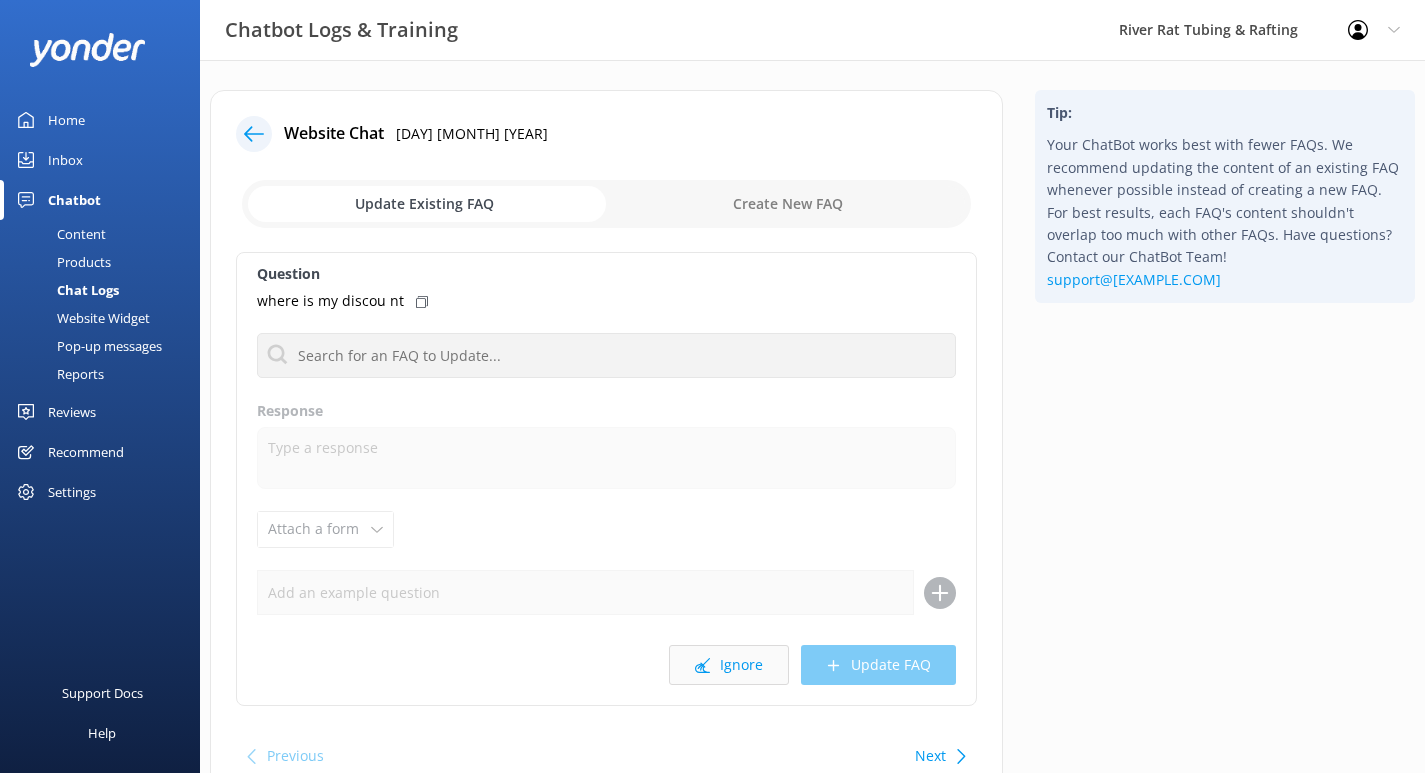 click on "Ignore" at bounding box center (729, 665) 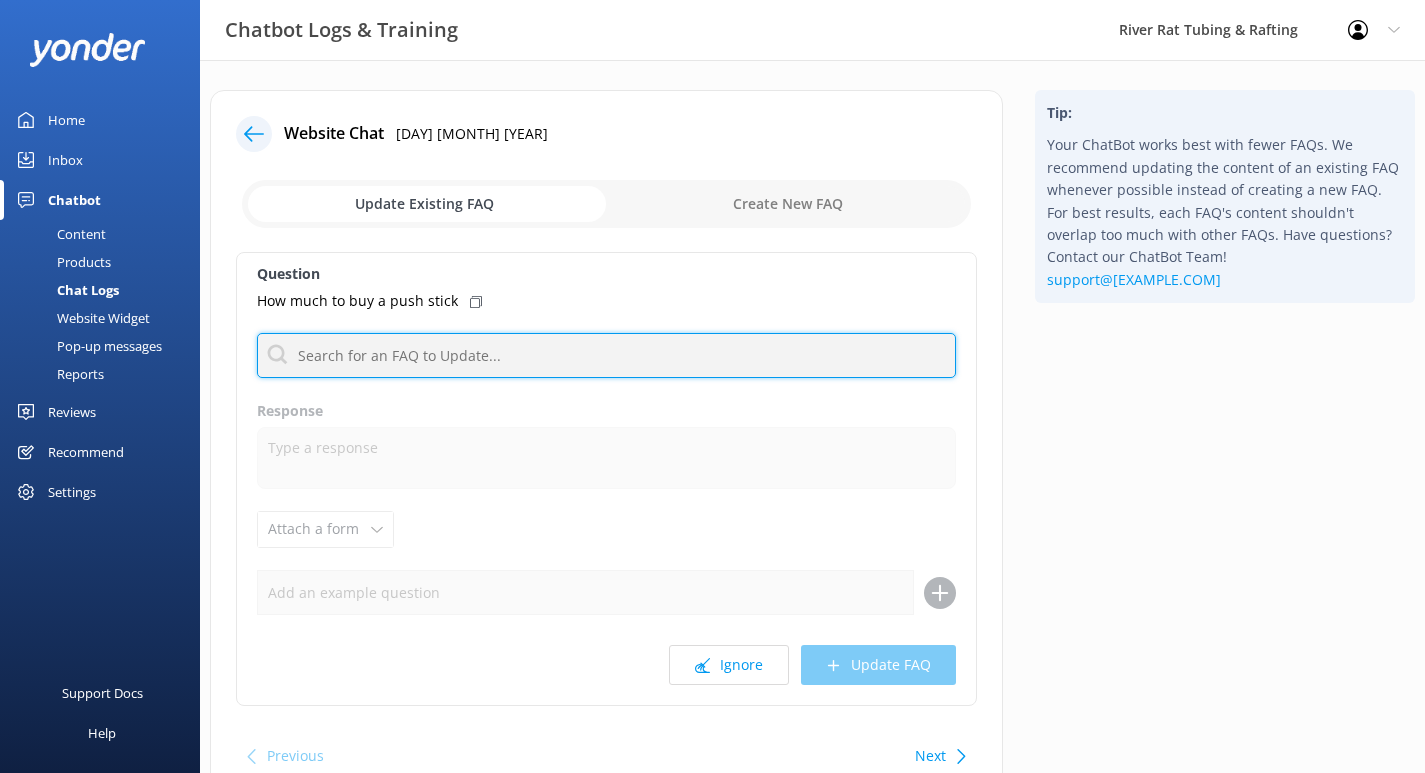 click at bounding box center (606, 355) 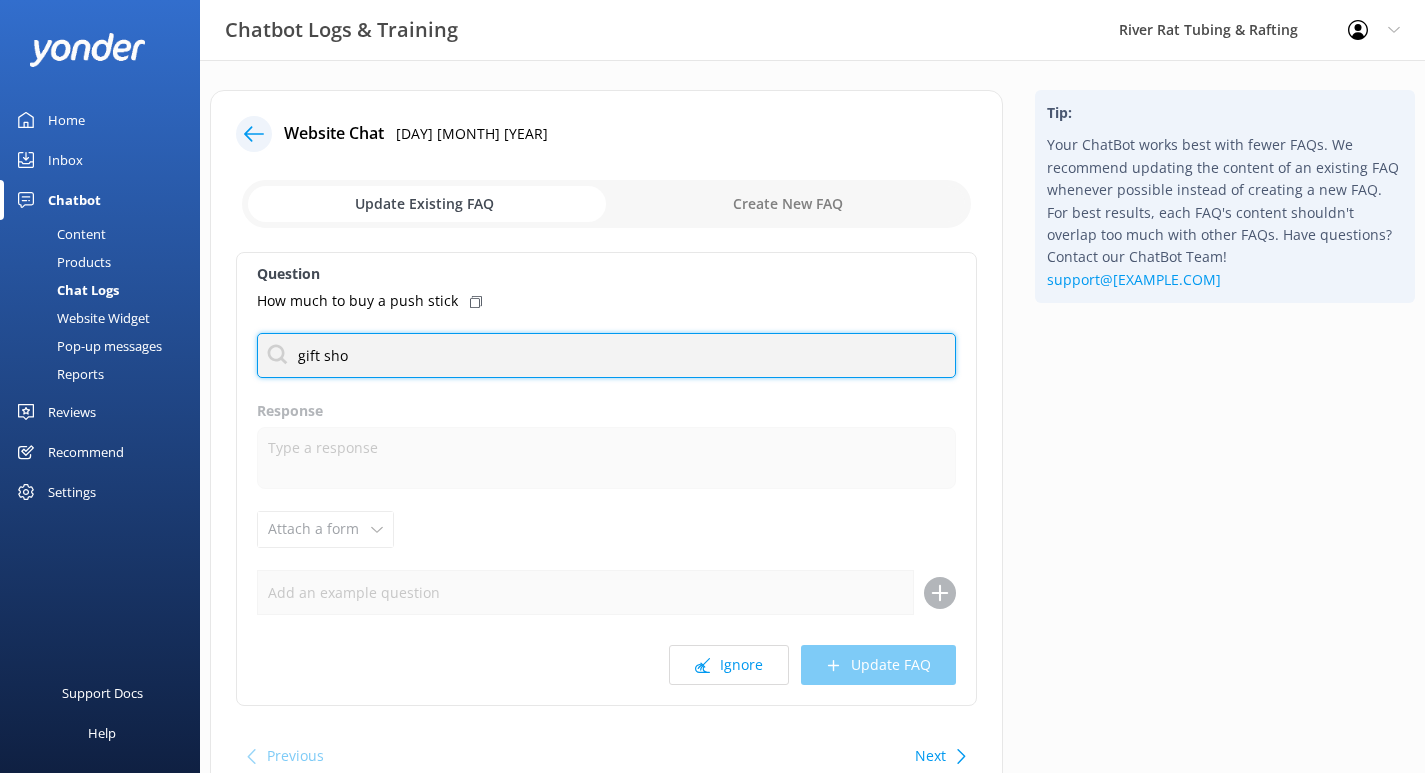 type on "gift shop" 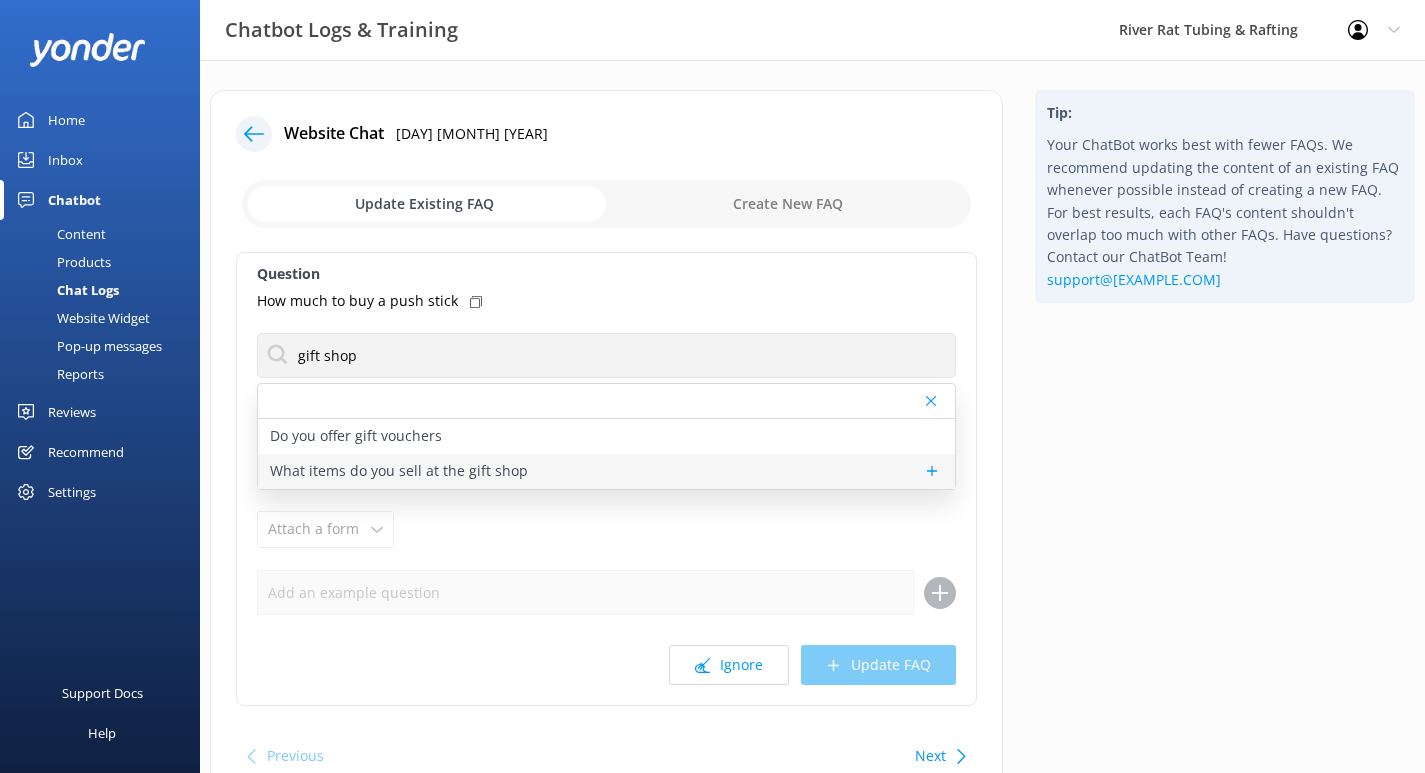 click on "What items do you sell at the gift shop" at bounding box center [399, 471] 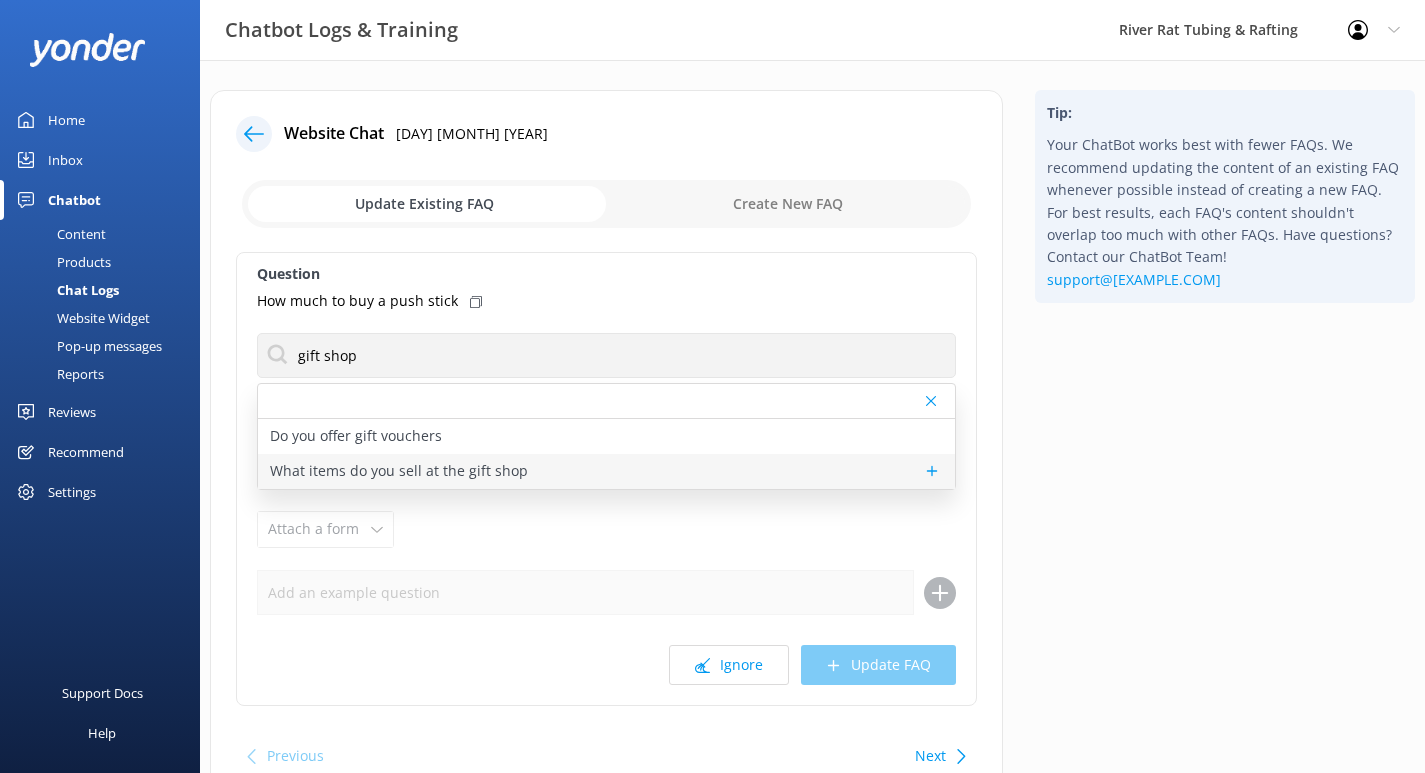 type on "Our River Rat Gift Shops have all the essentials and souvenirs to make your trip more comfortable and fun. Items available for purchase vary depending on if you are visiting the Whitewater Rafting Outpost in Hartford or the Tubing Outpost in Townsend. All locations carry essentials like water shoes, reef-safe sunscreen, towels, sunglasses, as well as souvenirs like tee shirts, hats, branded cups, stickers, keychains, plush animals, and so much more.
Our Tubing Gift Shops in Townsend also offers helpful gear for Tubing like paddles, push sticks, waterproof bags and waterproof phone cases. Check out some of the items available for purchase on-site https://smokymtnriverrat.com/tubing-gift-shop/
Our Whitewater Rafting Gift Shop in Hartford offers unique items like digital photo packages from your adventure, and even craft beer and growlers to enjoy after your adventure. Check out some of the items available for purchase on-site https://smokymtnriverrat.com/rafting-gift-shop/" 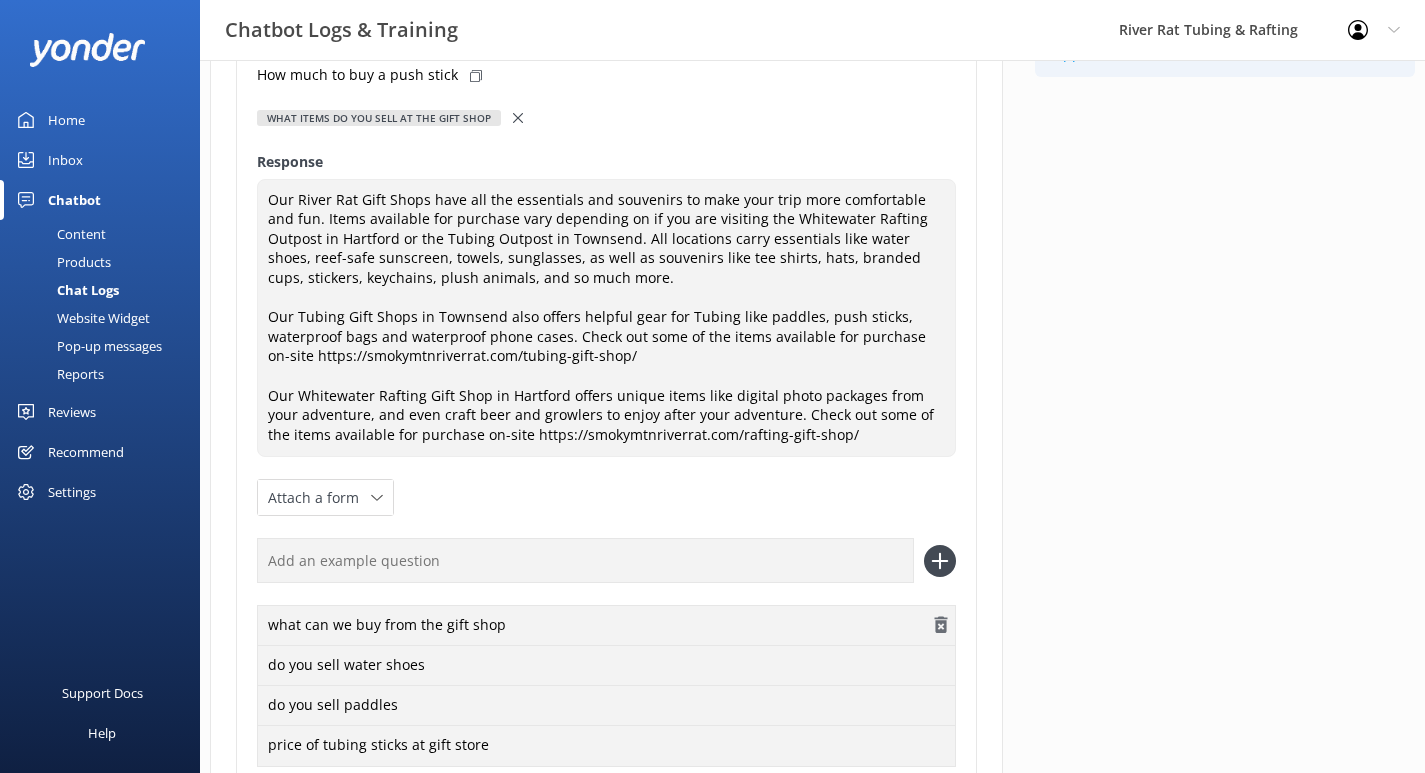 scroll, scrollTop: 470, scrollLeft: 0, axis: vertical 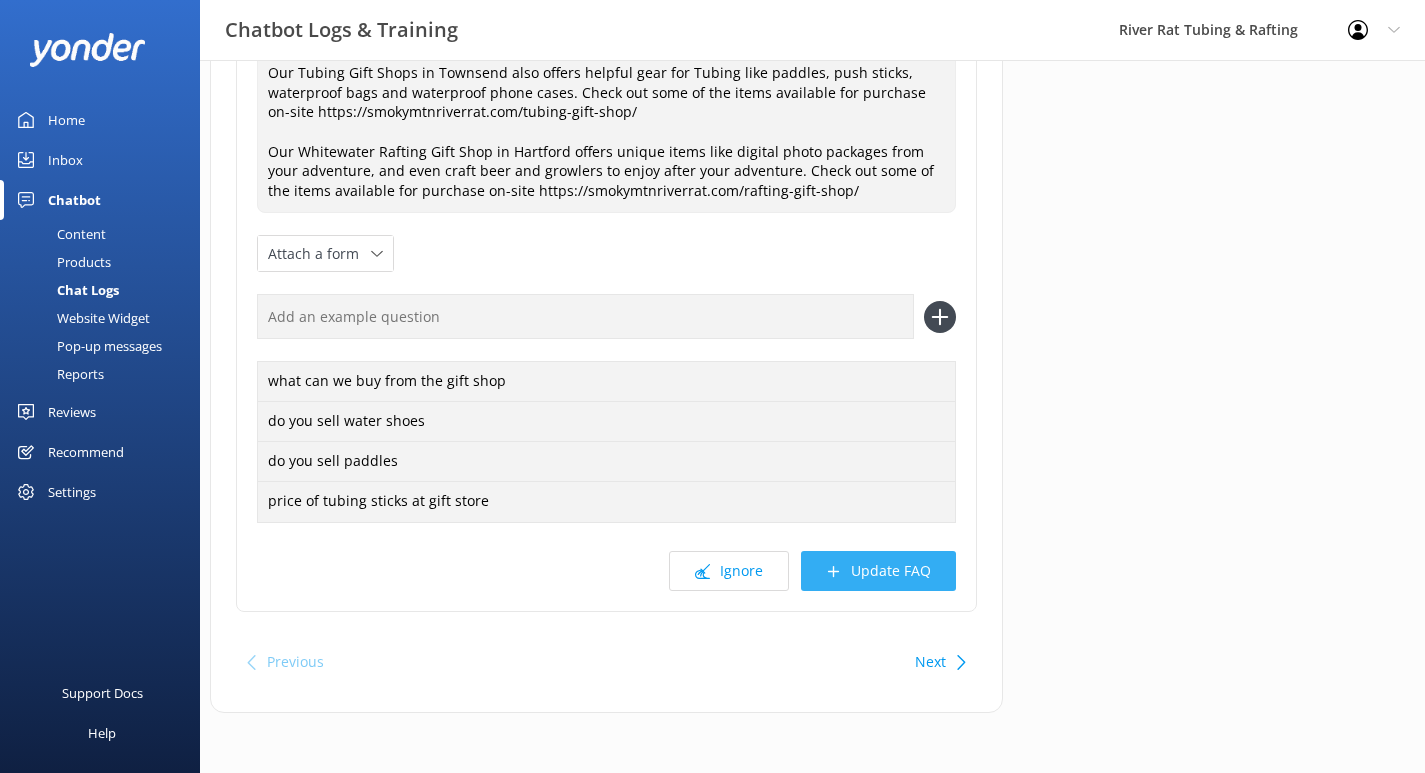 click on "Update FAQ" at bounding box center (878, 571) 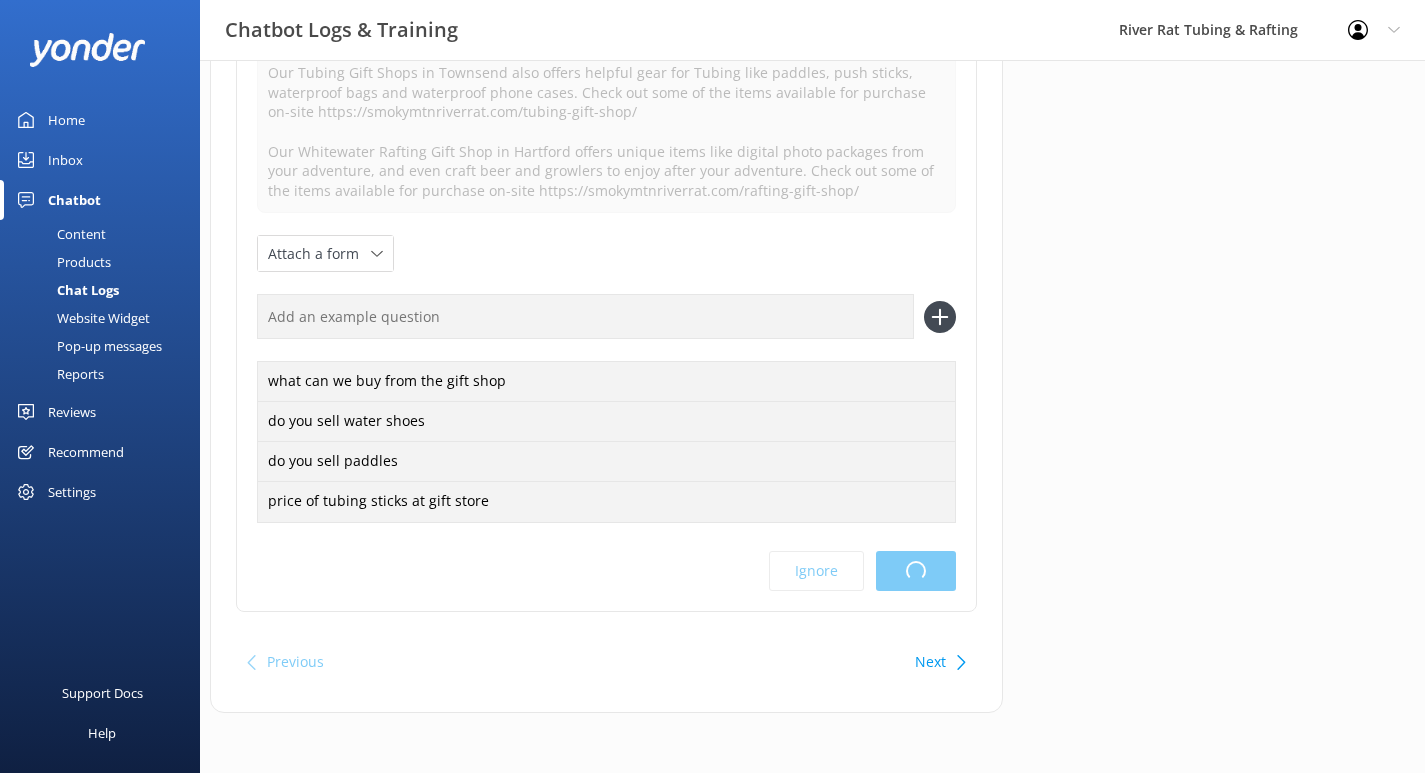 scroll, scrollTop: 0, scrollLeft: 0, axis: both 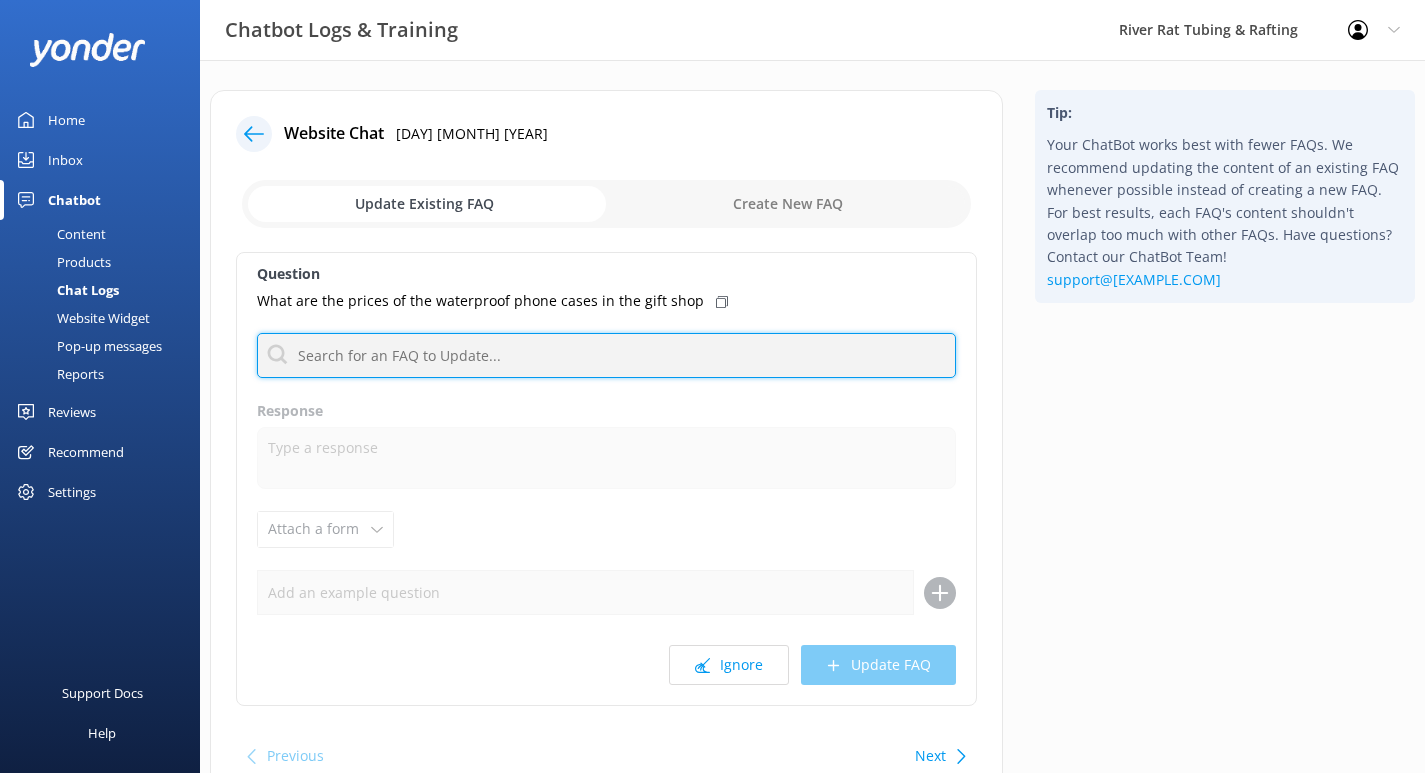 click at bounding box center [606, 355] 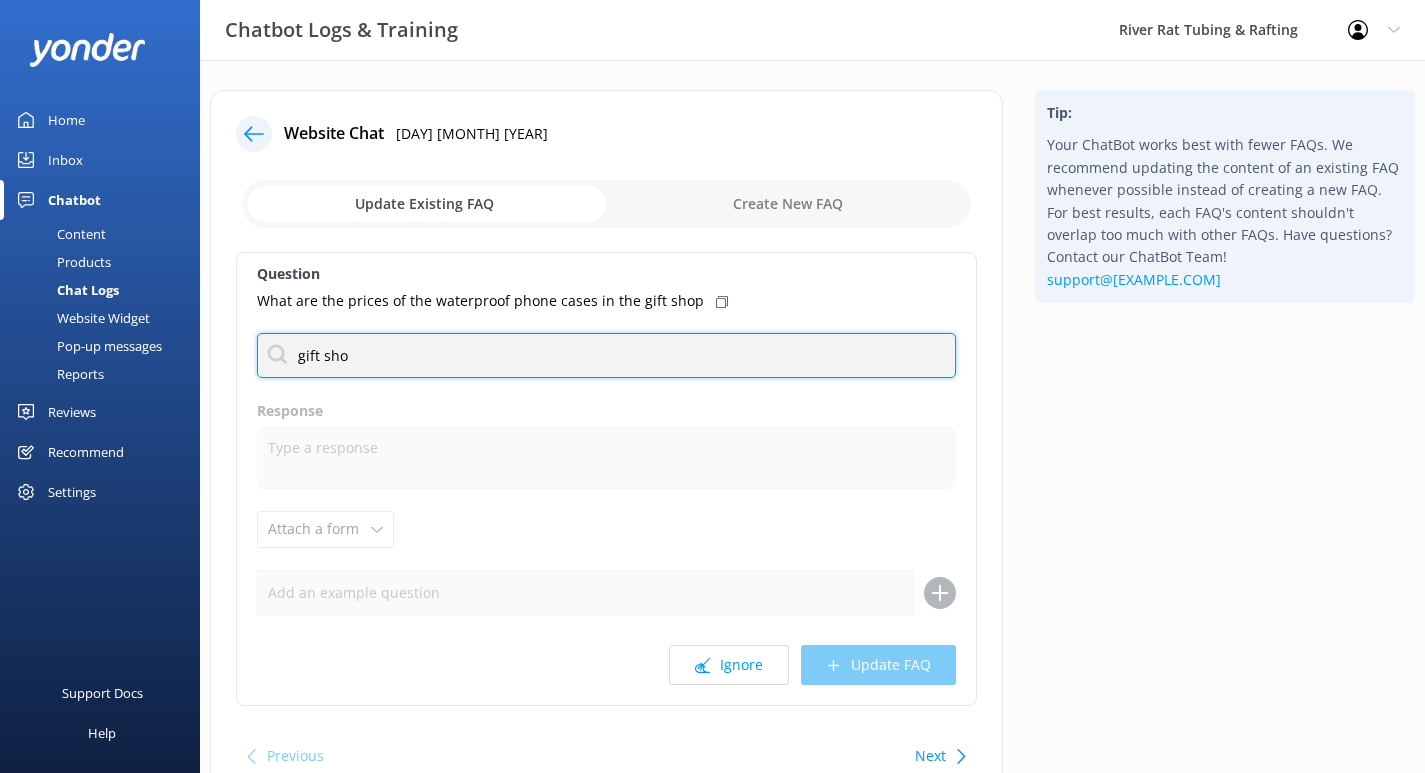type on "gift shop" 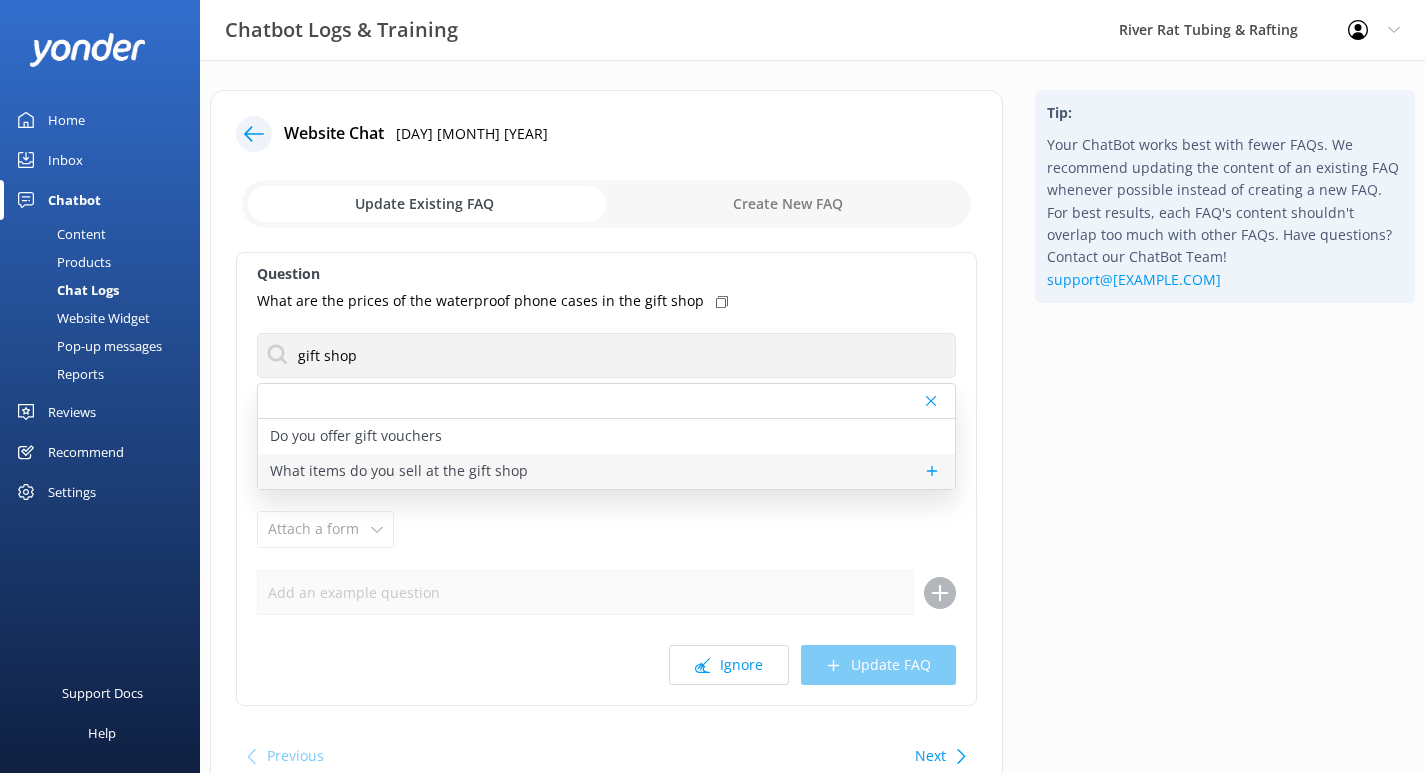 click on "What items do you sell at the gift shop" at bounding box center (399, 471) 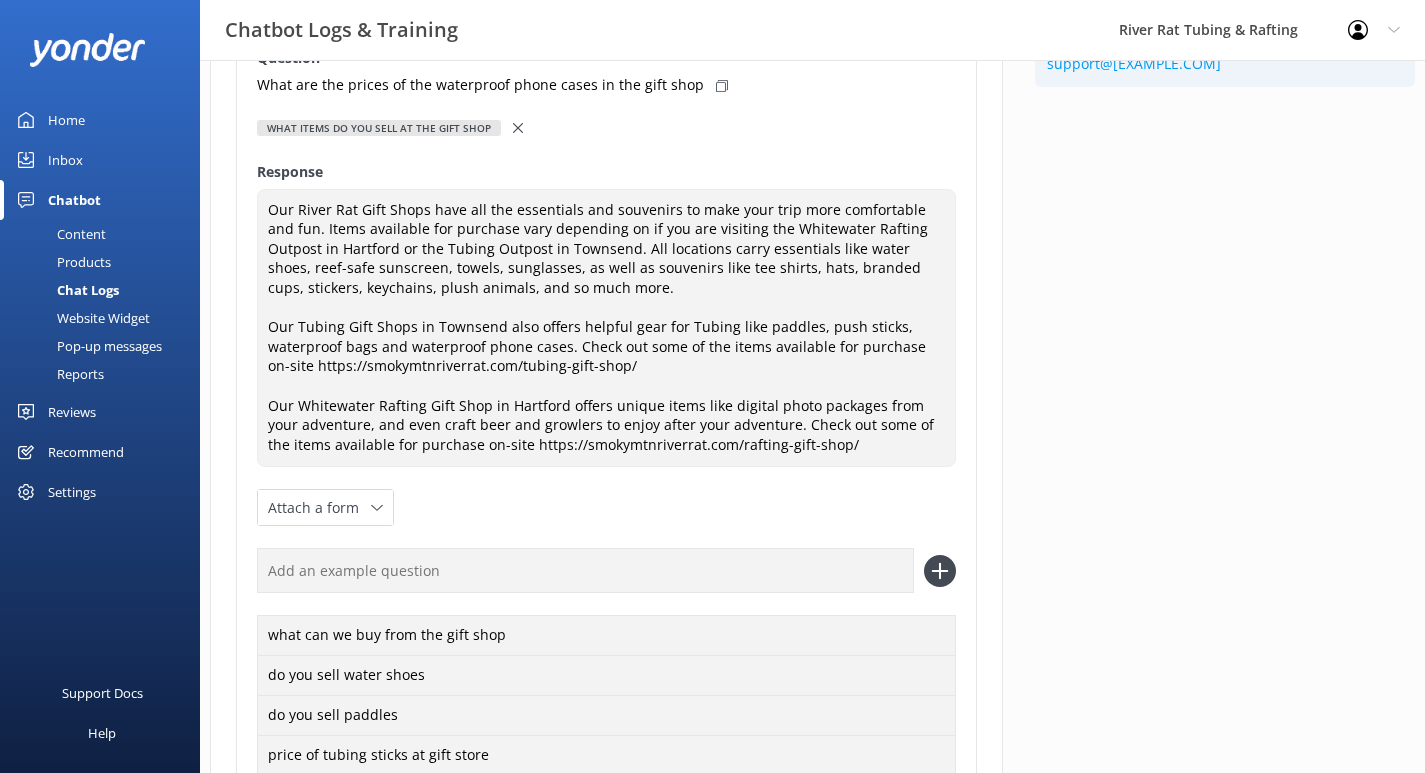 scroll, scrollTop: 217, scrollLeft: 0, axis: vertical 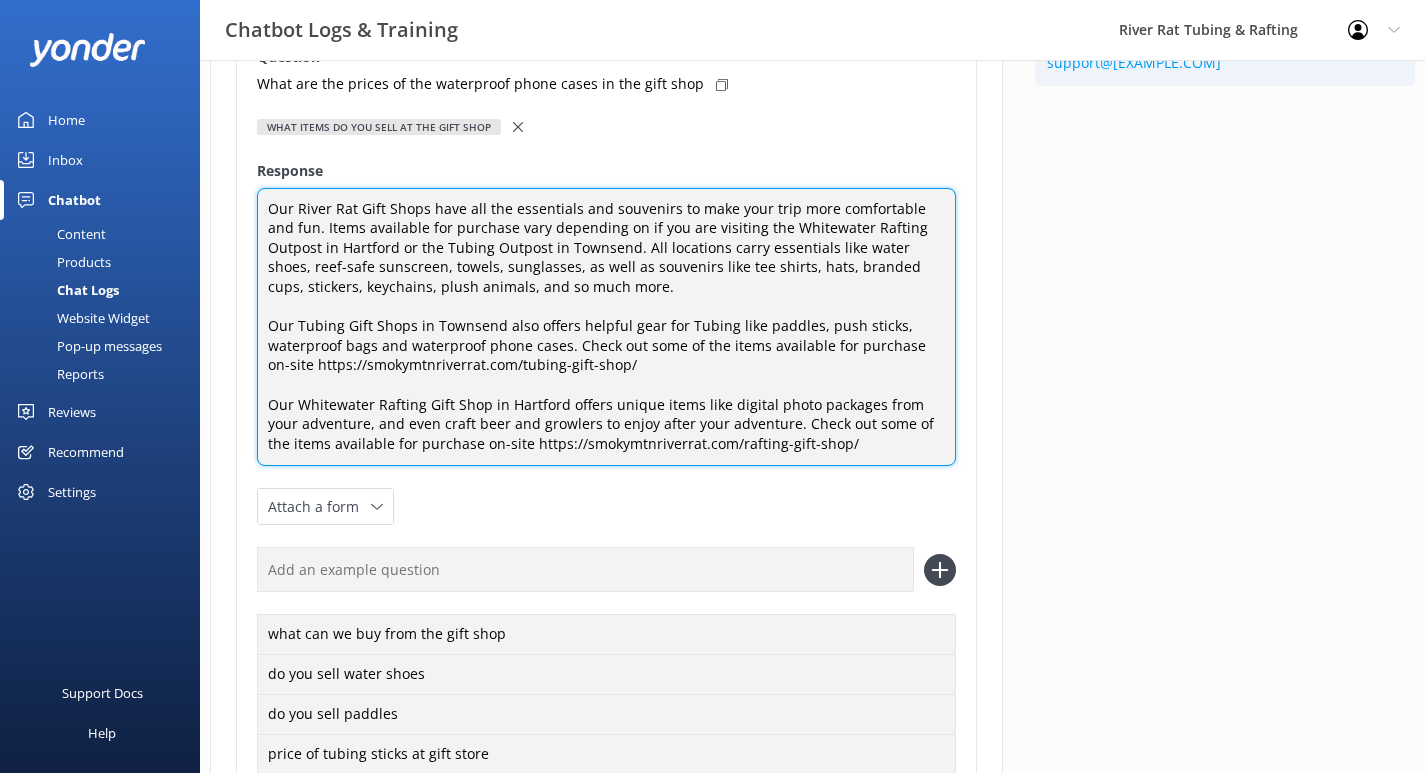 click on "Our River Rat Gift Shops have all the essentials and souvenirs to make your trip more comfortable and fun. Items available for purchase vary depending on if you are visiting the Whitewater Rafting Outpost in Hartford or the Tubing Outpost in Townsend. All locations carry essentials like water shoes, reef-safe sunscreen, towels, sunglasses, as well as souvenirs like tee shirts, hats, branded cups, stickers, keychains, plush animals, and so much more.
Our Tubing Gift Shops in Townsend also offers helpful gear for Tubing like paddles, push sticks, waterproof bags and waterproof phone cases. Check out some of the items available for purchase on-site https://smokymtnriverrat.com/tubing-gift-shop/
Our Whitewater Rafting Gift Shop in Hartford offers unique items like digital photo packages from your adventure, and even craft beer and growlers to enjoy after your adventure. Check out some of the items available for purchase on-site https://smokymtnriverrat.com/rafting-gift-shop/" at bounding box center (606, 327) 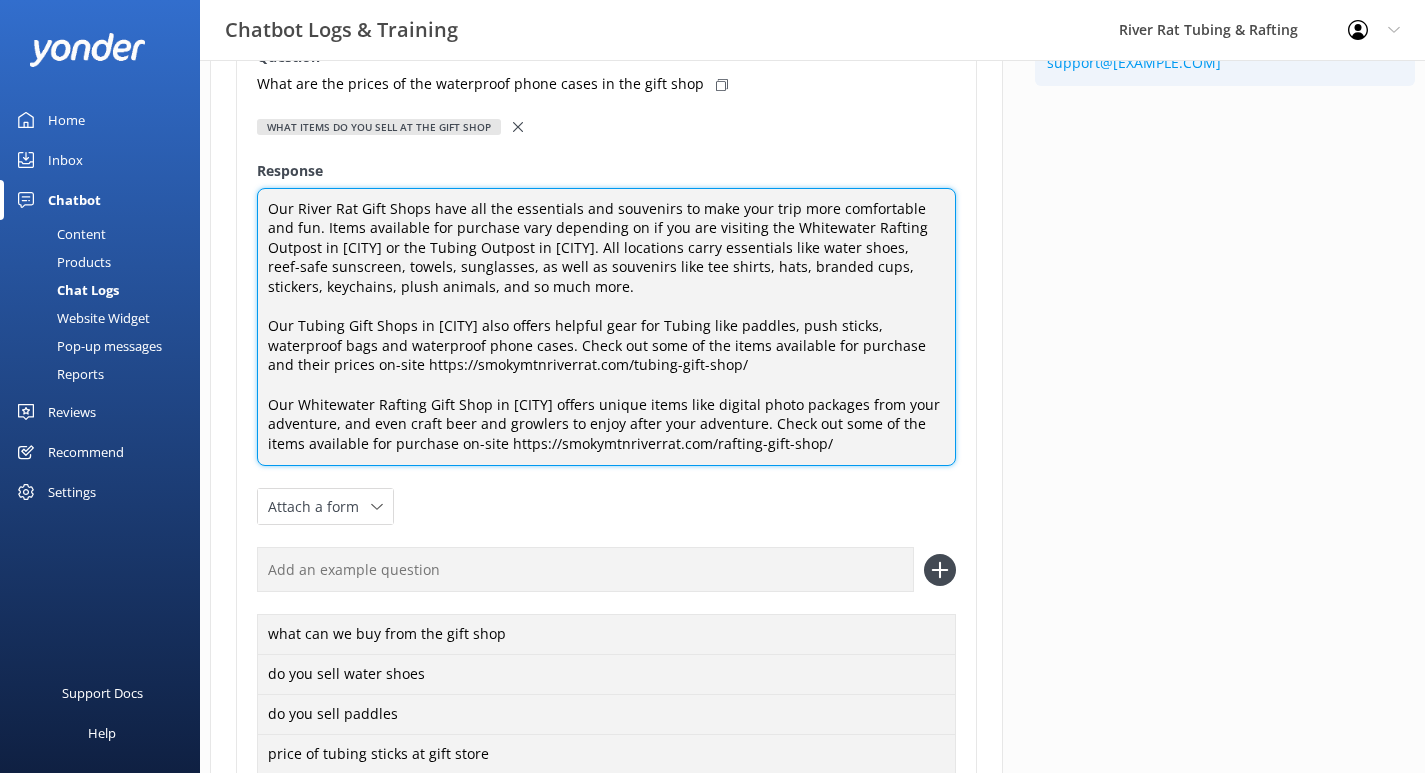 click on "Our River Rat Gift Shops have all the essentials and souvenirs to make your trip more comfortable and fun. Items available for purchase vary depending on if you are visiting the Whitewater Rafting Outpost in [CITY] or the Tubing Outpost in [CITY]. All locations carry essentials like water shoes, reef-safe sunscreen, towels, sunglasses, as well as souvenirs like tee shirts, hats, branded cups, stickers, keychains, plush animals, and so much more.
Our Tubing Gift Shops in [CITY] also offers helpful gear for Tubing like paddles, push sticks, waterproof bags and waterproof phone cases. Check out some of the items available for purchase and their prices on-site https://smokymtnriverrat.com/tubing-gift-shop/
Our Whitewater Rafting Gift Shop in [CITY] offers unique items like digital photo packages from your adventure, and even craft beer and growlers to enjoy after your adventure. Check out some of the items available for purchase on-site https://smokymtnriverrat.com/rafting-gift-shop/" at bounding box center [606, 327] 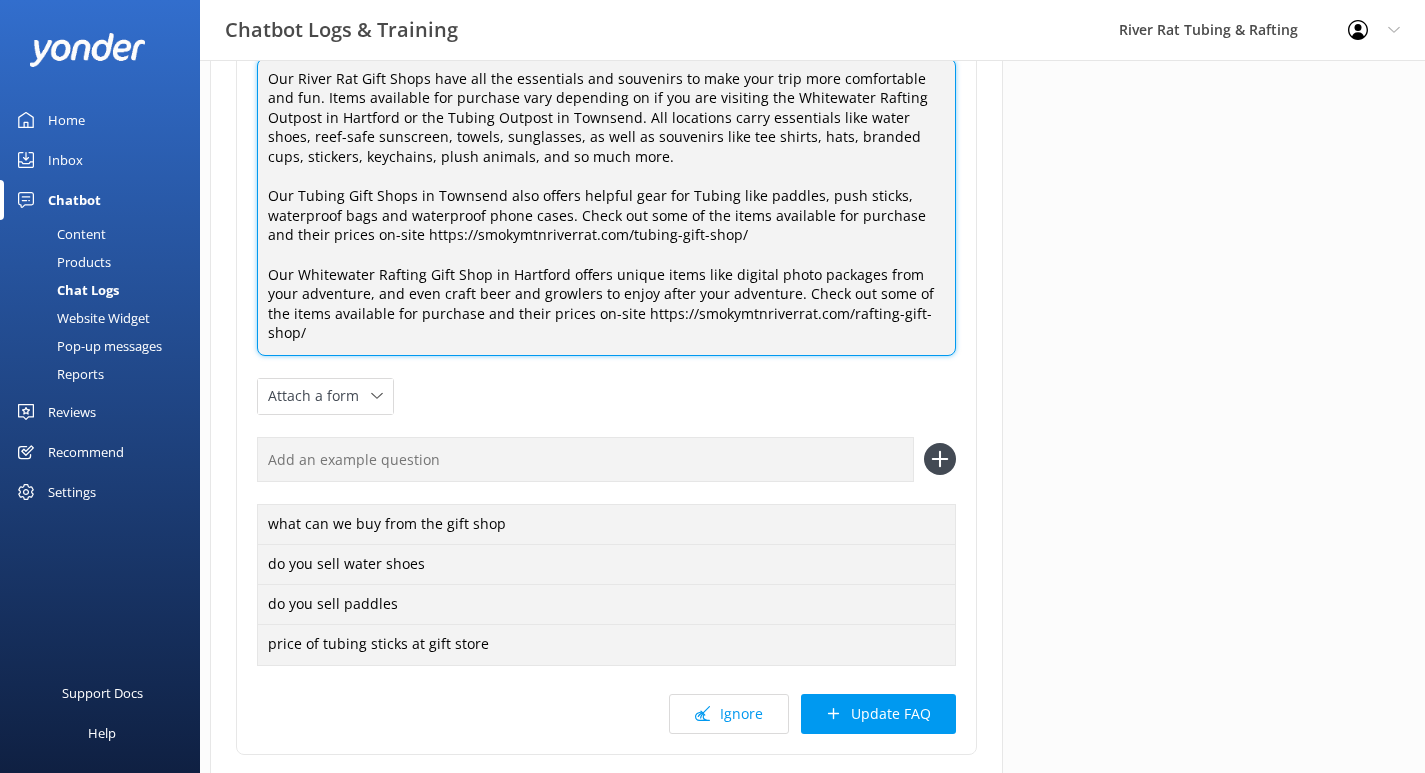 scroll, scrollTop: 350, scrollLeft: 0, axis: vertical 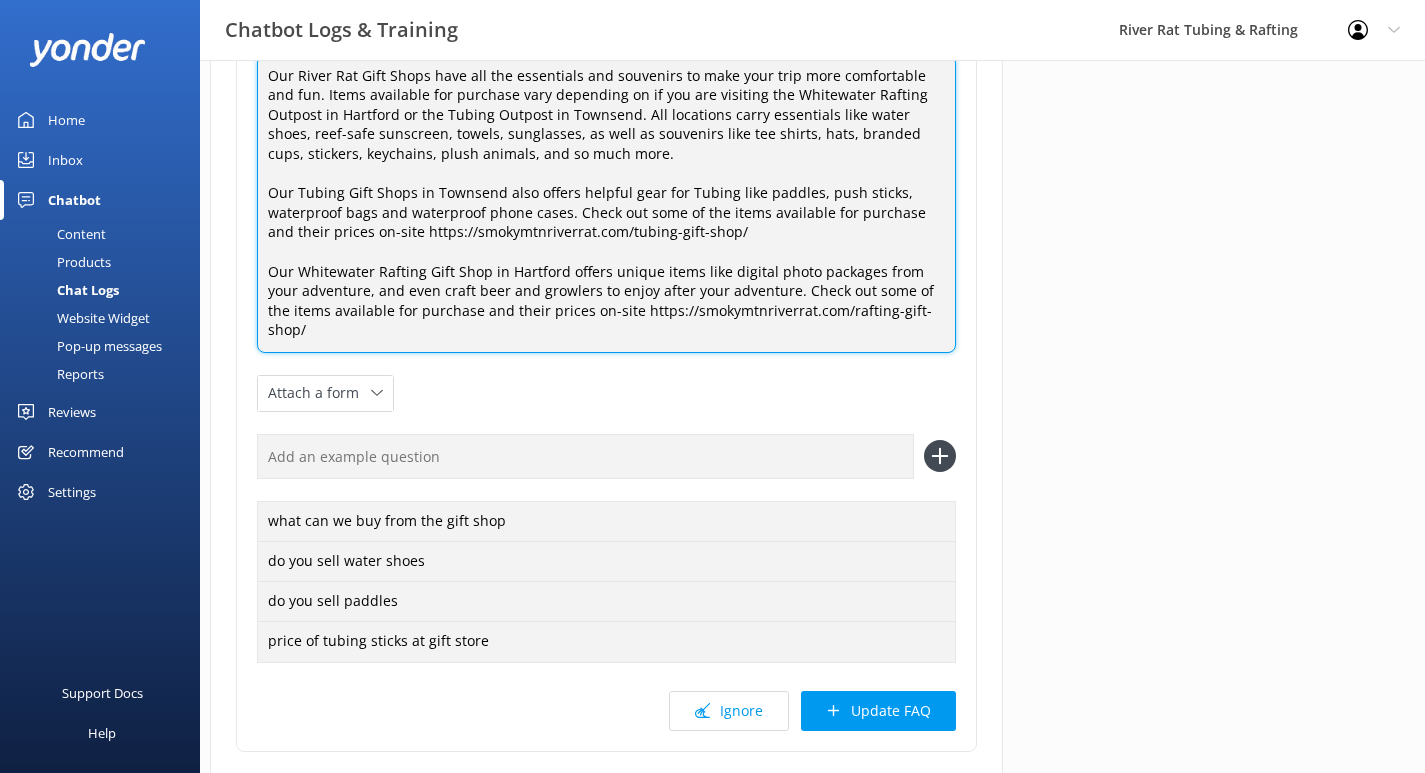 click on "Our River Rat Gift Shops have all the essentials and souvenirs to make your trip more comfortable and fun. Items available for purchase vary depending on if you are visiting the Whitewater Rafting Outpost in Hartford or the Tubing Outpost in Townsend. All locations carry essentials like water shoes, reef-safe sunscreen, towels, sunglasses, as well as souvenirs like tee shirts, hats, branded cups, stickers, keychains, plush animals, and so much more.
Our Tubing Gift Shops in Townsend also offers helpful gear for Tubing like paddles, push sticks, waterproof bags and waterproof phone cases. Check out some of the items available for purchase and their prices on-site https://smokymtnriverrat.com/tubing-gift-shop/
Our Whitewater Rafting Gift Shop in Hartford offers unique items like digital photo packages from your adventure, and even craft beer and growlers to enjoy after your adventure. Check out some of the items available for purchase and their prices on-site https://smokymtnriverrat.com/rafting-gift-shop/" at bounding box center (606, 204) 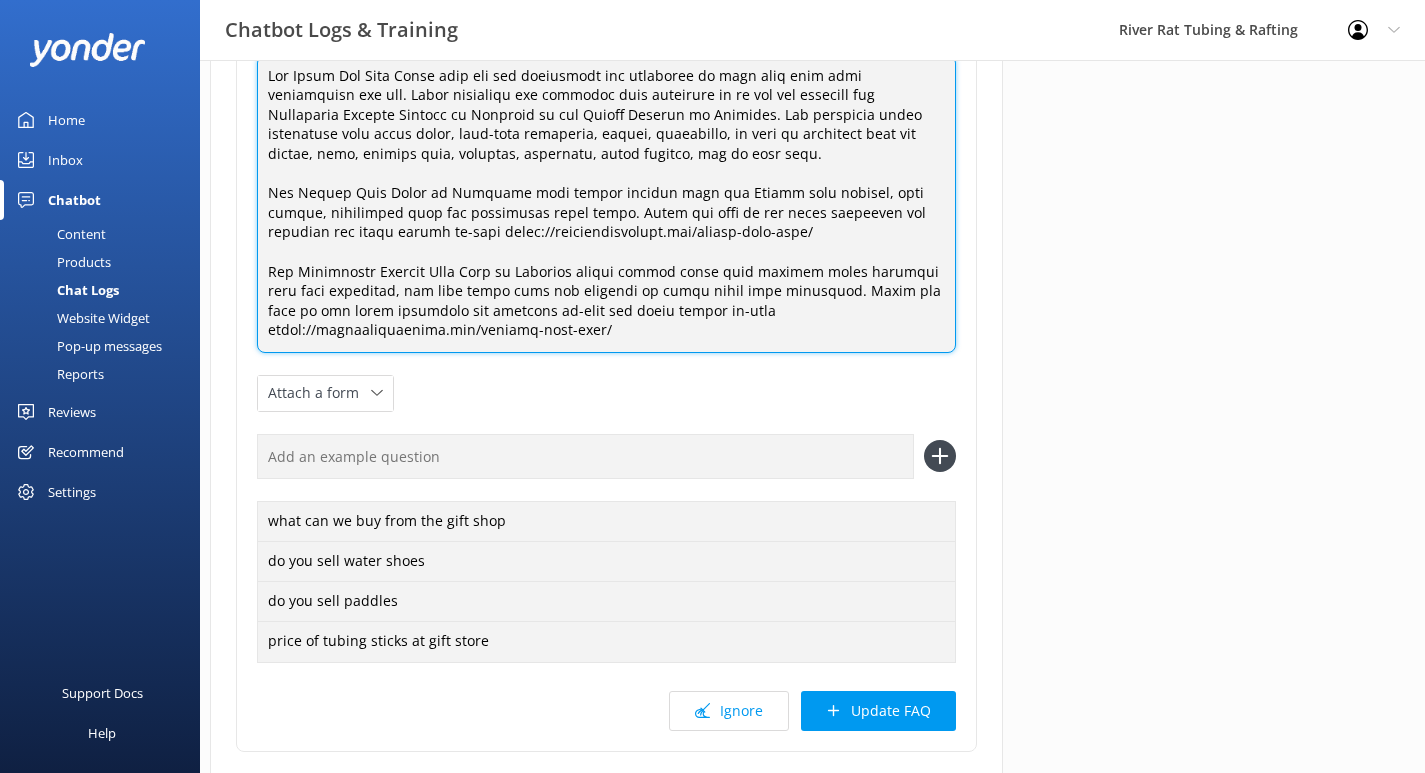 click at bounding box center (606, 204) 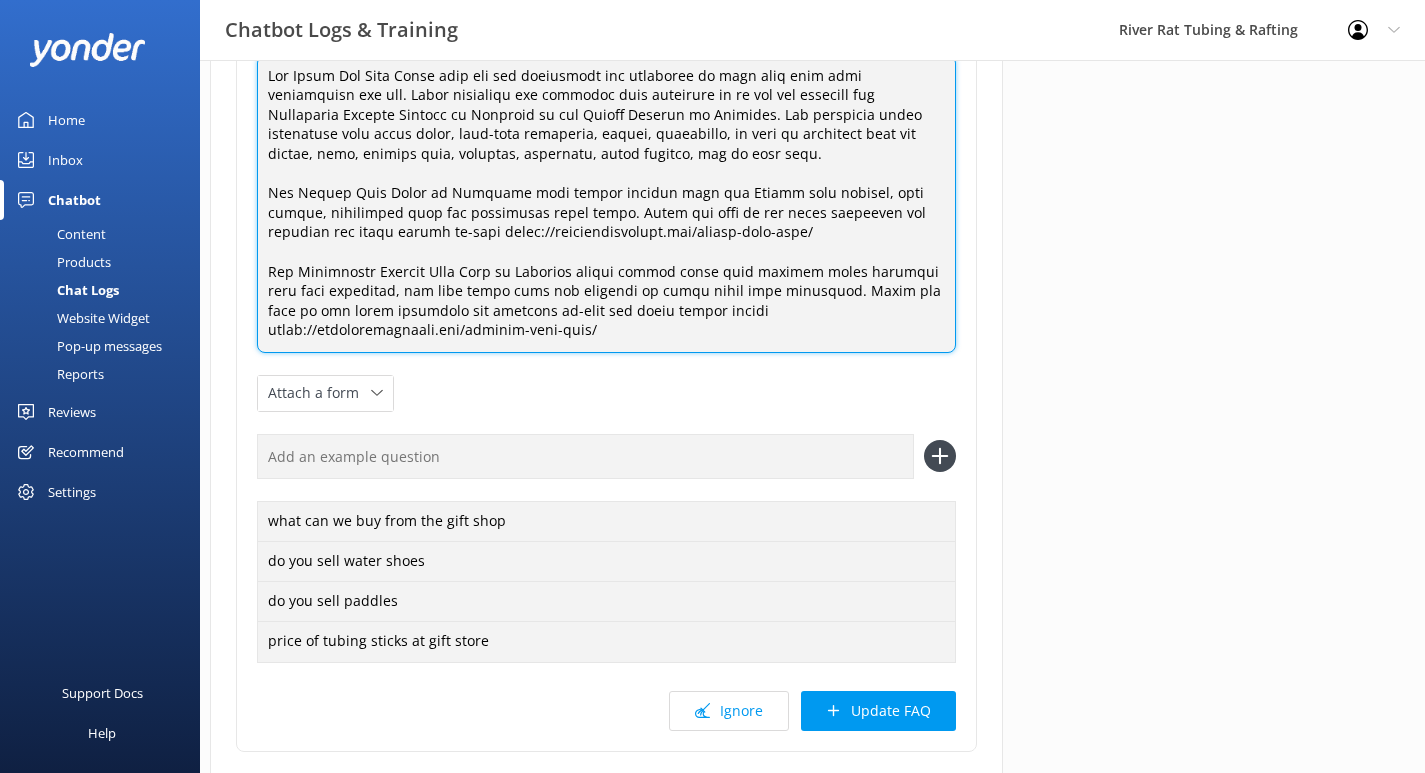 drag, startPoint x: 647, startPoint y: 315, endPoint x: 632, endPoint y: 315, distance: 15 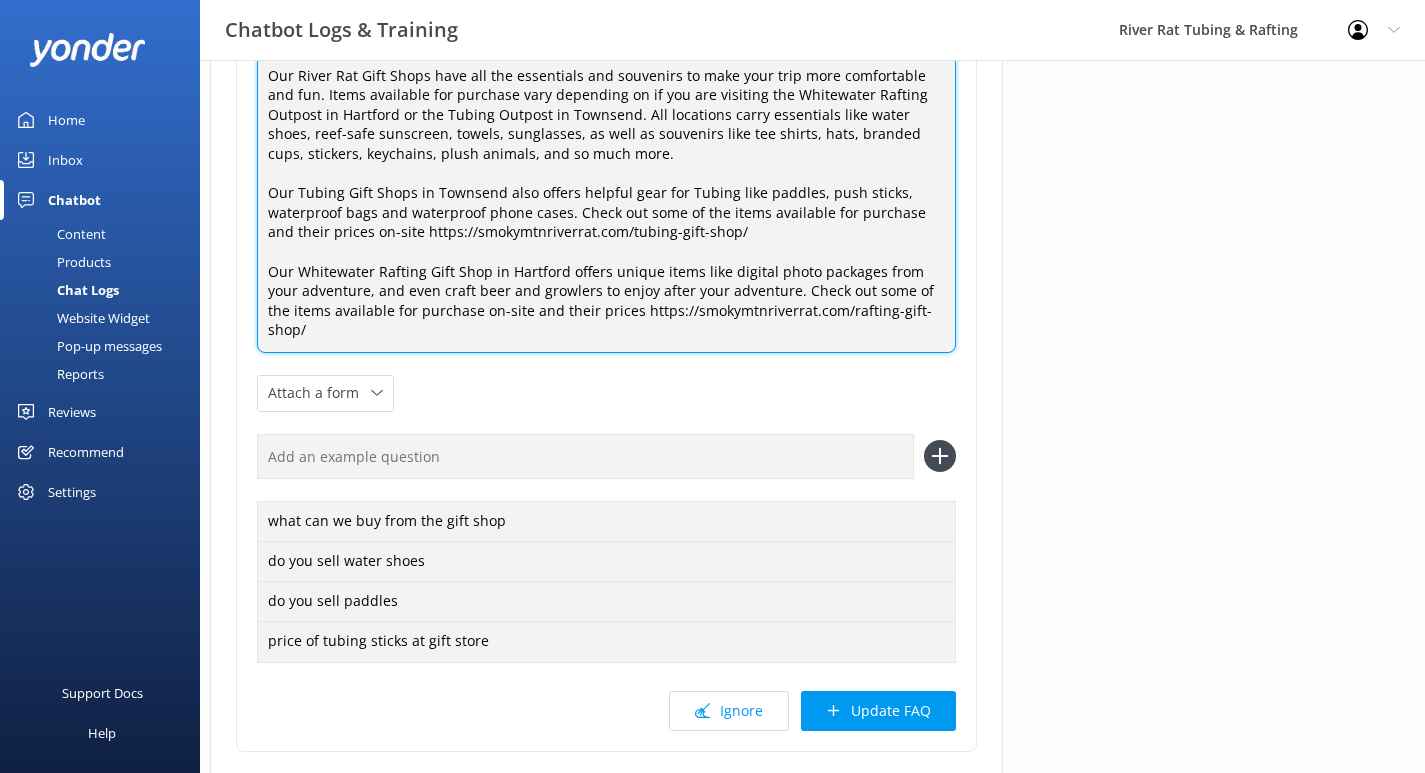 click on "Our River Rat Gift Shops have all the essentials and souvenirs to make your trip more comfortable and fun. Items available for purchase vary depending on if you are visiting the Whitewater Rafting Outpost in Hartford or the Tubing Outpost in Townsend. All locations carry essentials like water shoes, reef-safe sunscreen, towels, sunglasses, as well as souvenirs like tee shirts, hats, branded cups, stickers, keychains, plush animals, and so much more.
Our Tubing Gift Shops in Townsend also offers helpful gear for Tubing like paddles, push sticks, waterproof bags and waterproof phone cases. Check out some of the items available for purchase and their prices on-site https://smokymtnriverrat.com/tubing-gift-shop/
Our Whitewater Rafting Gift Shop in Hartford offers unique items like digital photo packages from your adventure, and even craft beer and growlers to enjoy after your adventure. Check out some of the items available for purchase on-site and their prices https://smokymtnriverrat.com/rafting-gift-shop/" at bounding box center [606, 204] 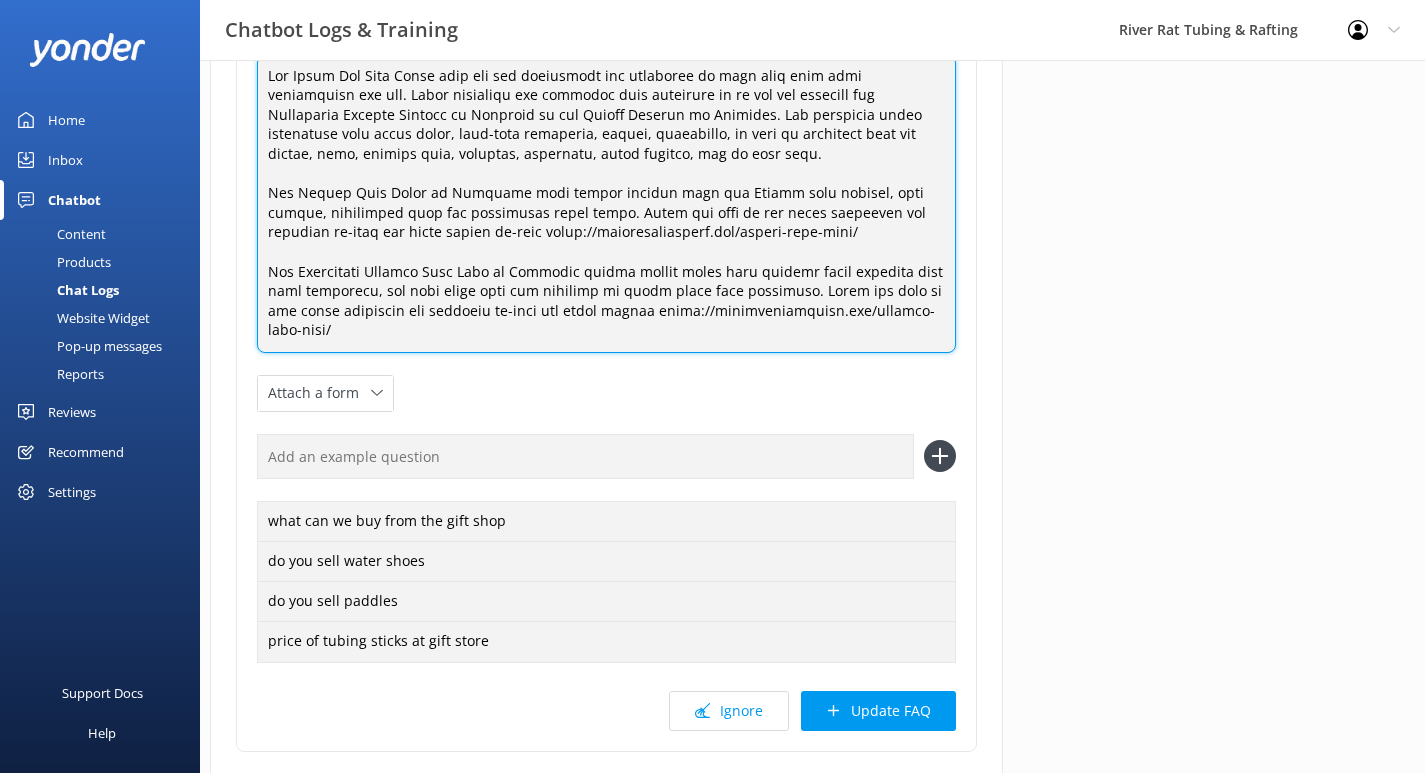 drag, startPoint x: 443, startPoint y: 235, endPoint x: 396, endPoint y: 235, distance: 47 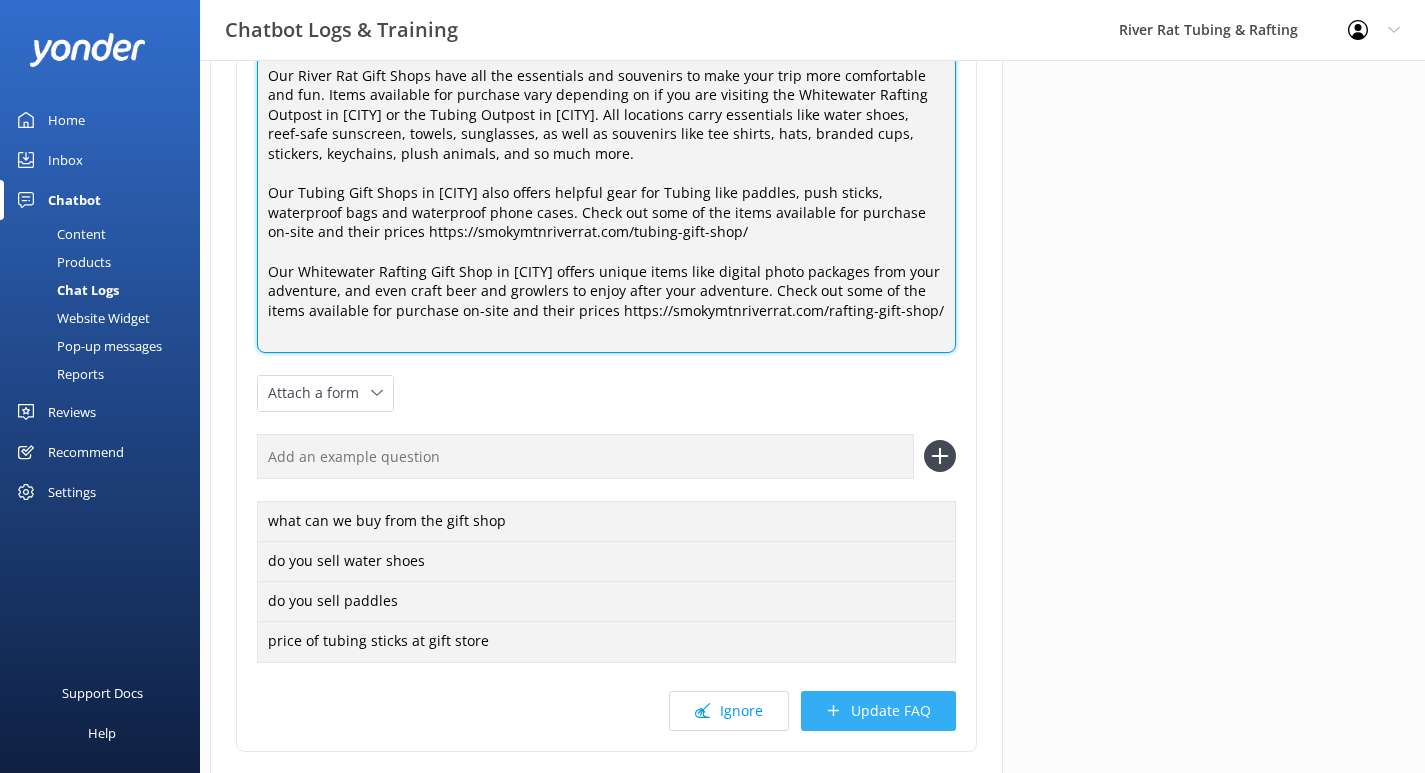 type on "Our River Rat Gift Shops have all the essentials and souvenirs to make your trip more comfortable and fun. Items available for purchase vary depending on if you are visiting the Whitewater Rafting Outpost in [CITY] or the Tubing Outpost in [CITY]. All locations carry essentials like water shoes, reef-safe sunscreen, towels, sunglasses, as well as souvenirs like tee shirts, hats, branded cups, stickers, keychains, plush animals, and so much more.
Our Tubing Gift Shops in [CITY] also offers helpful gear for Tubing like paddles, push sticks, waterproof bags and waterproof phone cases. Check out some of the items available for purchase on-site and their prices https://smokymtnriverrat.com/tubing-gift-shop/
Our Whitewater Rafting Gift Shop in [CITY] offers unique items like digital photo packages from your adventure, and even craft beer and growlers to enjoy after your adventure. Check out some of the items available for purchase on-site and their prices https://smokymtnriverrat.com/rafting-gift-shop/" 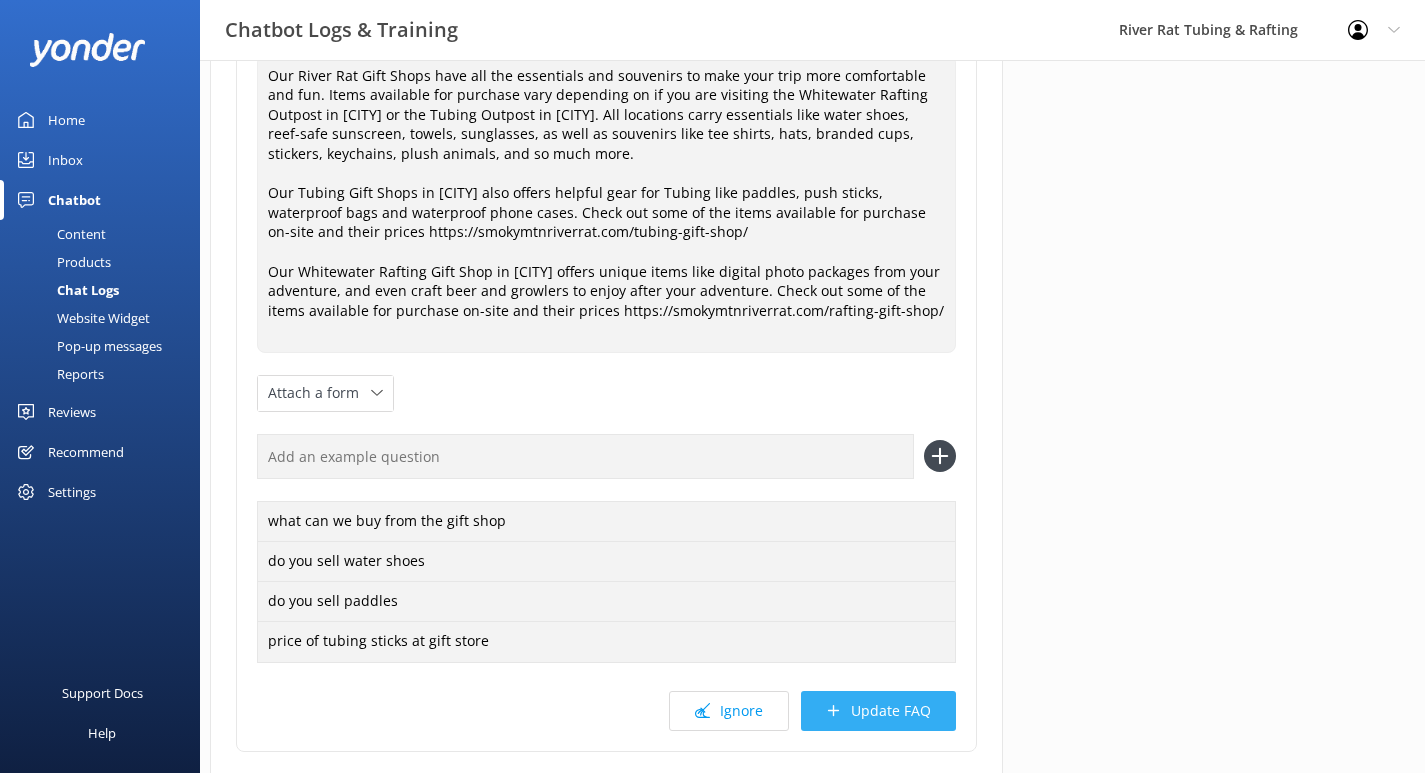 click on "Update FAQ" at bounding box center [878, 711] 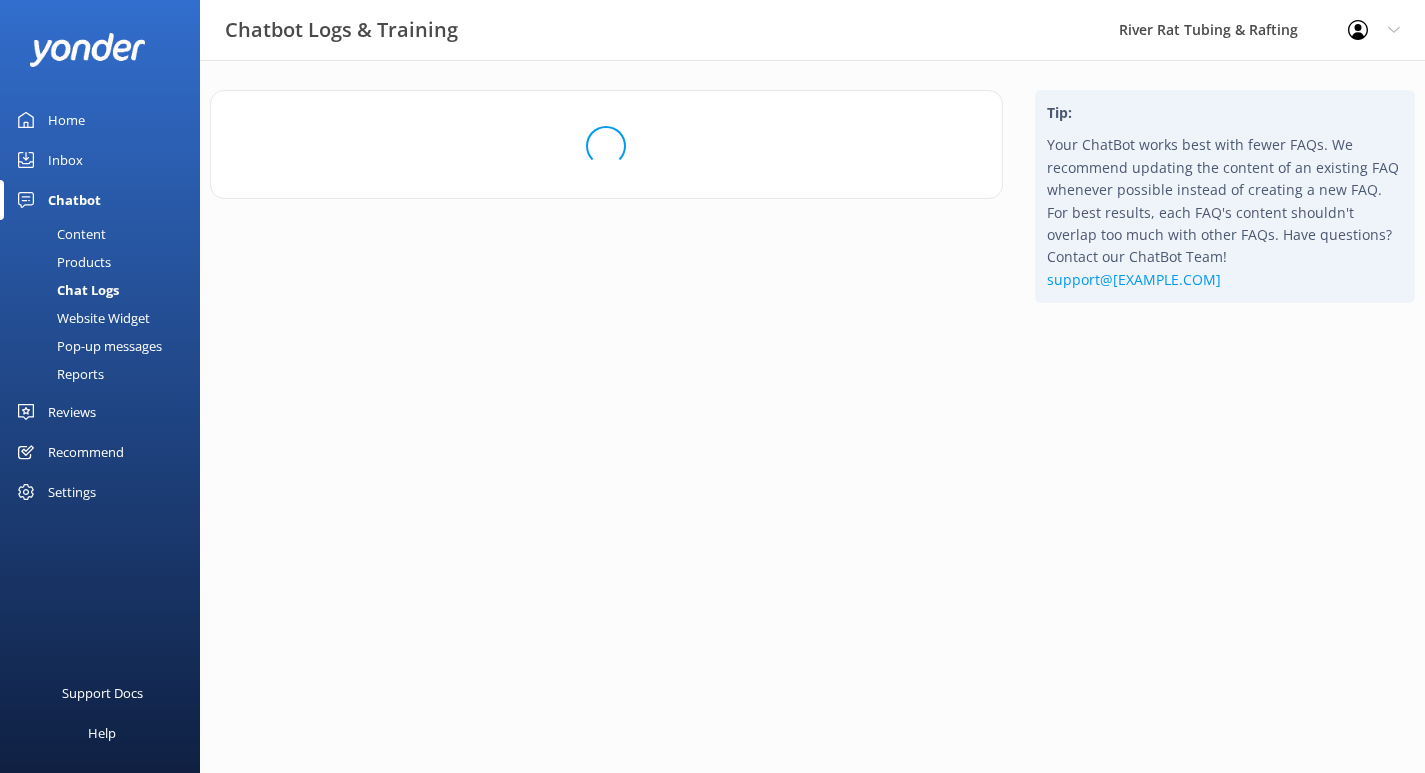 scroll, scrollTop: 0, scrollLeft: 0, axis: both 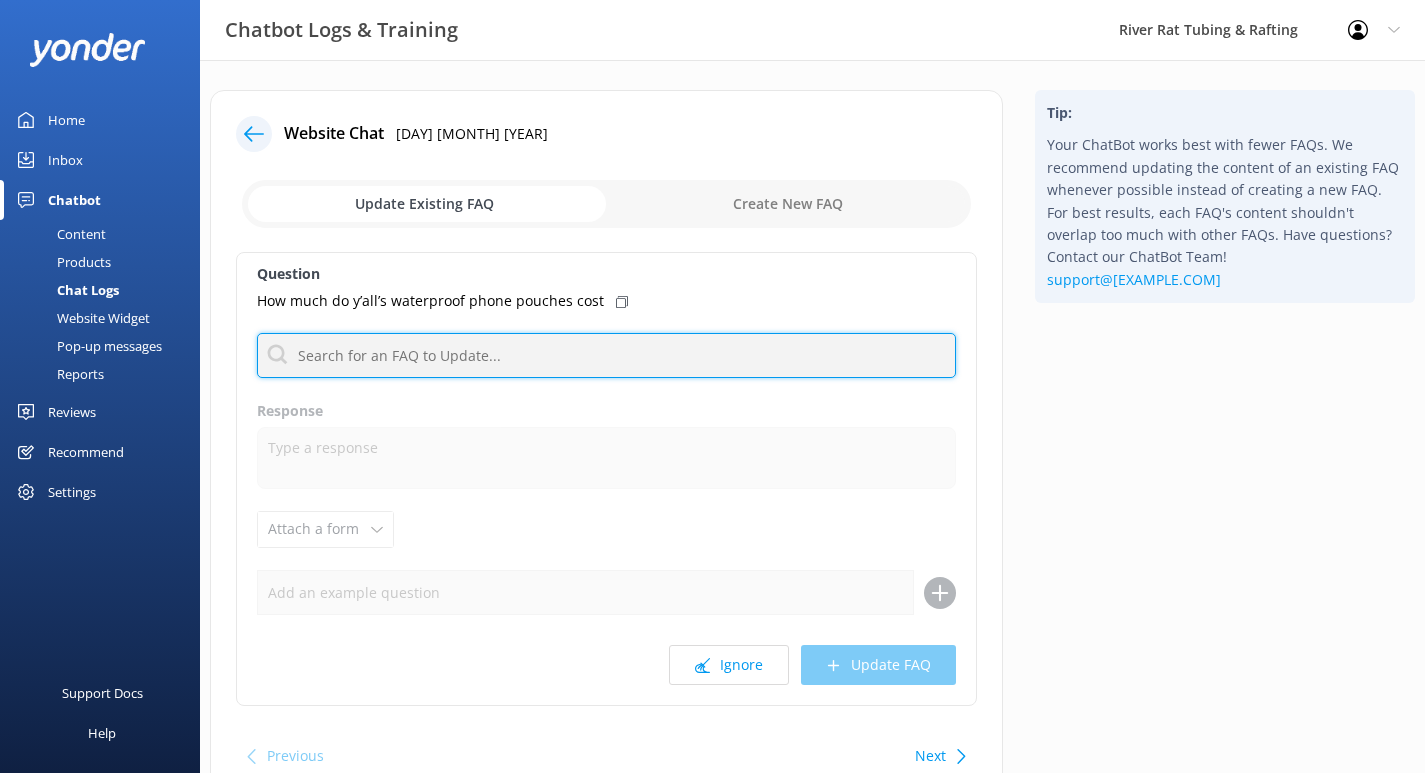 click at bounding box center (606, 355) 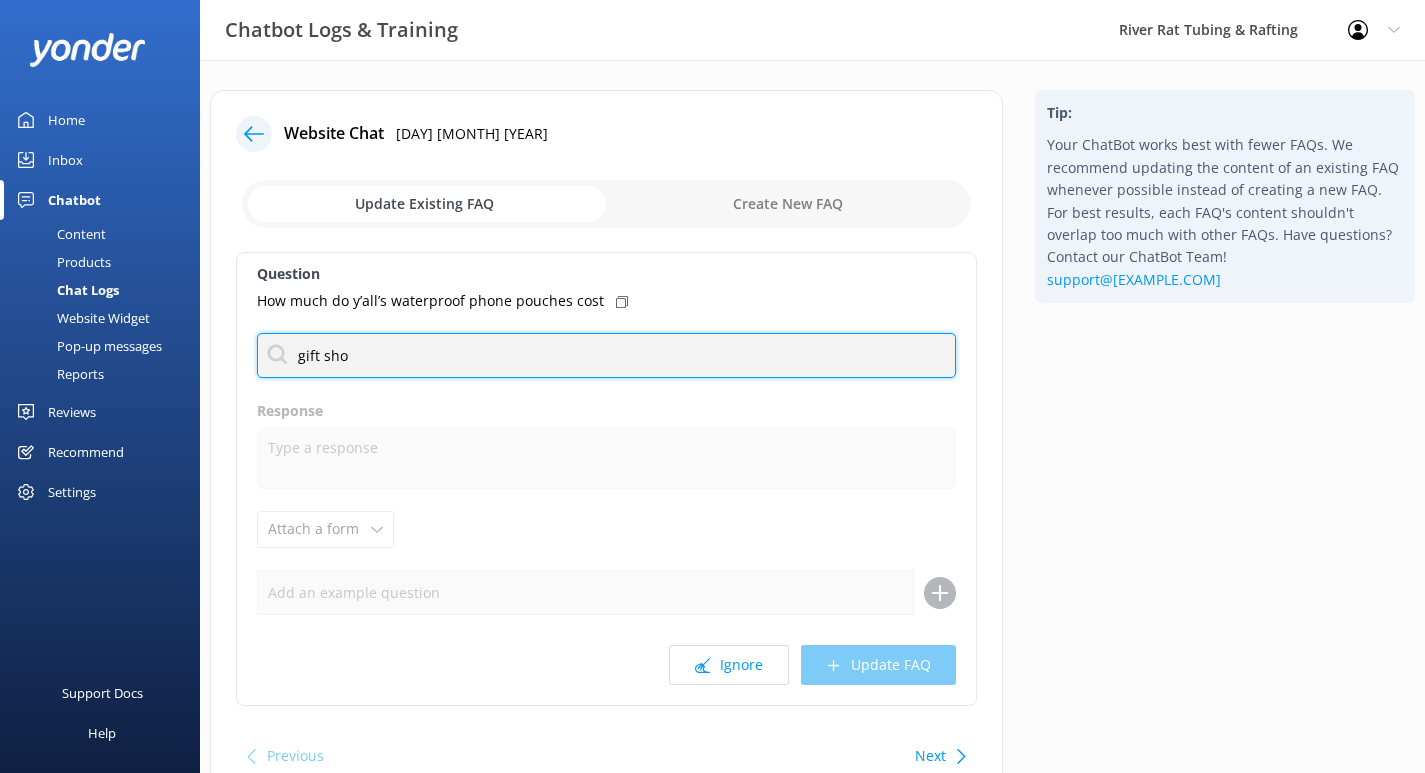 type on "gift shop" 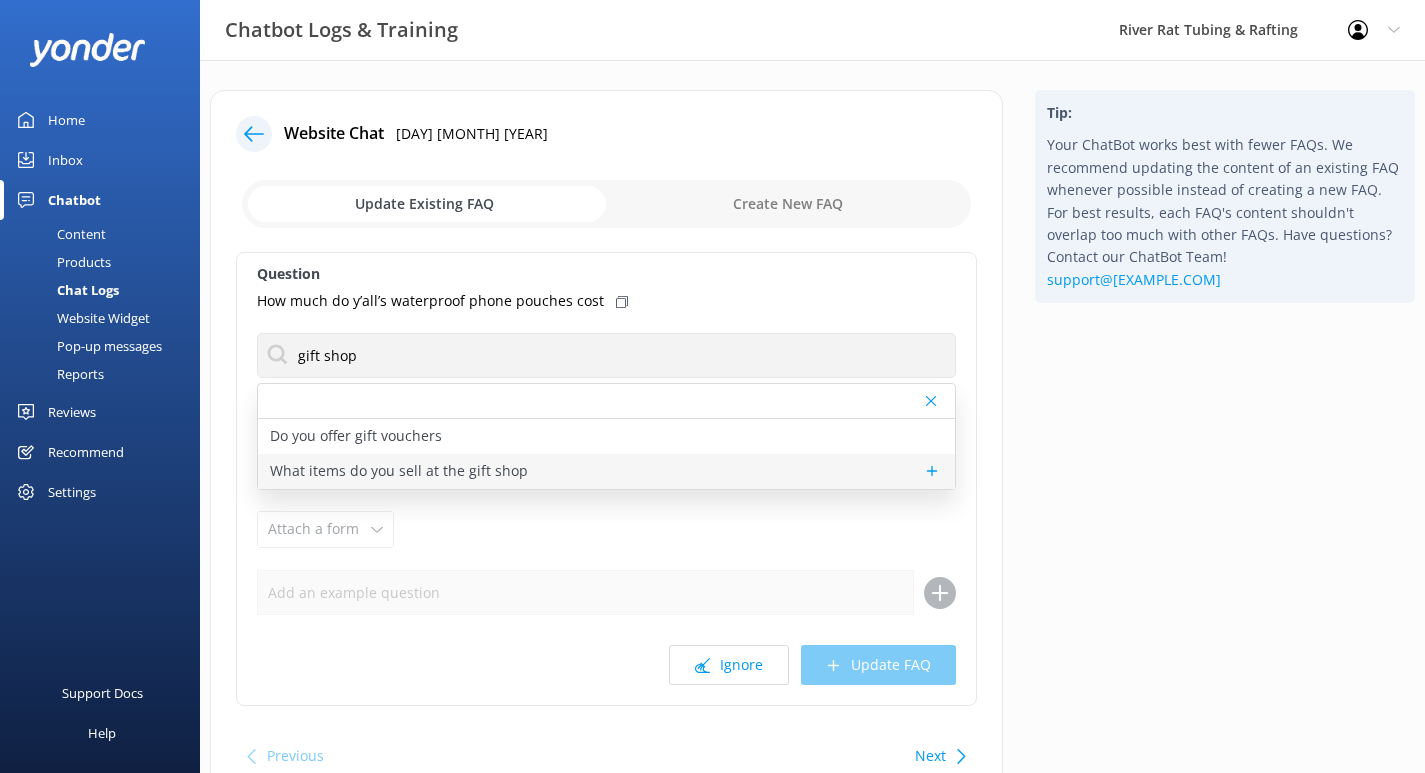 click on "What items do you sell at the gift shop" at bounding box center (399, 471) 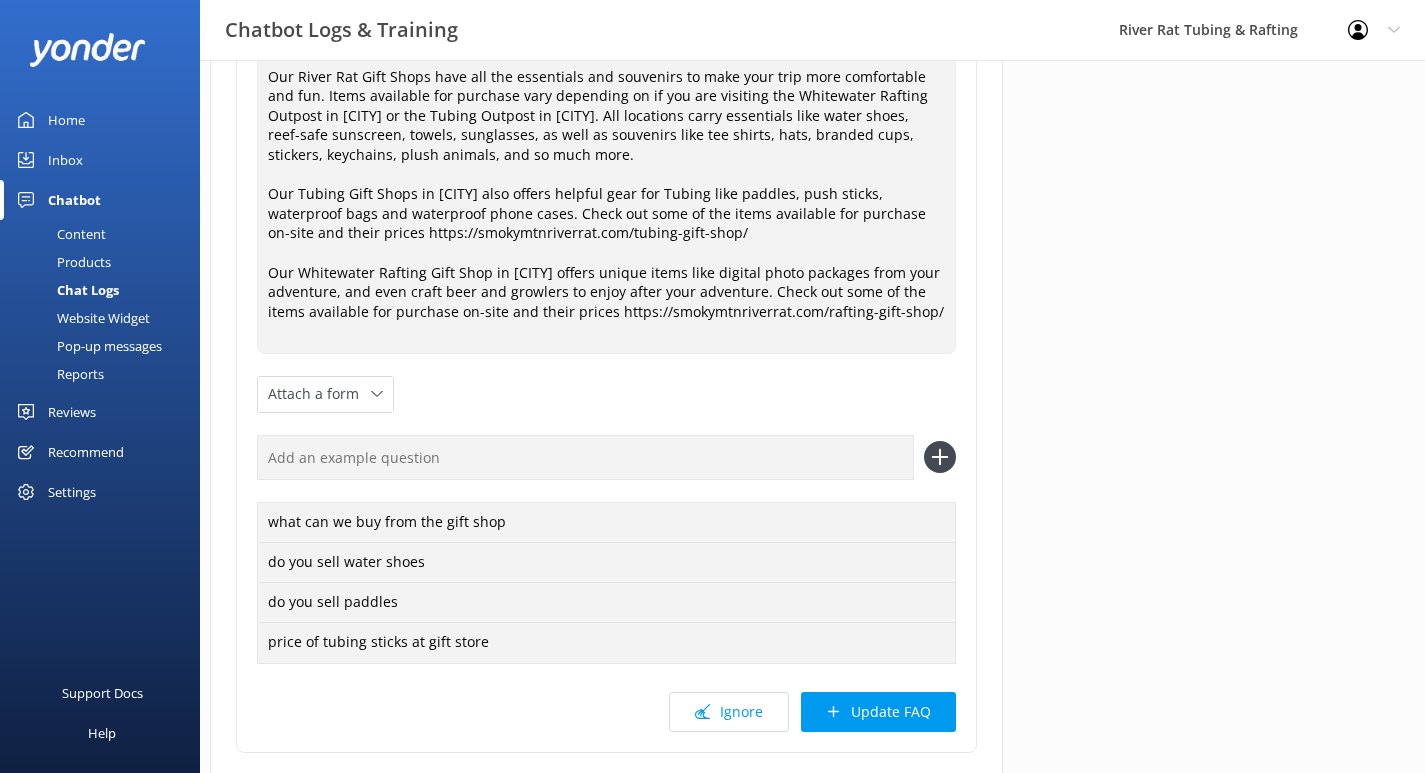 scroll, scrollTop: 361, scrollLeft: 0, axis: vertical 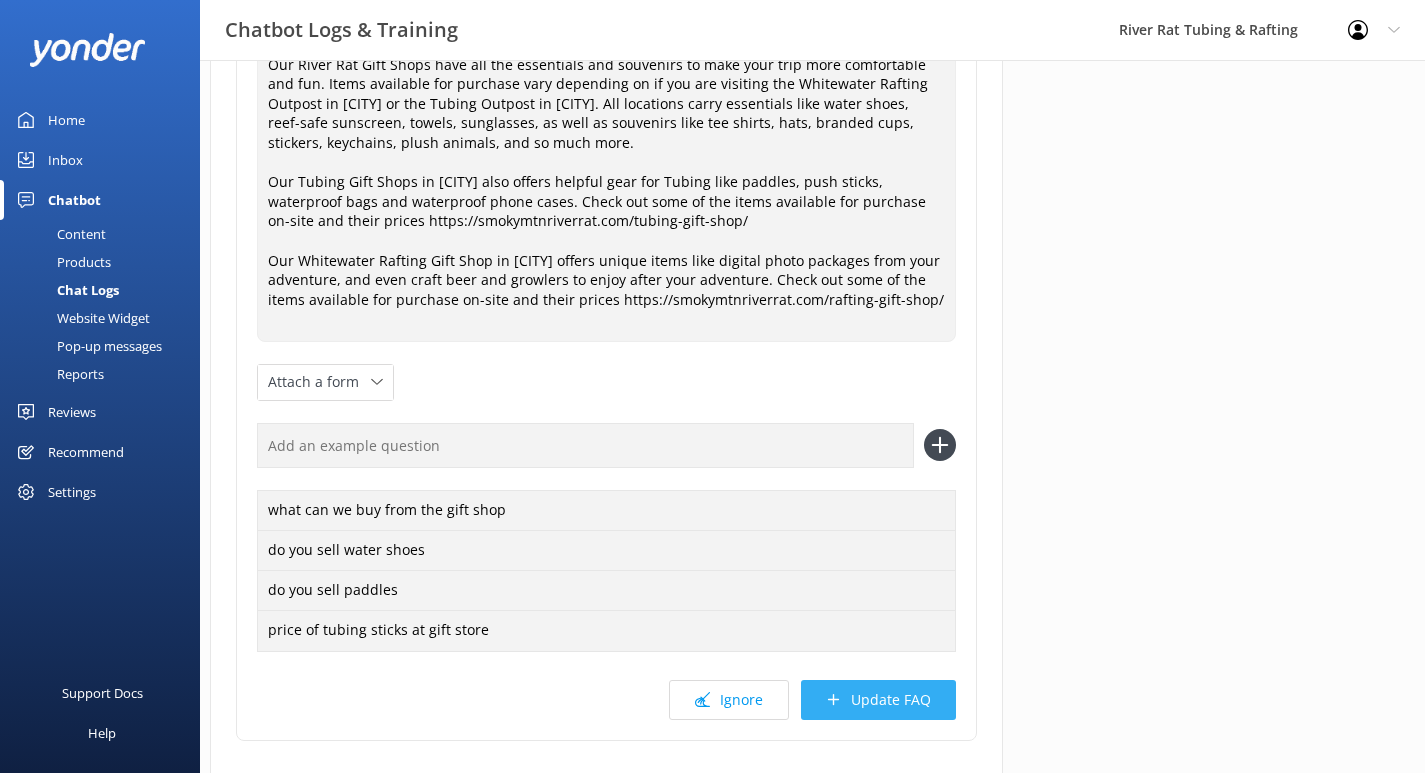 click on "Update FAQ" at bounding box center [878, 700] 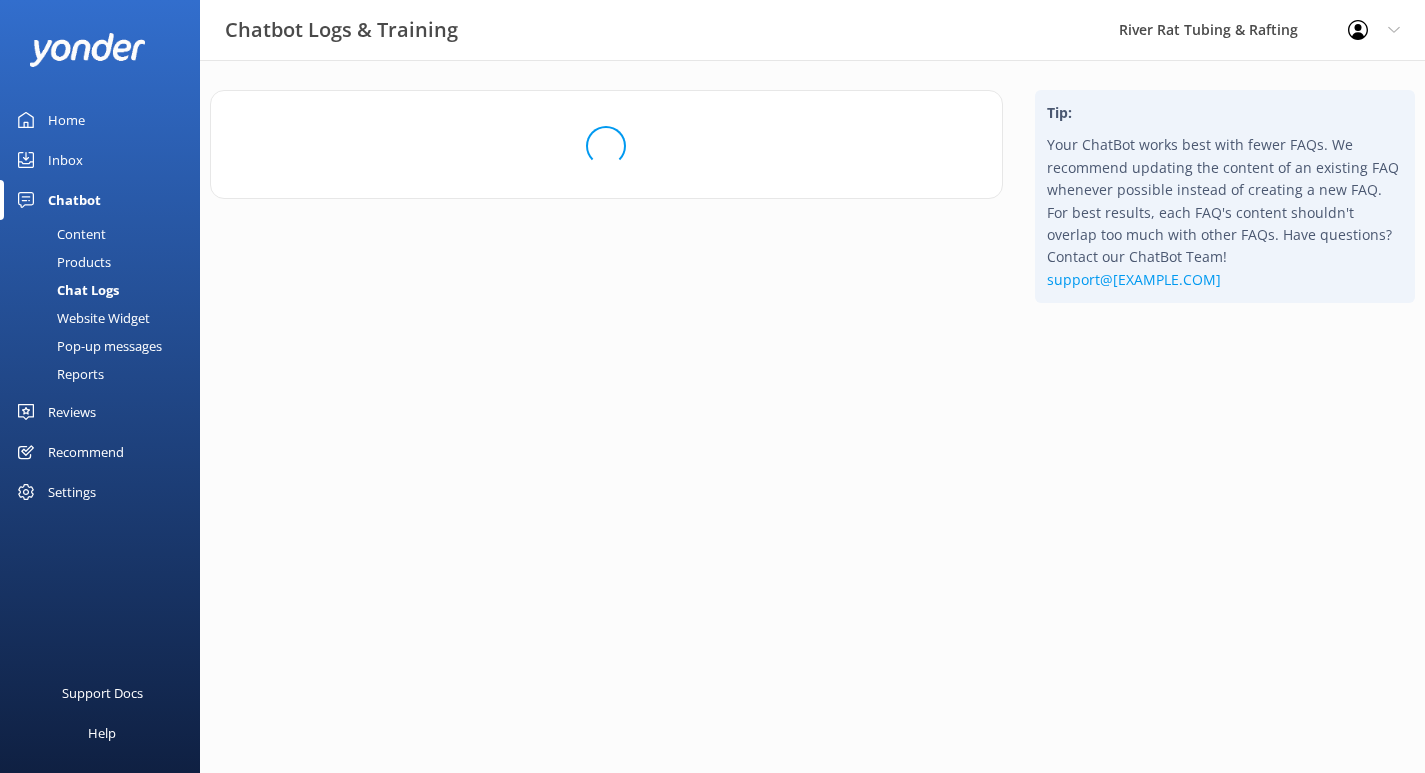 scroll, scrollTop: 0, scrollLeft: 0, axis: both 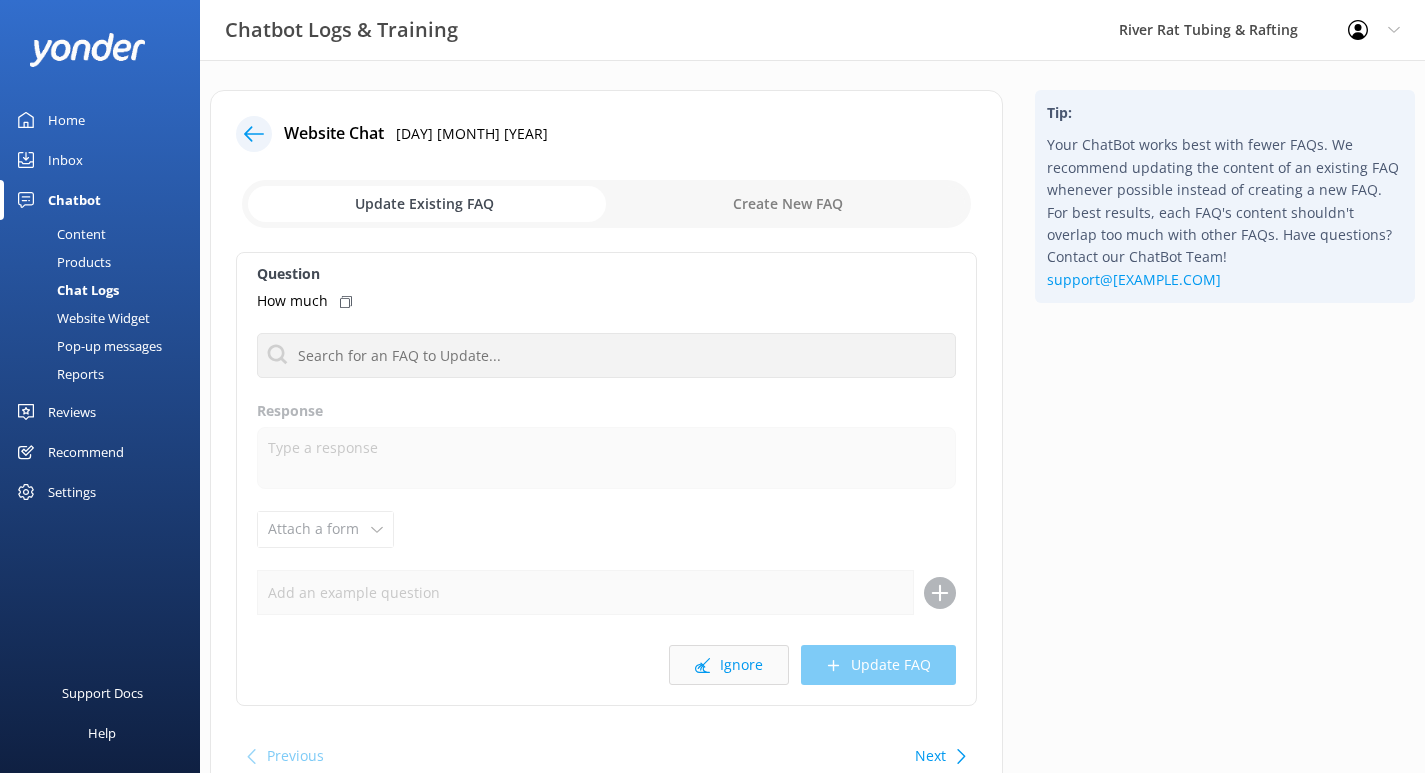 click on "Ignore" at bounding box center [729, 665] 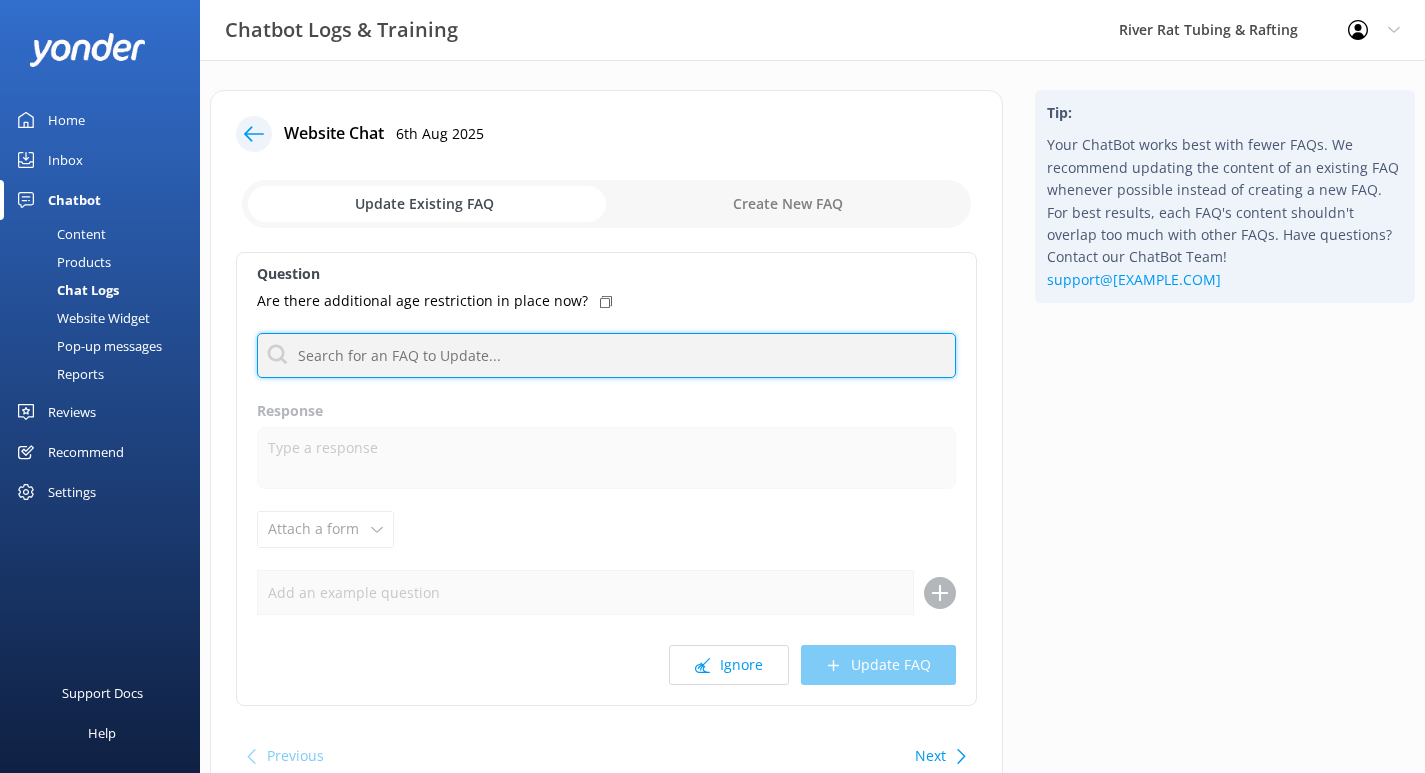 click at bounding box center (606, 355) 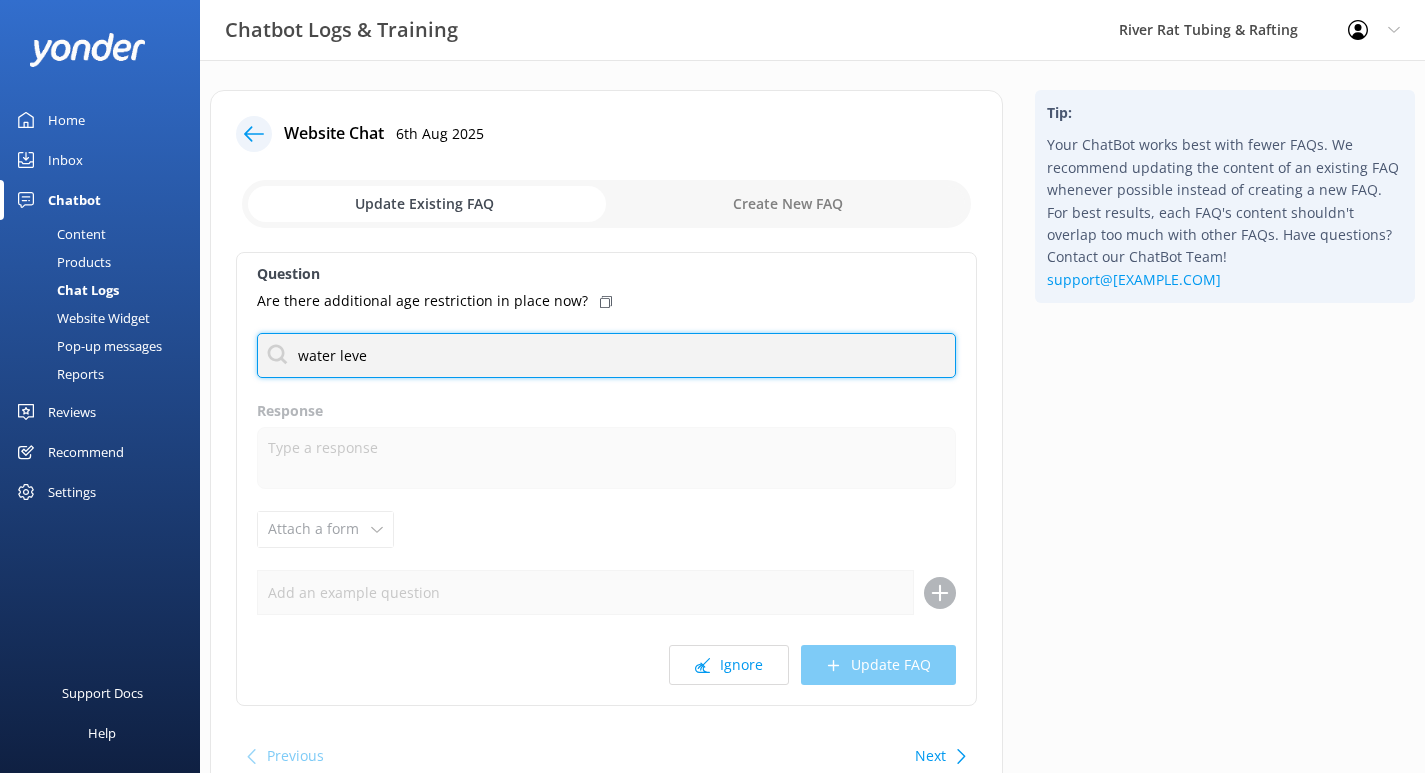 type on "water level" 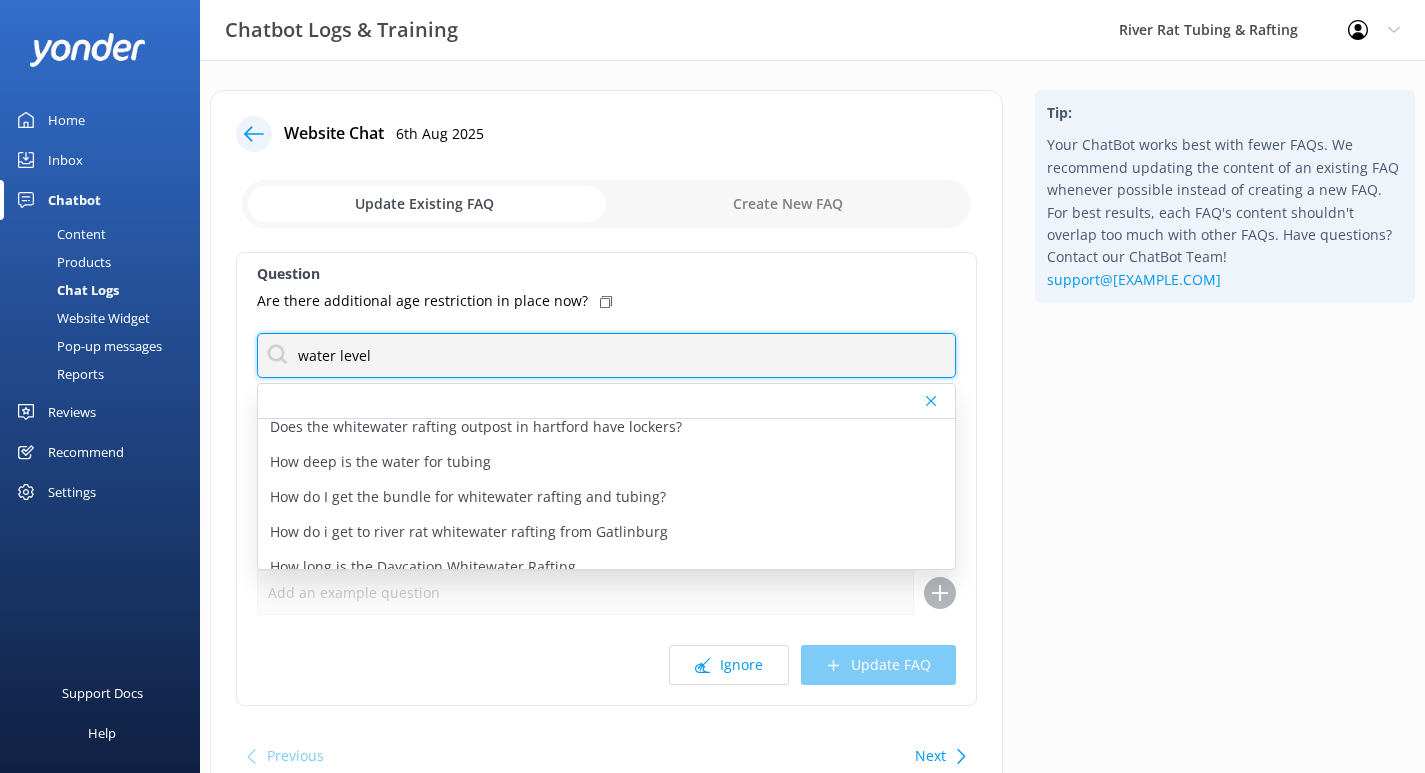 scroll, scrollTop: 111, scrollLeft: 0, axis: vertical 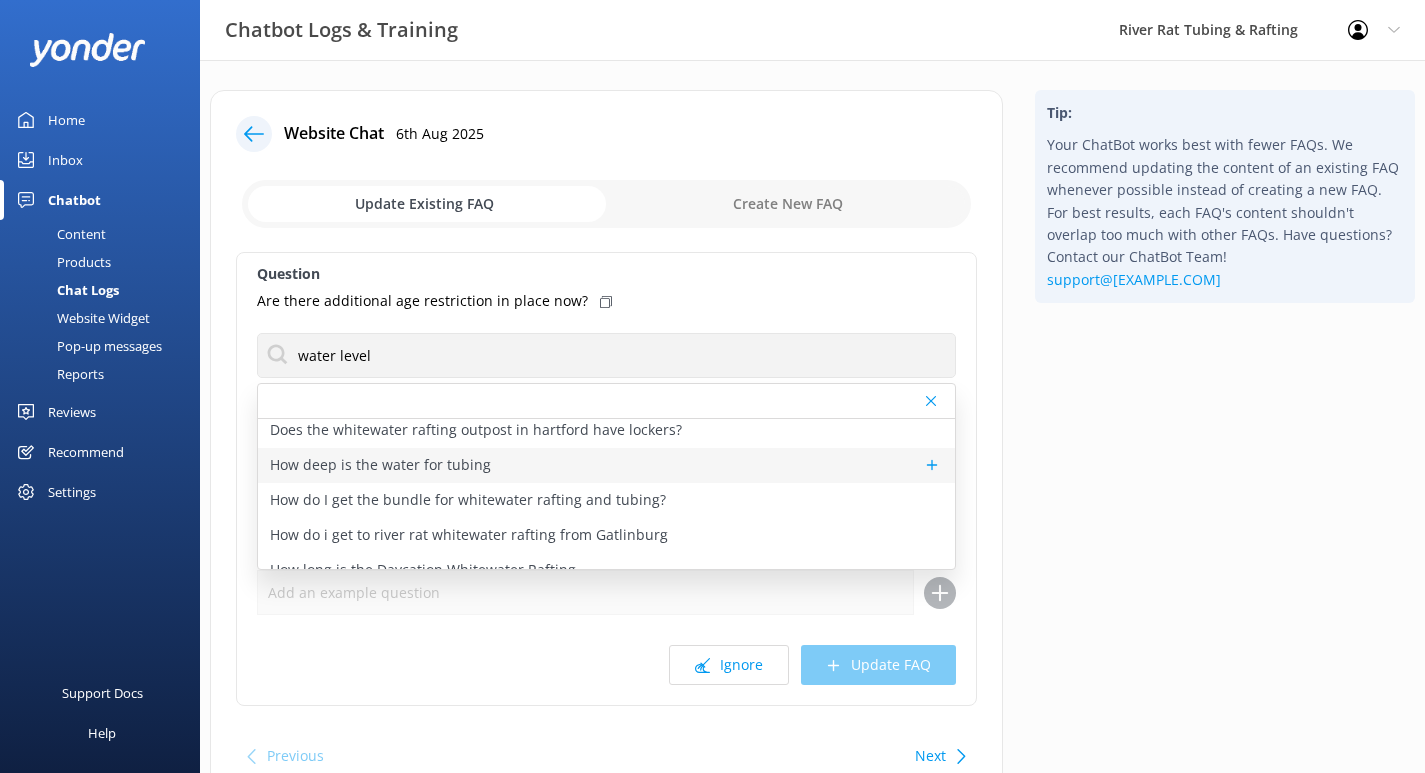 click on "How deep is the water for tubing" at bounding box center [606, 465] 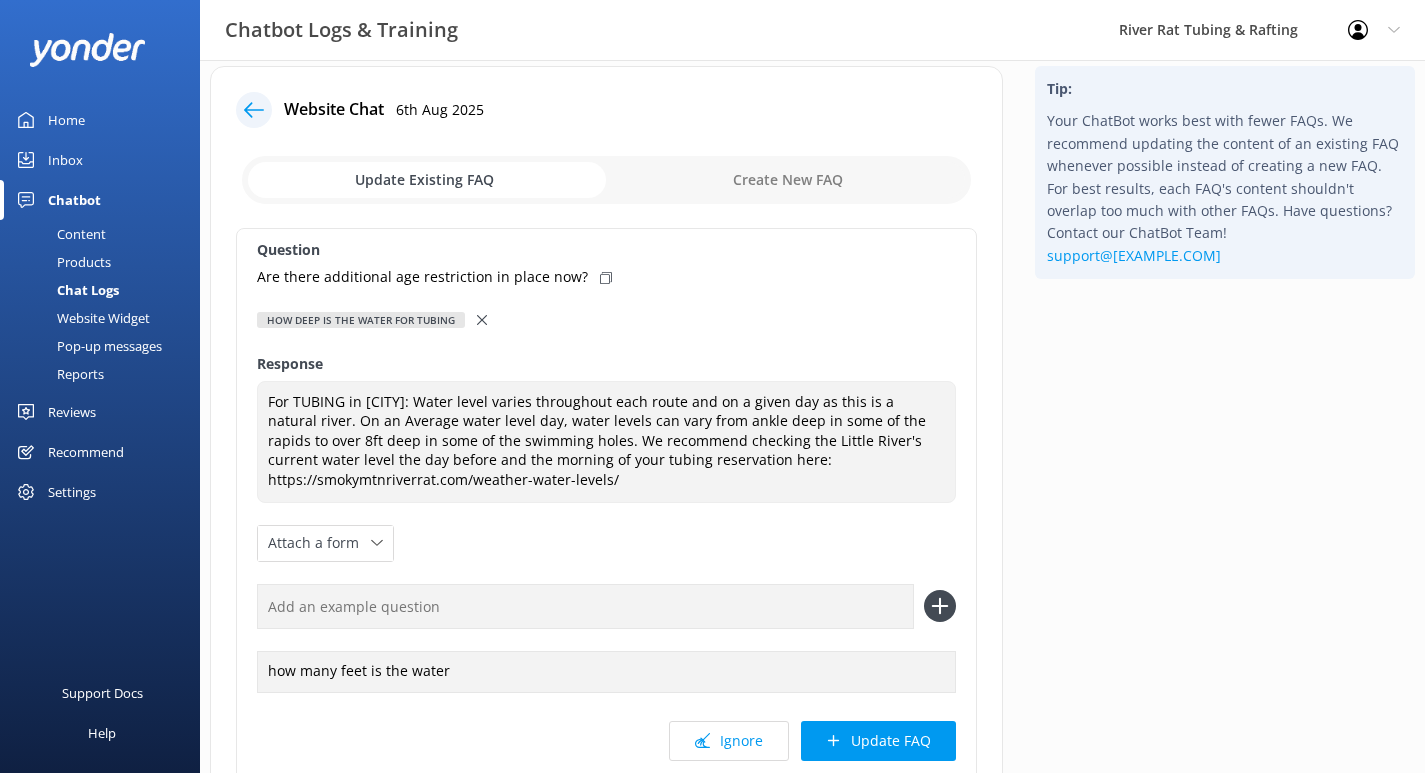 scroll, scrollTop: 26, scrollLeft: 0, axis: vertical 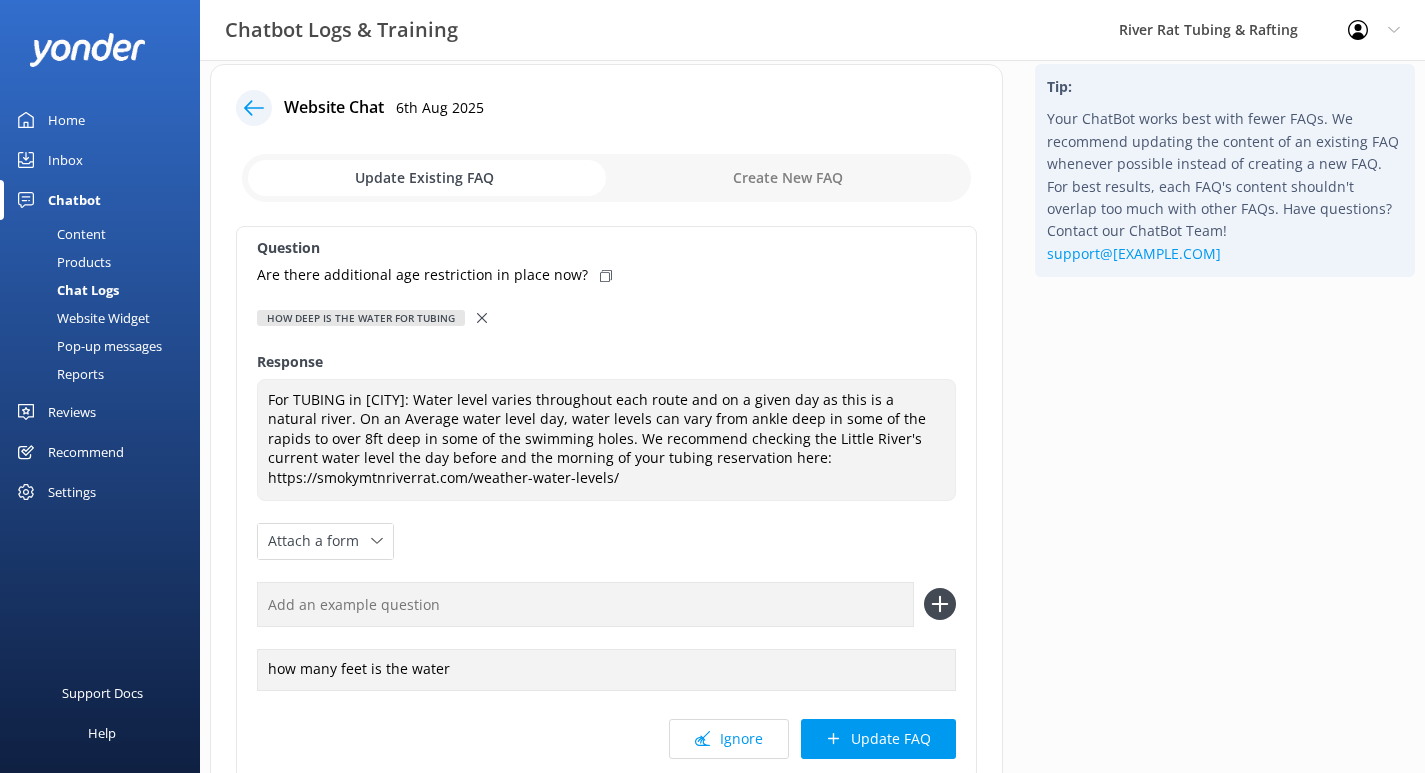 click 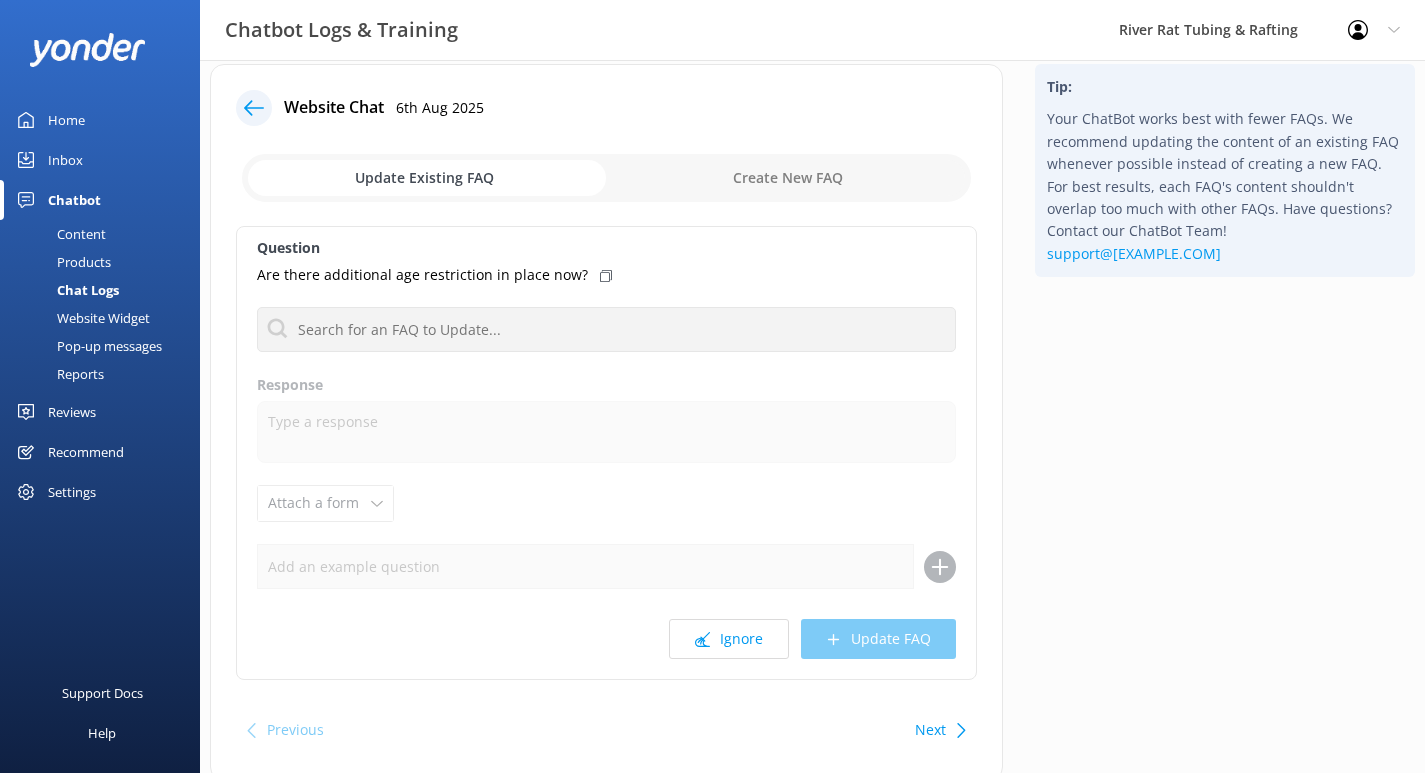 click on "Inbox" at bounding box center (65, 160) 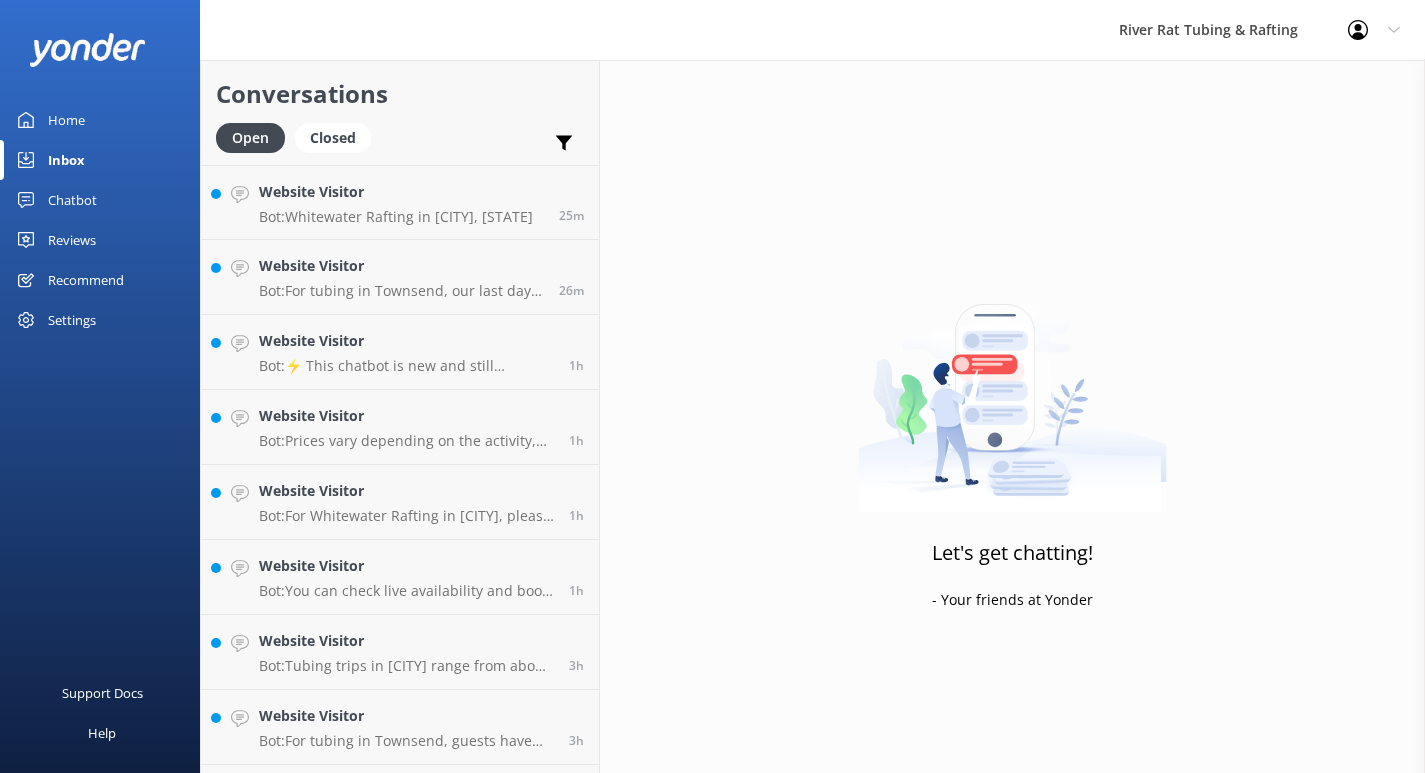 scroll, scrollTop: 0, scrollLeft: 0, axis: both 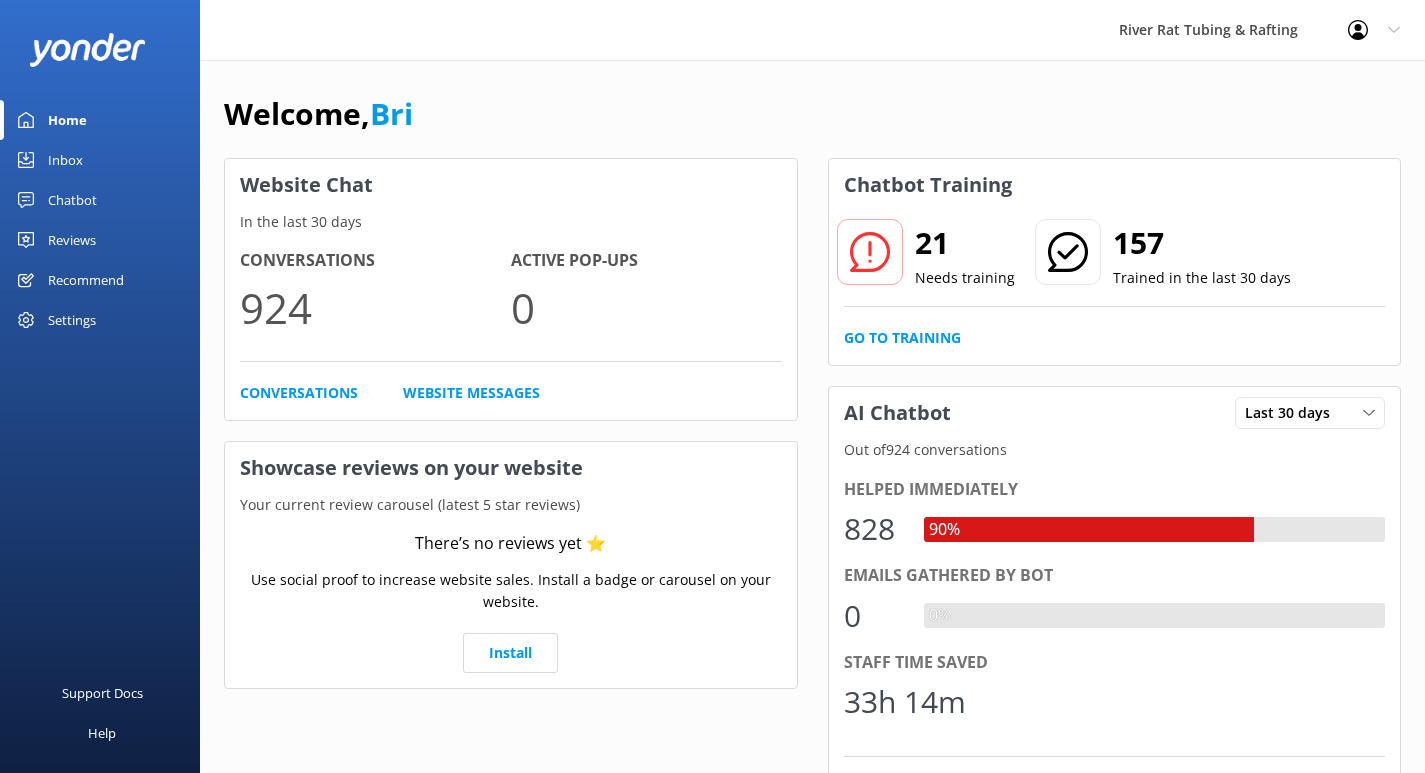 click on "Chatbot" at bounding box center (72, 200) 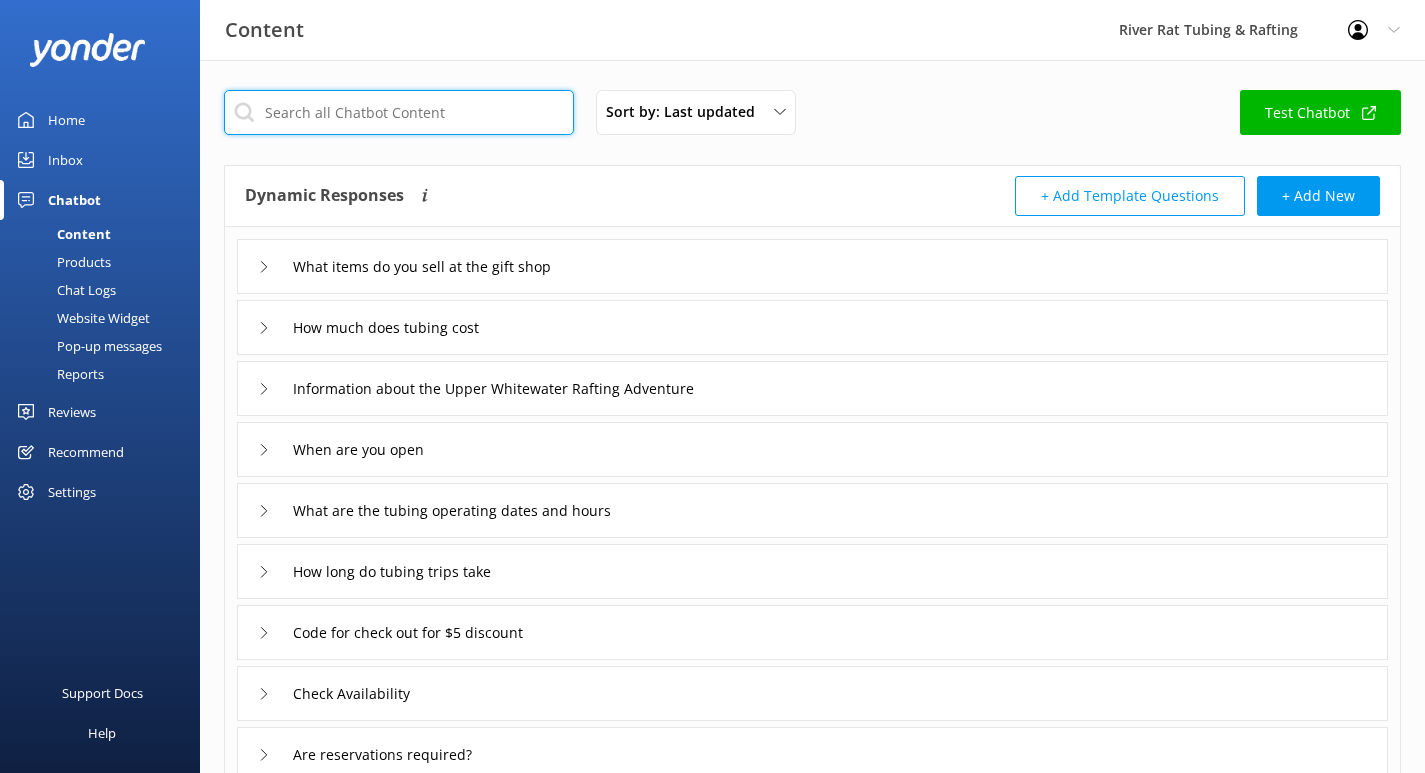 click at bounding box center [399, 112] 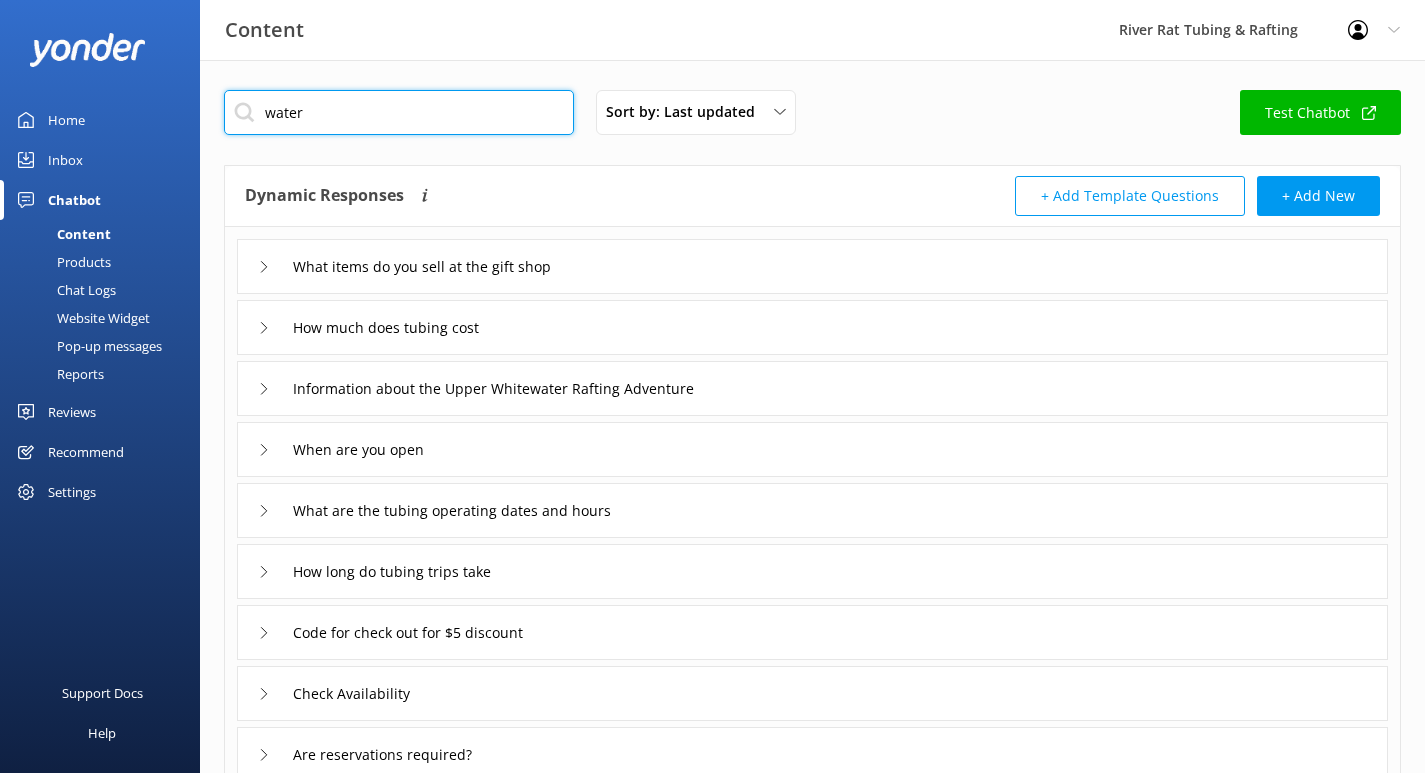 type on "water" 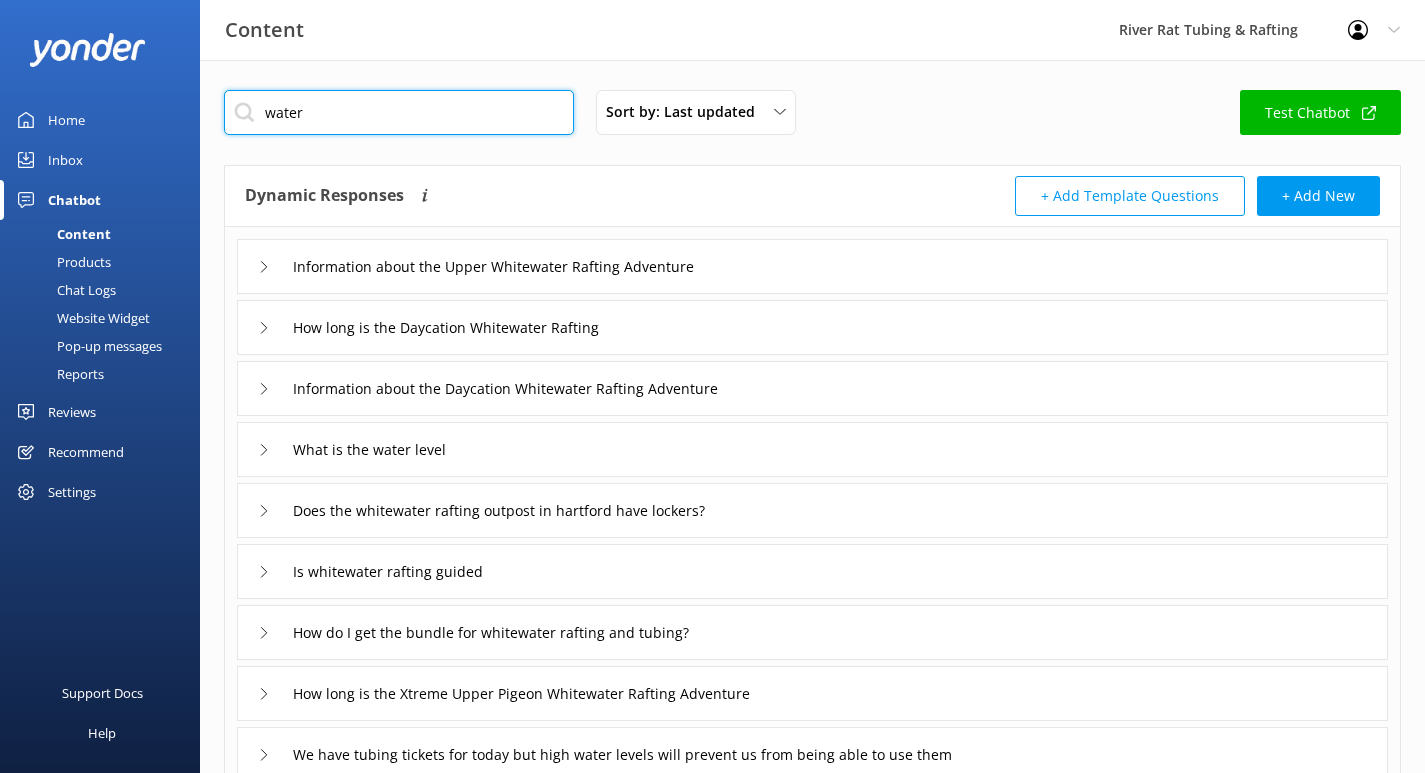 scroll, scrollTop: 19, scrollLeft: 0, axis: vertical 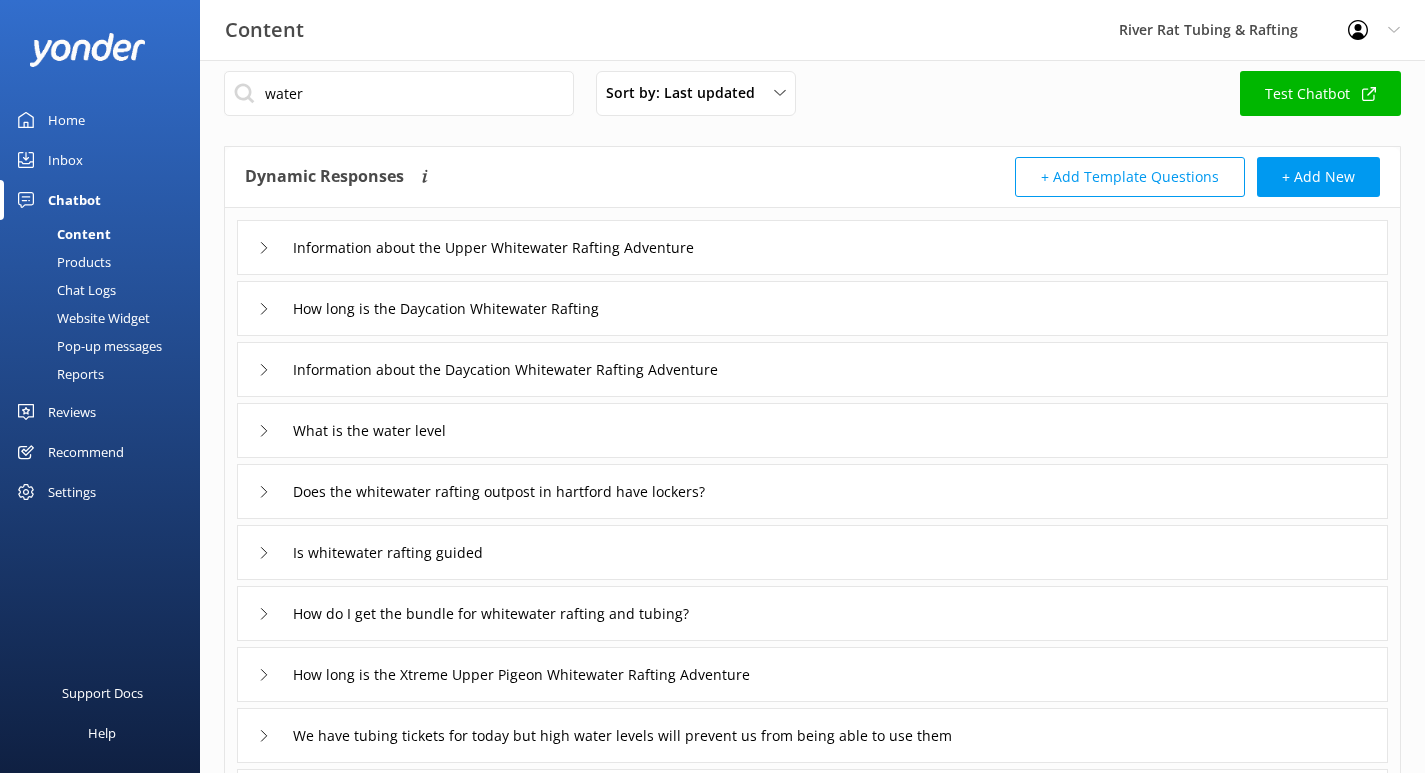 click 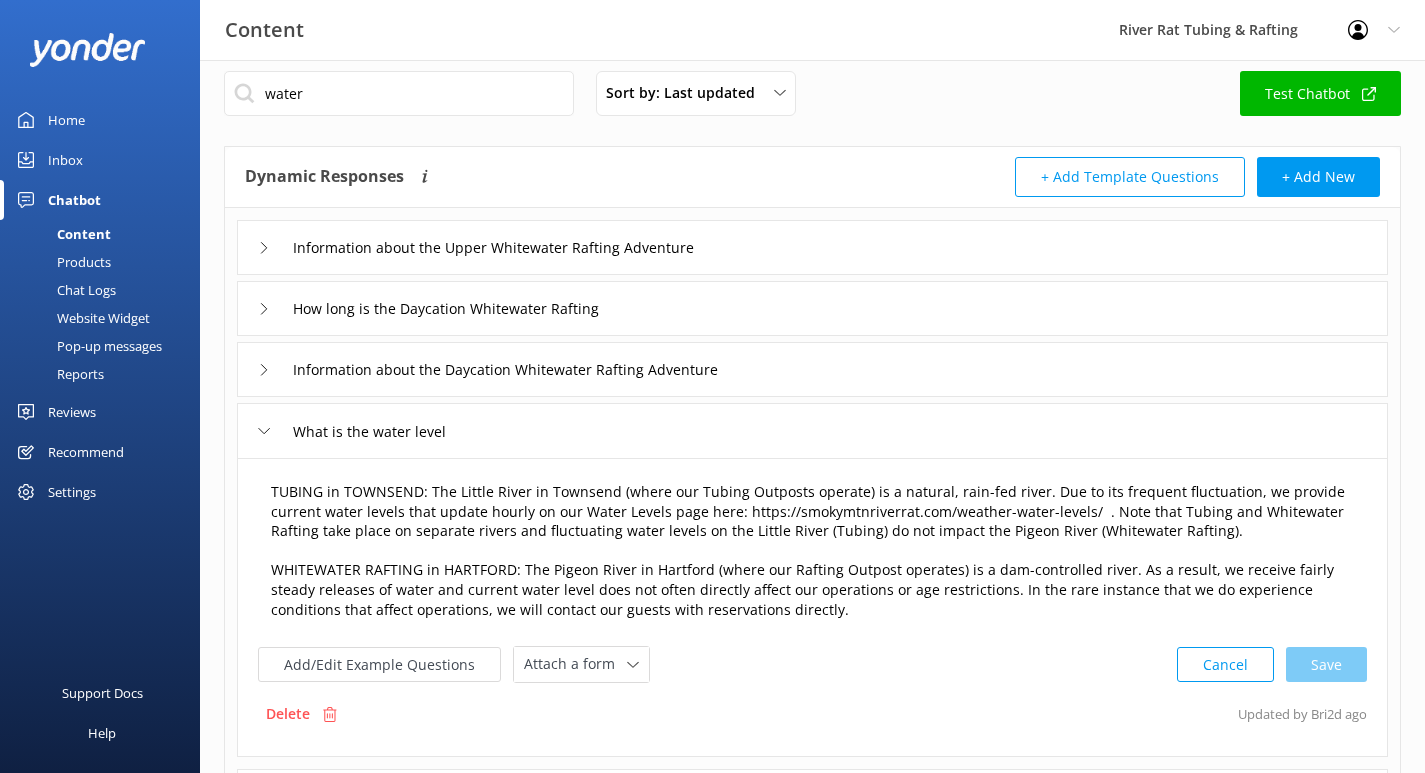 click on "TUBING in TOWNSEND: The Little River in Townsend (where our Tubing Outposts operate) is a natural, rain-fed river. Due to its frequent fluctuation, we provide current water levels that update hourly on our Water Levels page here: https://smokymtnriverrat.com/weather-water-levels/  . Note that Tubing and Whitewater Rafting take place on separate rivers and fluctuating water levels on the Little River (Tubing) do not impact the Pigeon River (Whitewater Rafting).
WHITEWATER RAFTING in HARTFORD: The Pigeon River in Hartford (where our Rafting Outpost operates) is a dam-controlled river. As a result, we receive fairly steady releases of water and current water level does not often directly affect our operations or age restrictions. In the rare instance that we do experience conditions that affect operations, we will contact our guests with reservations directly." at bounding box center (812, 551) 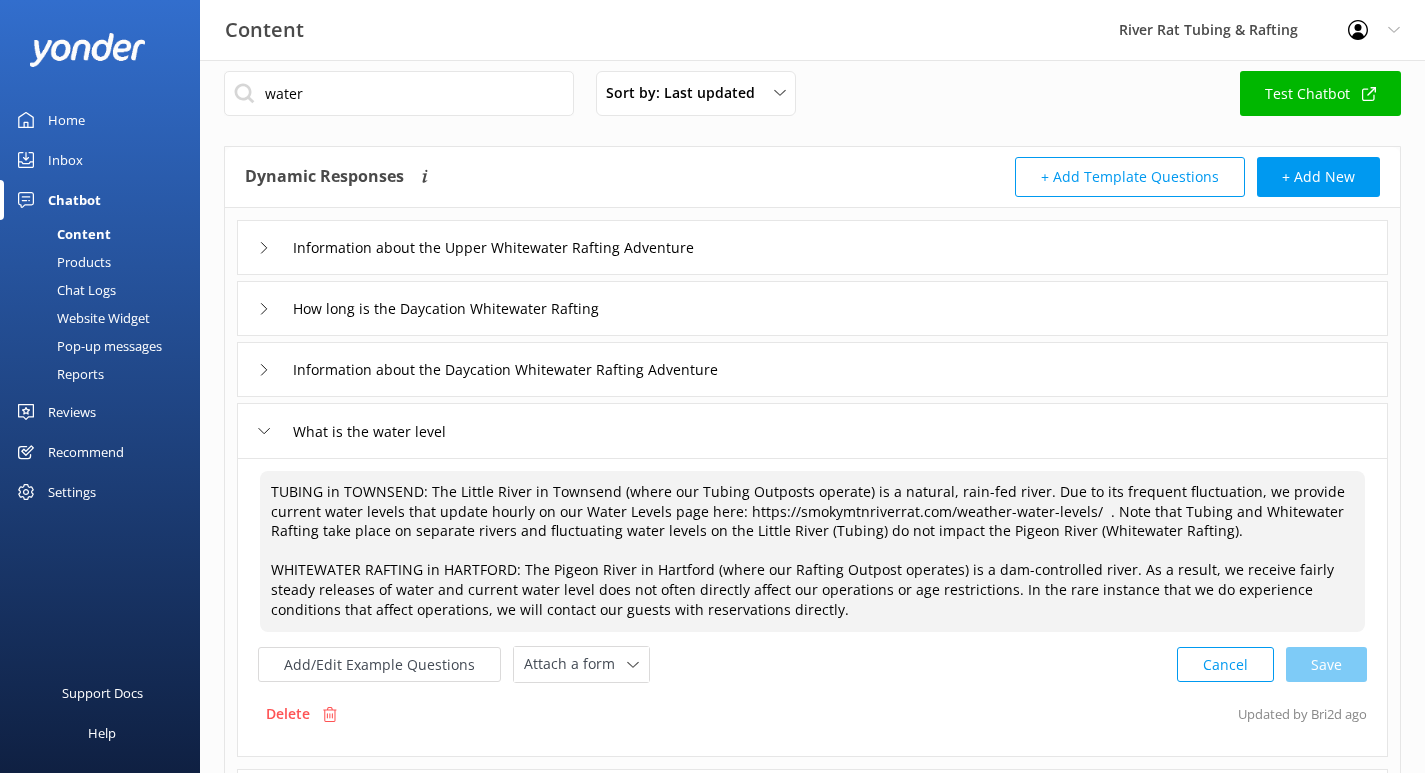 click on "TUBING in TOWNSEND: The Little River in Townsend (where our Tubing Outposts operate) is a natural, rain-fed river. Due to its frequent fluctuation, we provide current water levels that update hourly on our Water Levels page here: https://smokymtnriverrat.com/weather-water-levels/  . Note that Tubing and Whitewater Rafting take place on separate rivers and fluctuating water levels on the Little River (Tubing) do not impact the Pigeon River (Whitewater Rafting).
WHITEWATER RAFTING in HARTFORD: The Pigeon River in Hartford (where our Rafting Outpost operates) is a dam-controlled river. As a result, we receive fairly steady releases of water and current water level does not often directly affect our operations or age restrictions. In the rare instance that we do experience conditions that affect operations, we will contact our guests with reservations directly." at bounding box center [812, 551] 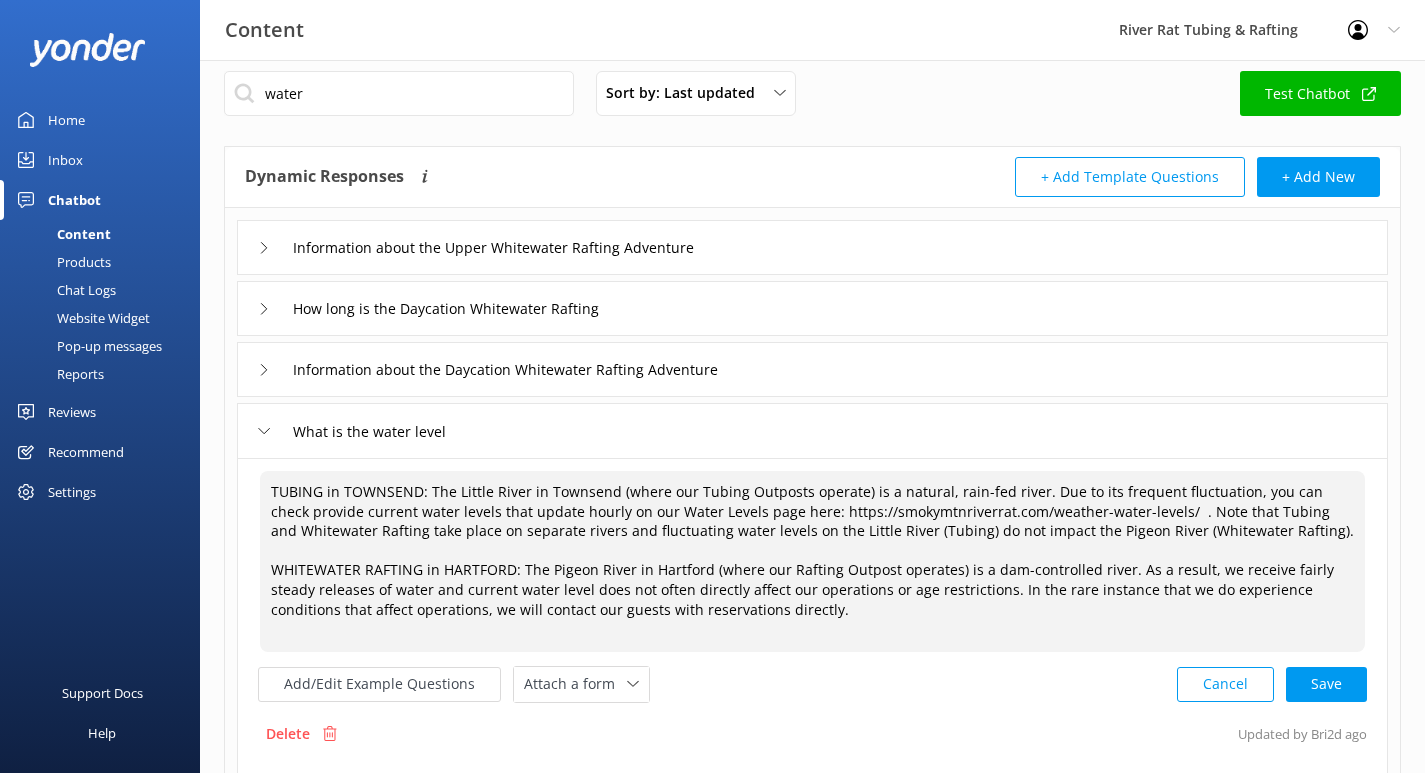click on "TUBING in TOWNSEND: The Little River in Townsend (where our Tubing Outposts operate) is a natural, rain-fed river. Due to its frequent fluctuation, you can check provide current water levels that update hourly on our Water Levels page here: https://smokymtnriverrat.com/weather-water-levels/  . Note that Tubing and Whitewater Rafting take place on separate rivers and fluctuating water levels on the Little River (Tubing) do not impact the Pigeon River (Whitewater Rafting).
WHITEWATER RAFTING in HARTFORD: The Pigeon River in Hartford (where our Rafting Outpost operates) is a dam-controlled river. As a result, we receive fairly steady releases of water and current water level does not often directly affect our operations or age restrictions. In the rare instance that we do experience conditions that affect operations, we will contact our guests with reservations directly." at bounding box center (812, 561) 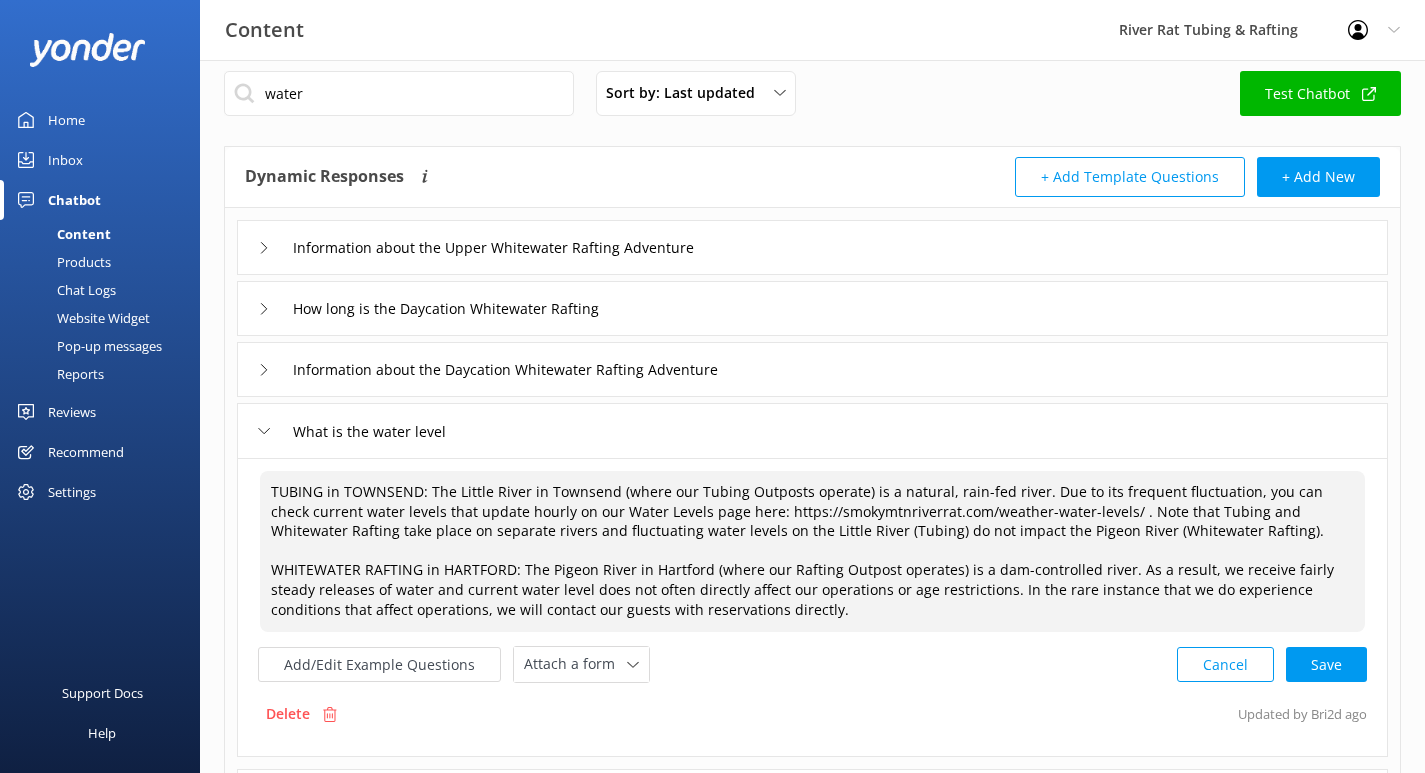 click on "Cancel Save" at bounding box center (1272, 664) 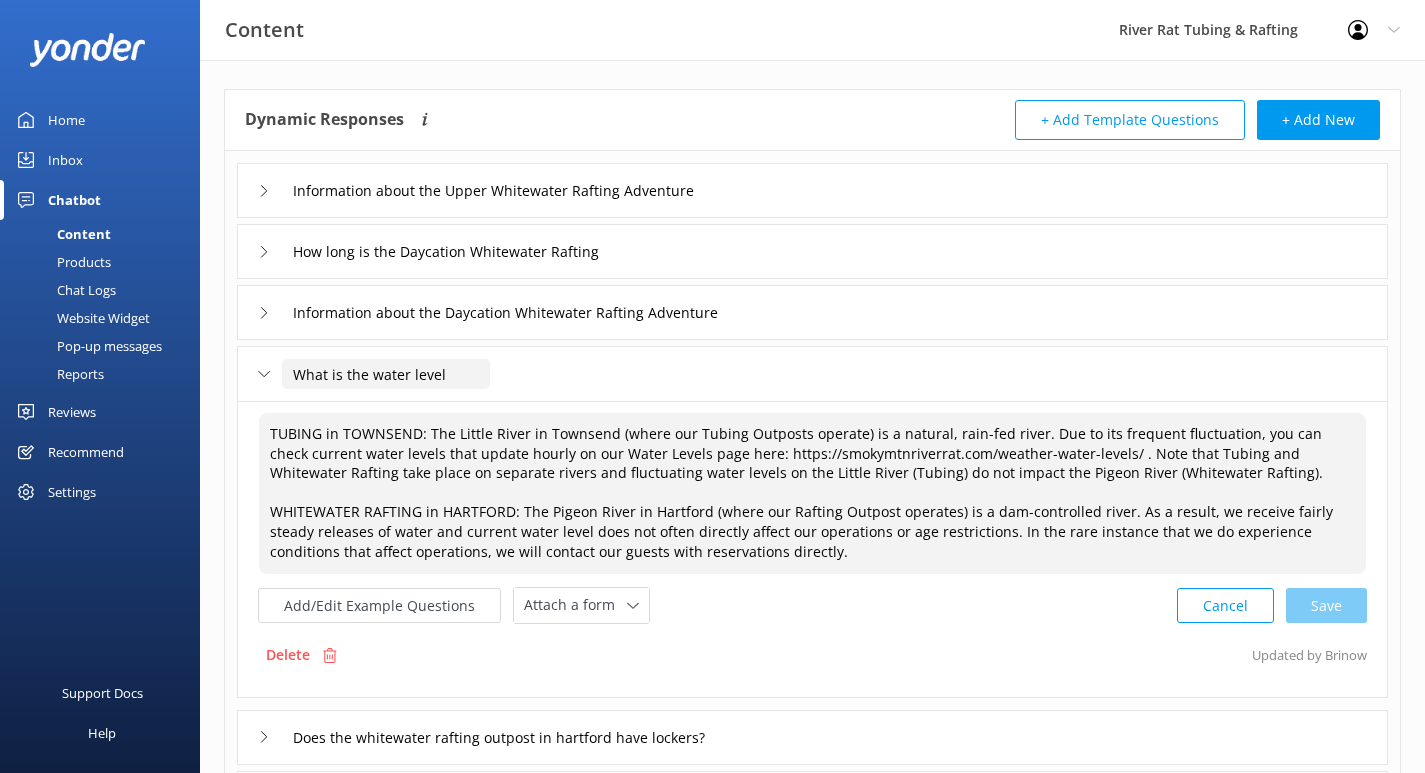 scroll, scrollTop: 94, scrollLeft: 0, axis: vertical 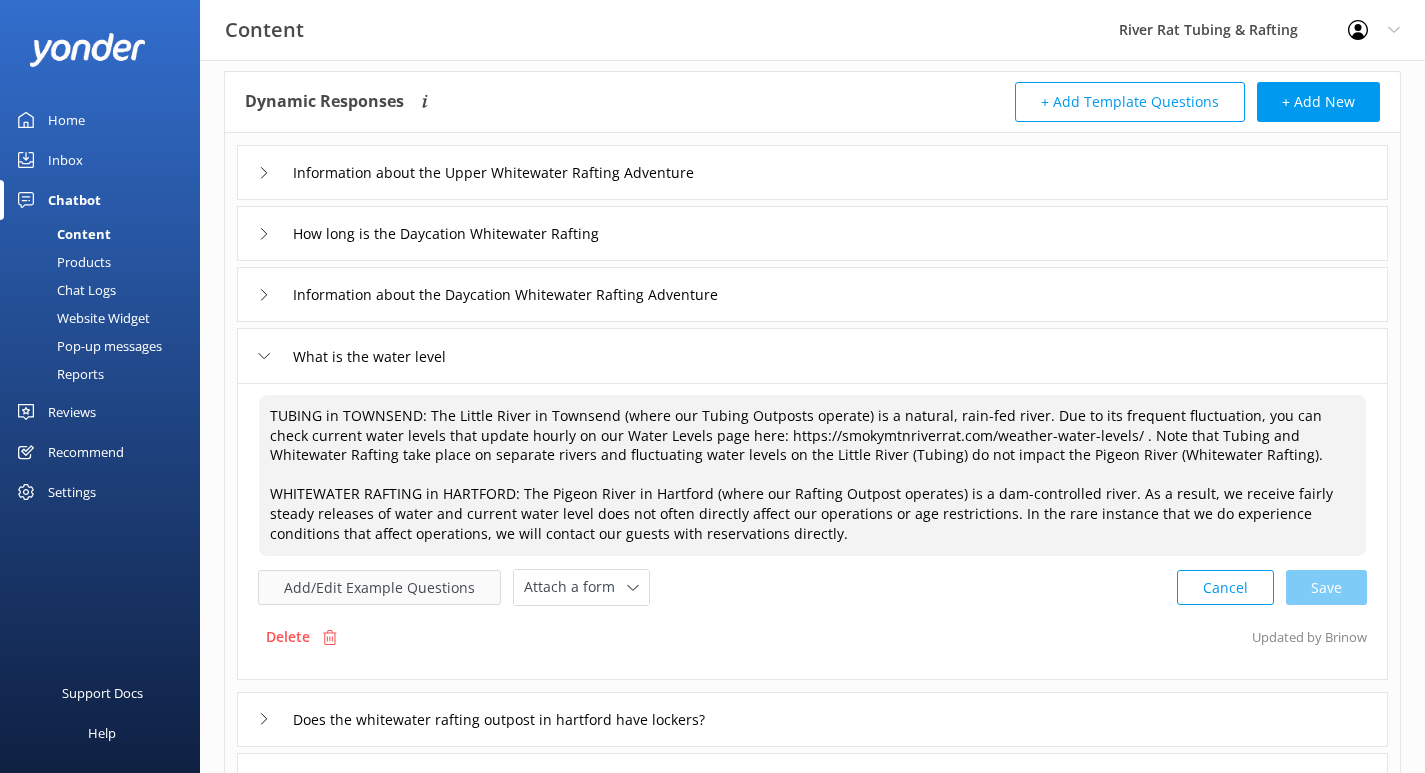 click on "Add/Edit Example Questions" at bounding box center [379, 587] 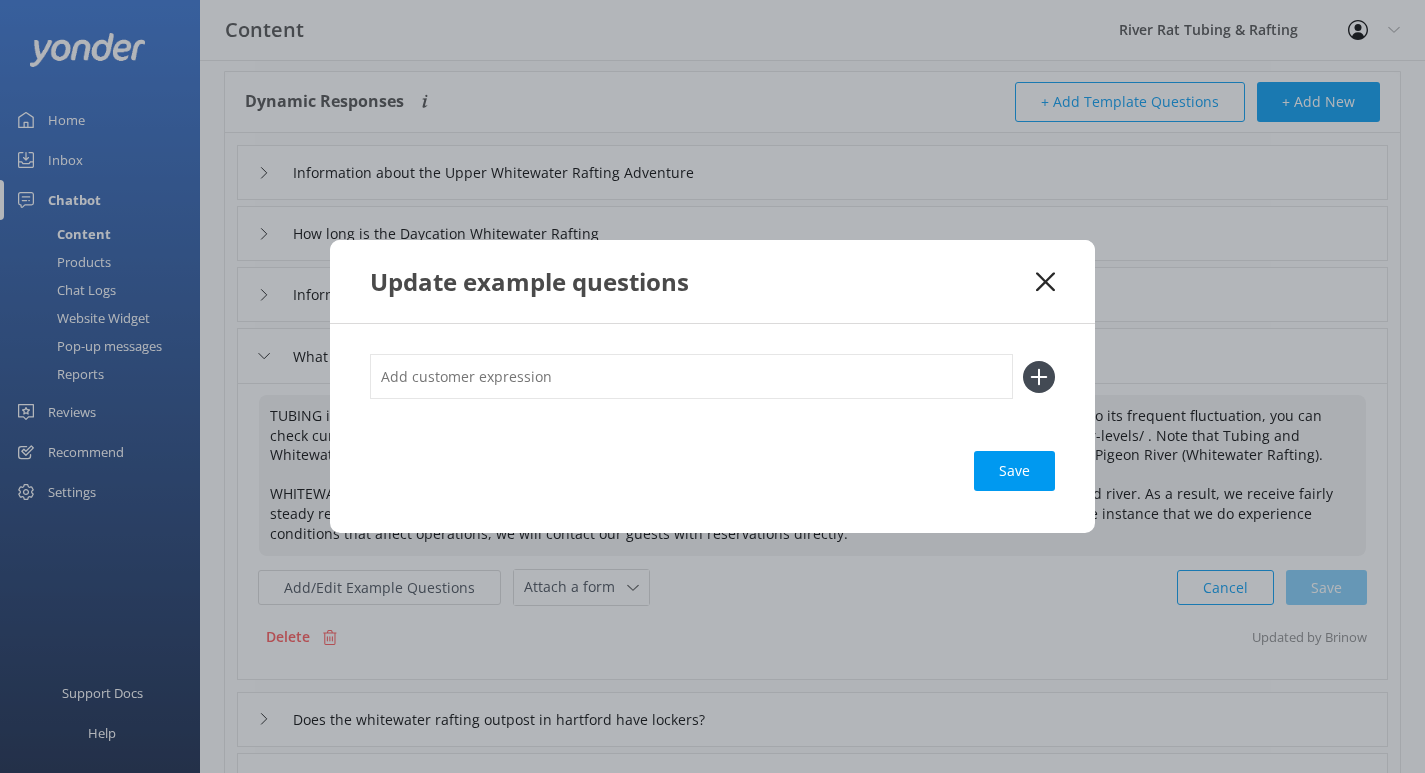 type on "TUBING in TOWNSEND: The Little River in Townsend (where our Tubing Outposts operate) is a natural, rain-fed river. Due to its frequent fluctuation, you can check current water levels that update hourly on our Water Levels page here: https://smokymtnriverrat.com/weather-water-levels/ . Note that Tubing and Whitewater Rafting take place on separate rivers and fluctuating water levels on the Little River (Tubing) do not impact the Pigeon River (Whitewater Rafting).
WHITEWATER RAFTING in HARTFORD: The Pigeon River in Hartford (where our Rafting Outpost operates) is a dam-controlled river. As a result, we receive fairly steady releases of water and current water level does not often directly affect our operations or age restrictions. In the rare instance that we do experience conditions that affect operations, we will contact our guests with reservations directly." 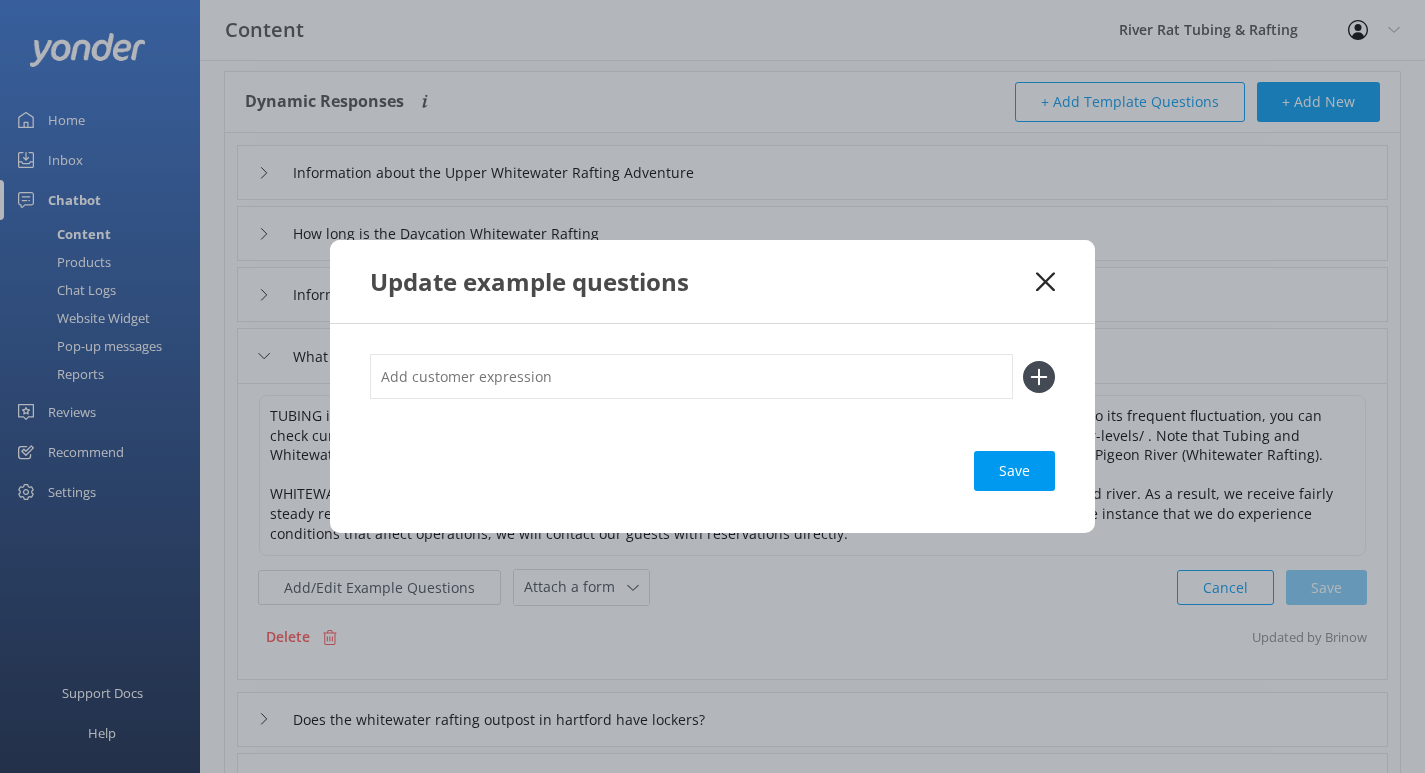 click at bounding box center [691, 376] 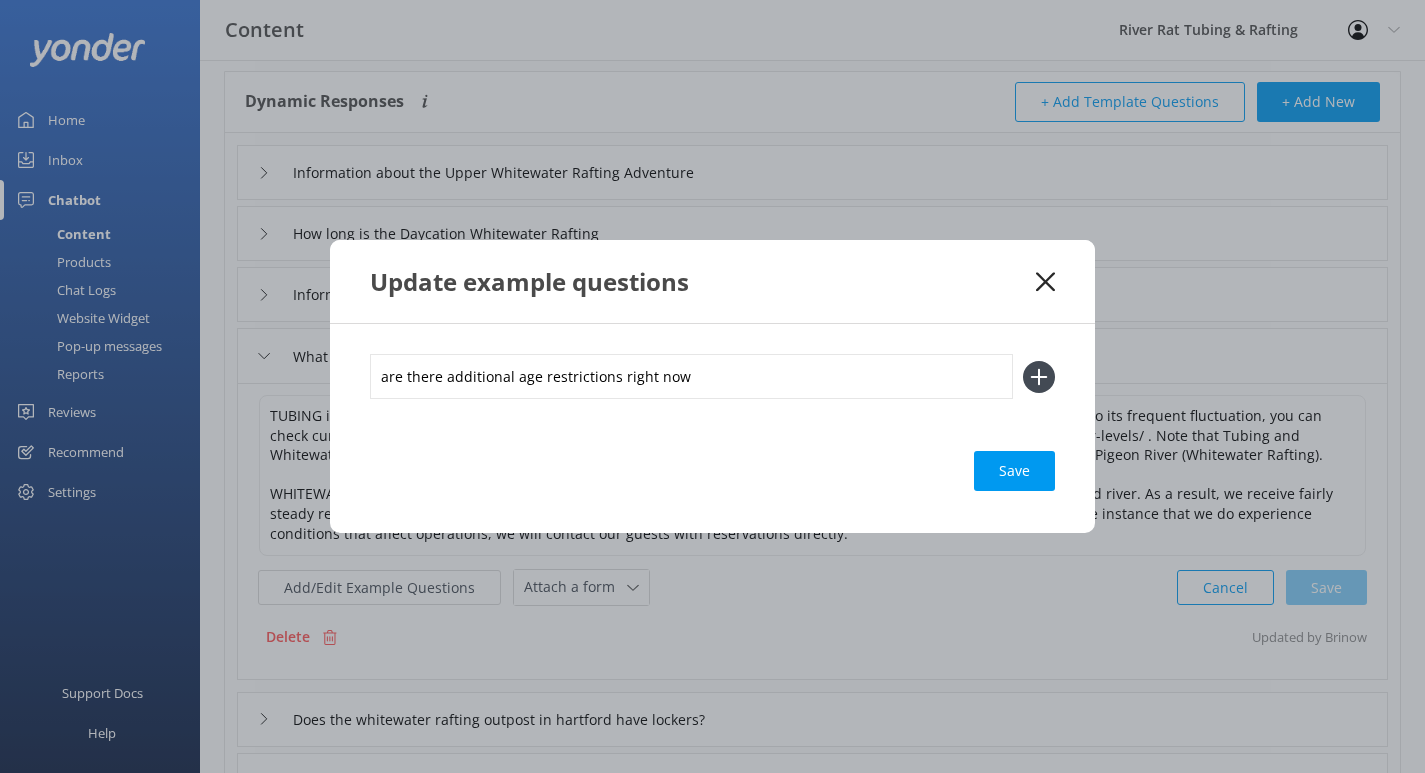 type on "are there additional age restrictions right now" 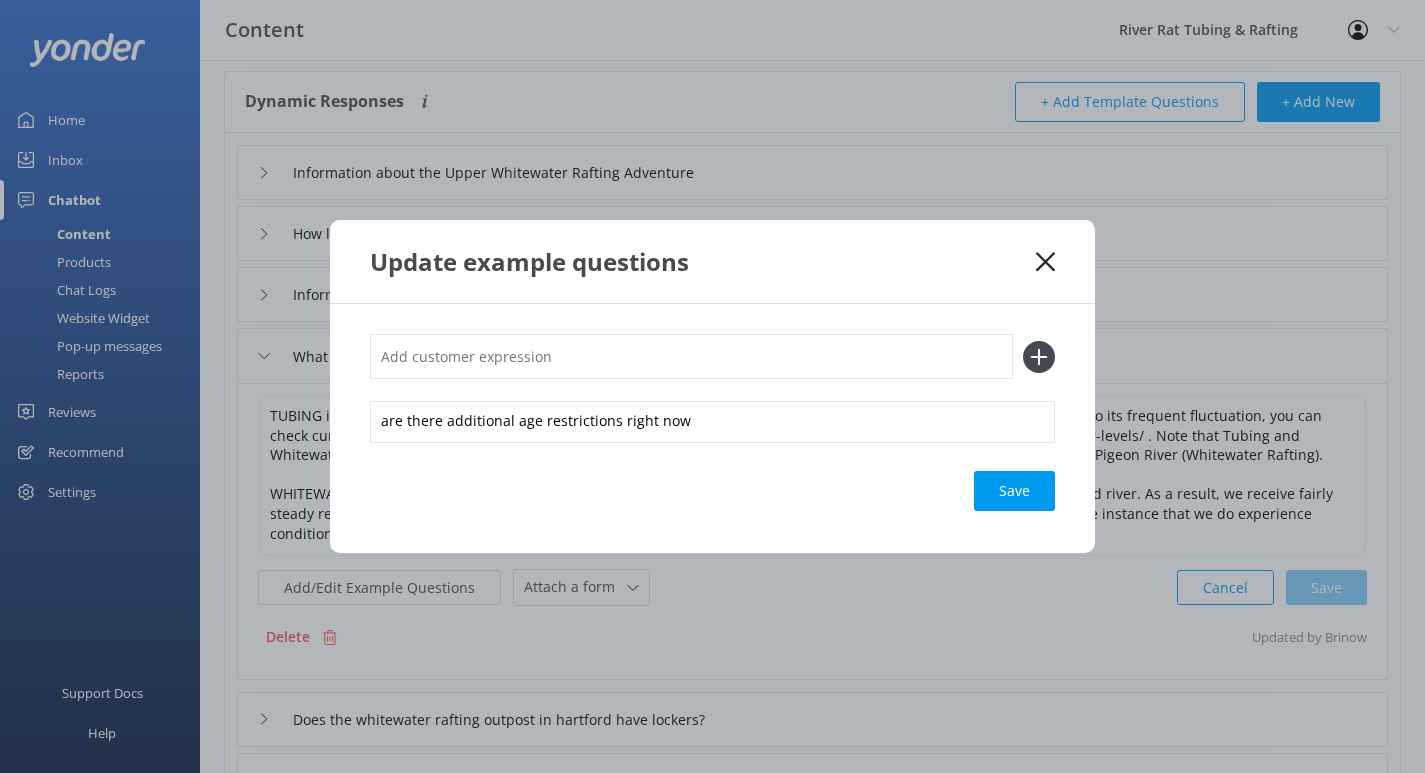 click at bounding box center (691, 356) 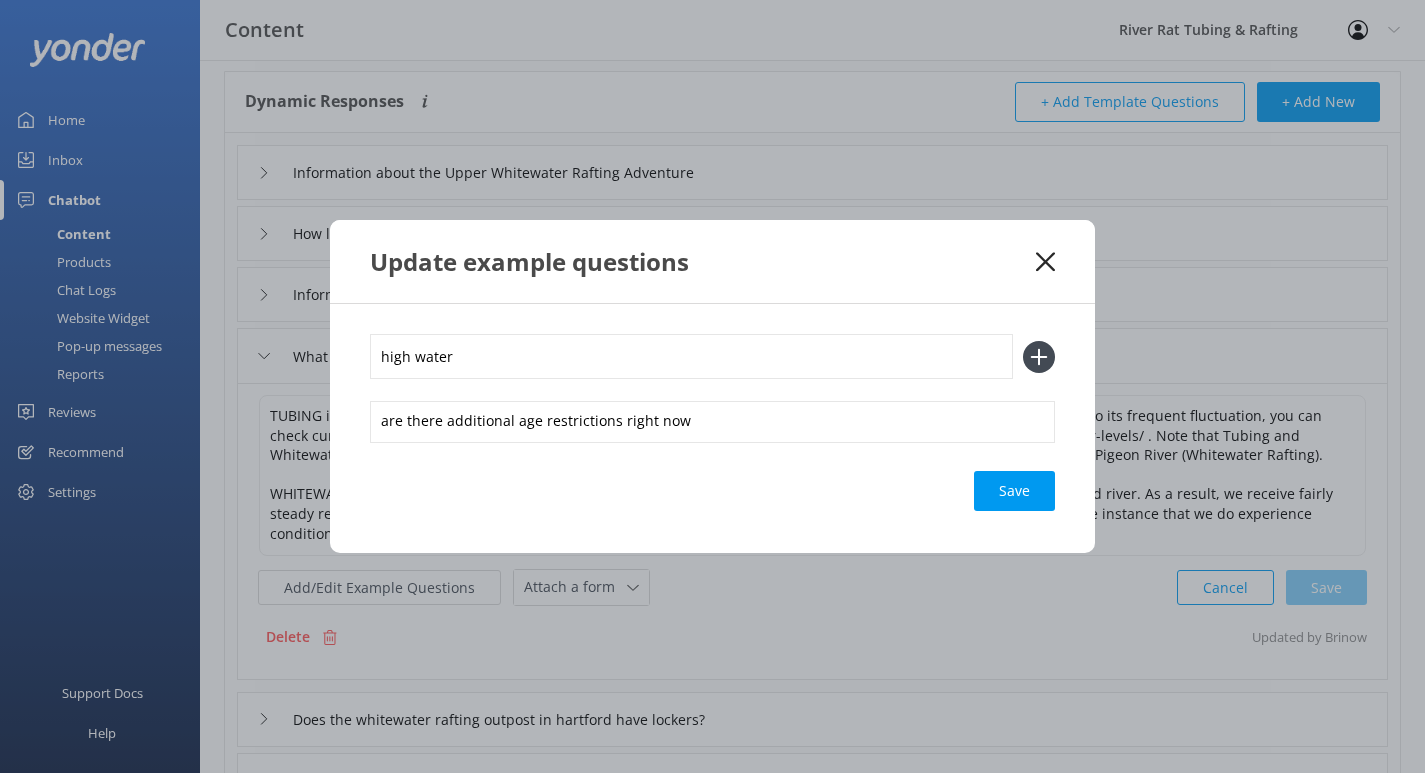 type on "high water" 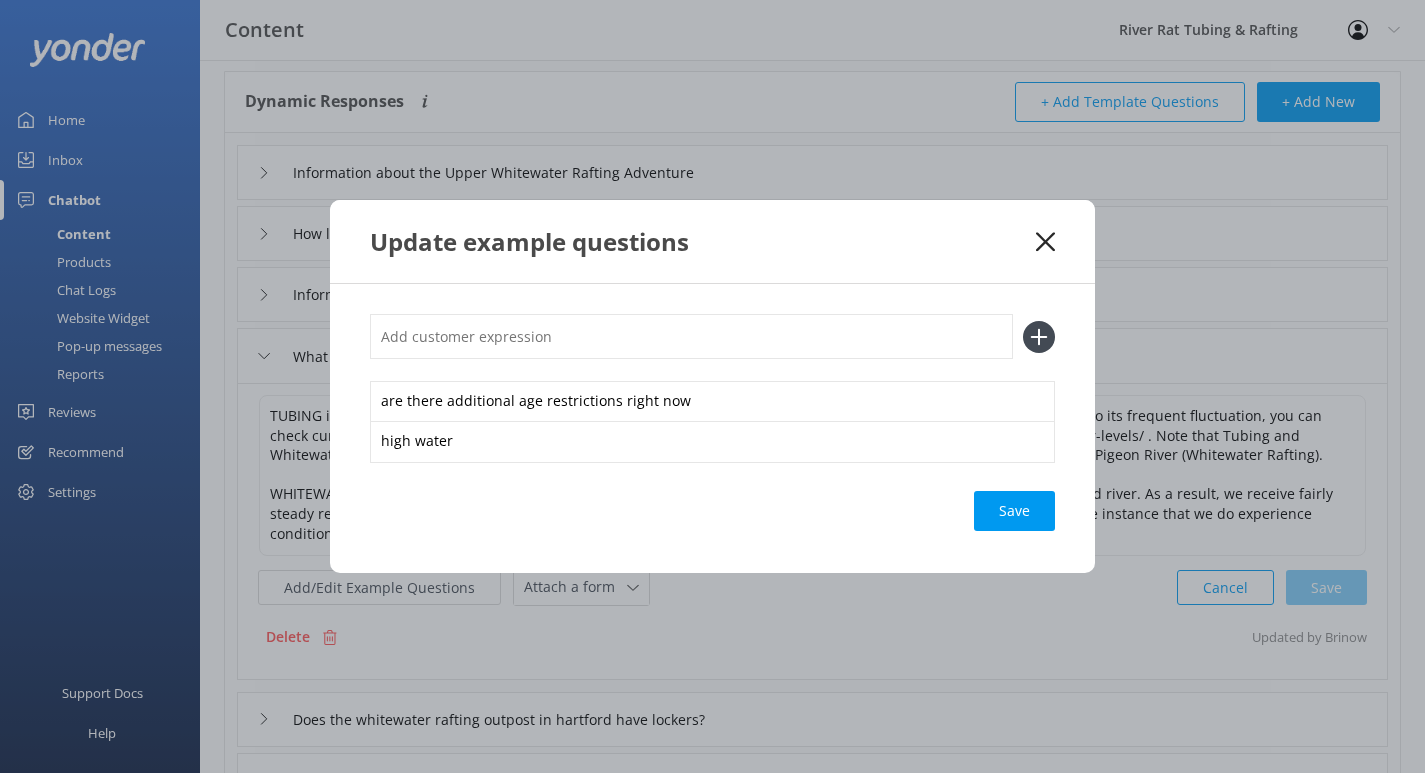 click at bounding box center (691, 336) 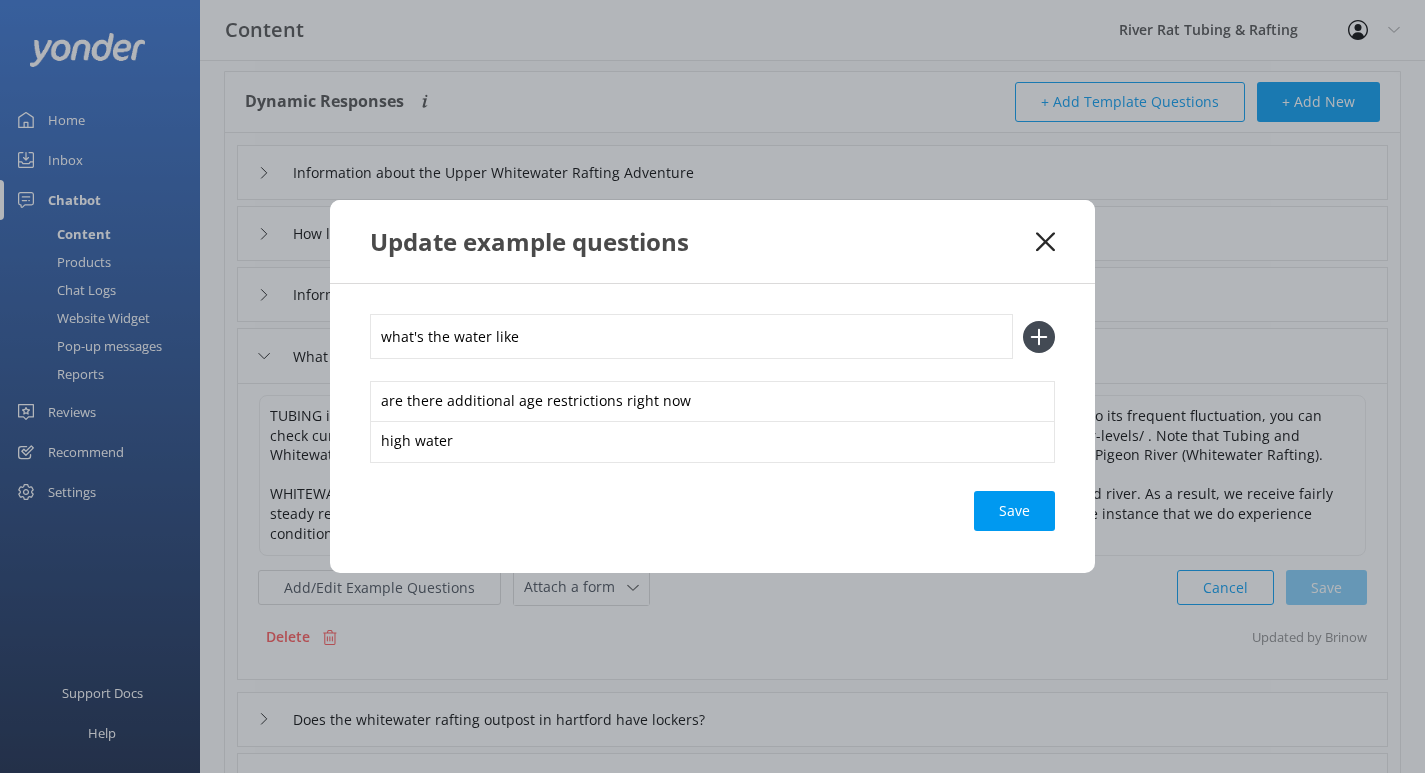 type on "what's the water like" 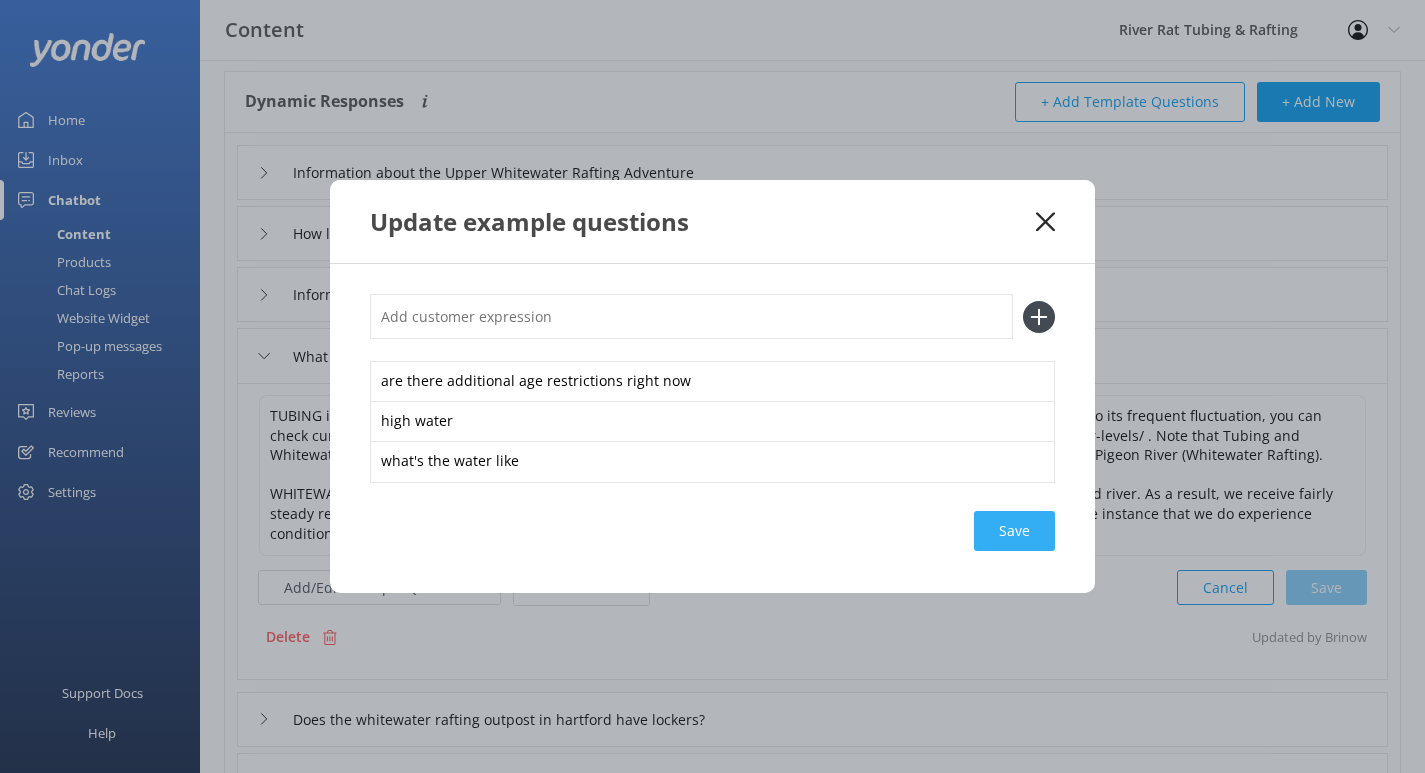click on "Save" at bounding box center [1014, 531] 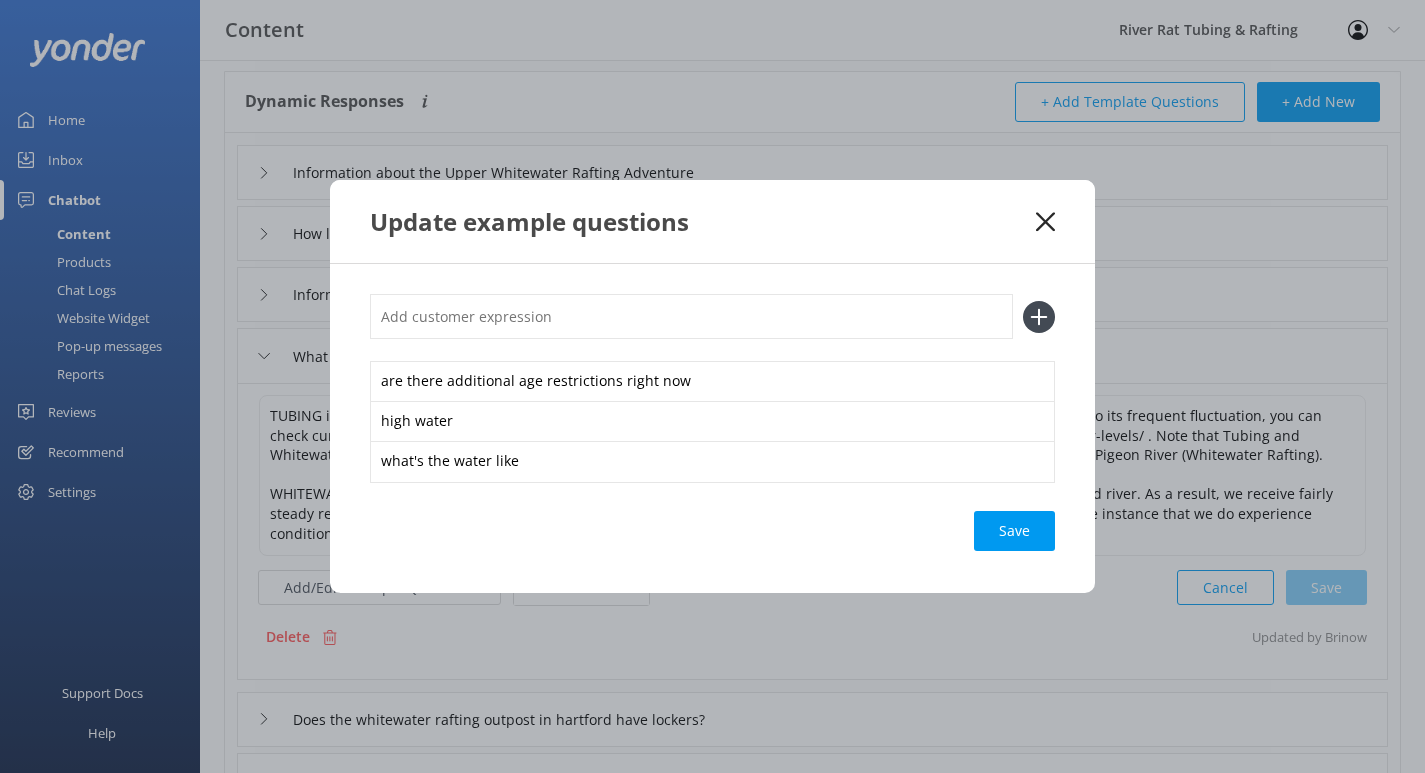click 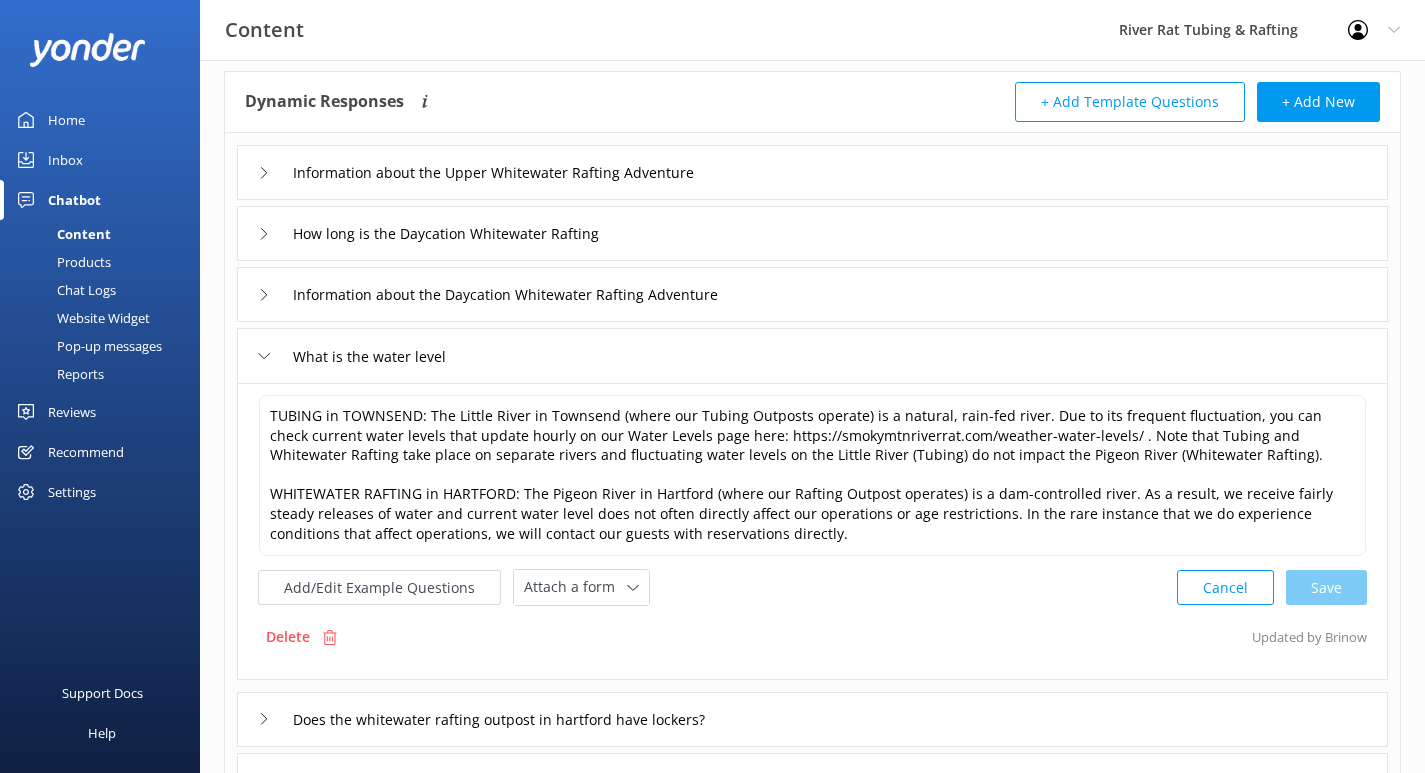 click on "Inbox" at bounding box center [65, 160] 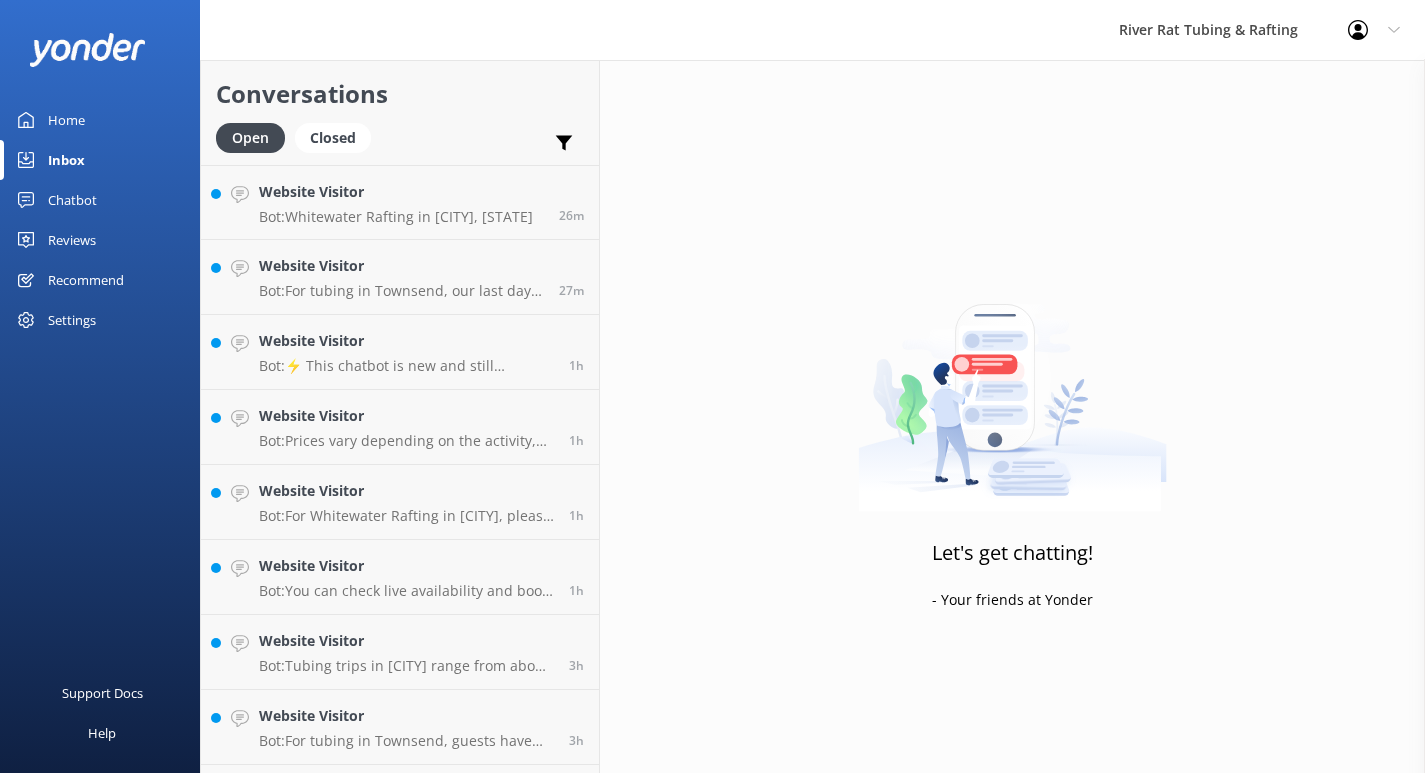 click on "Home" at bounding box center (66, 120) 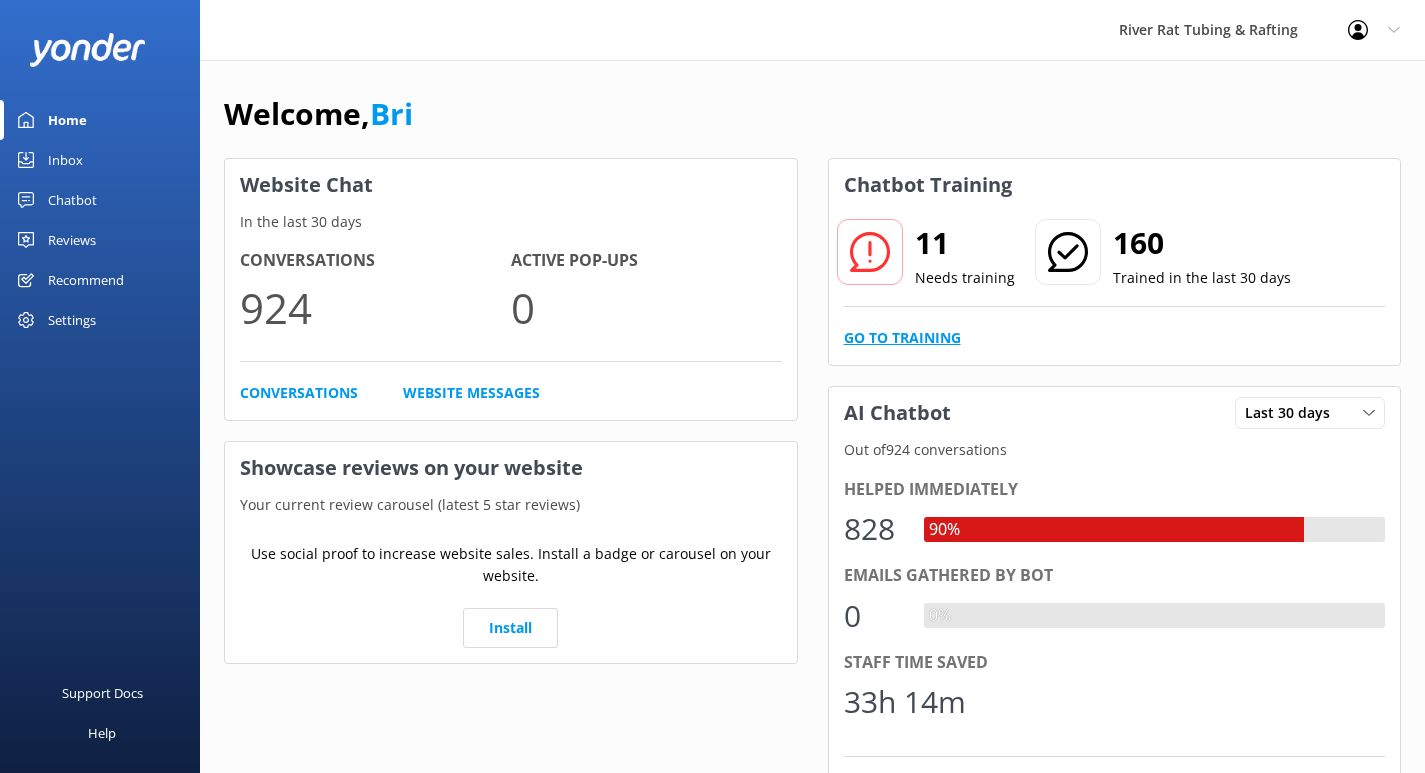 click on "Go to Training" at bounding box center [902, 338] 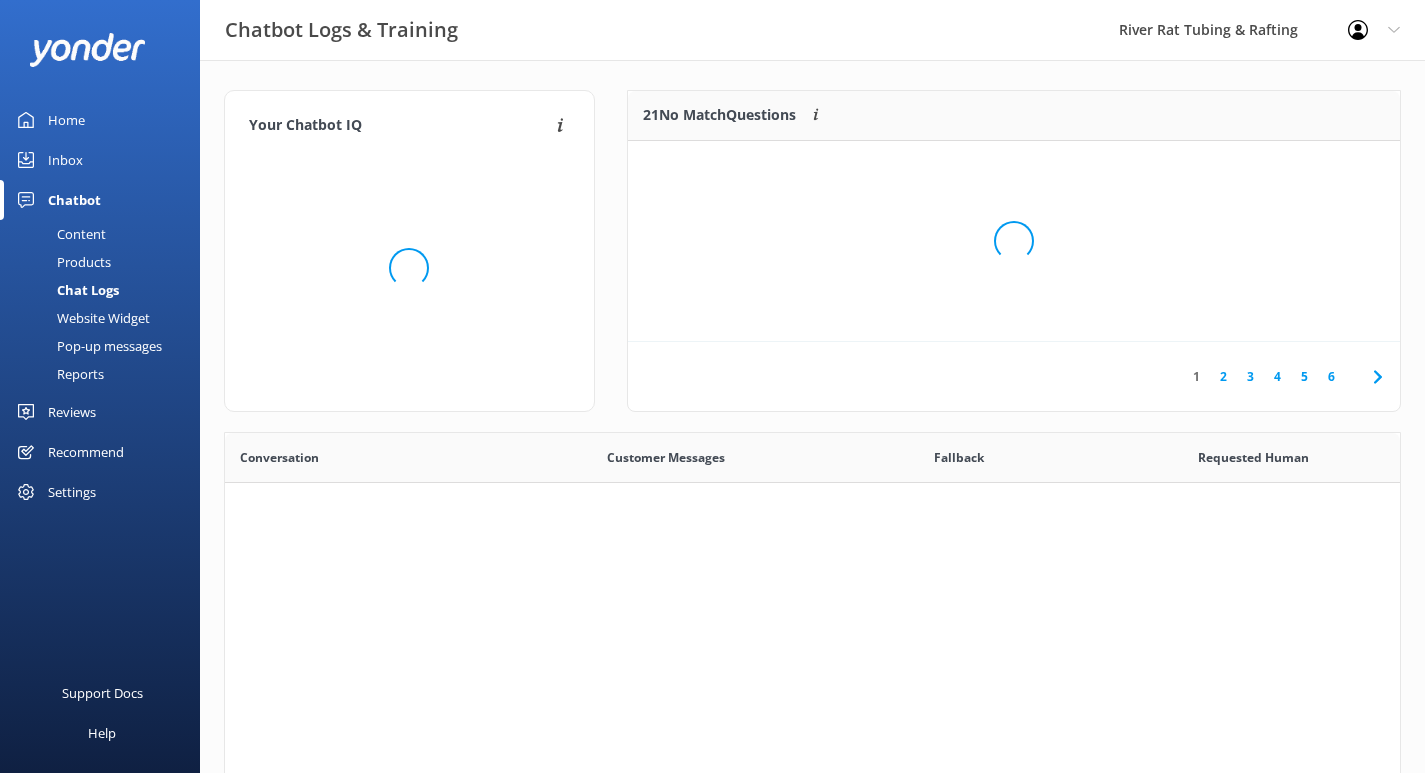 scroll, scrollTop: 1, scrollLeft: 1, axis: both 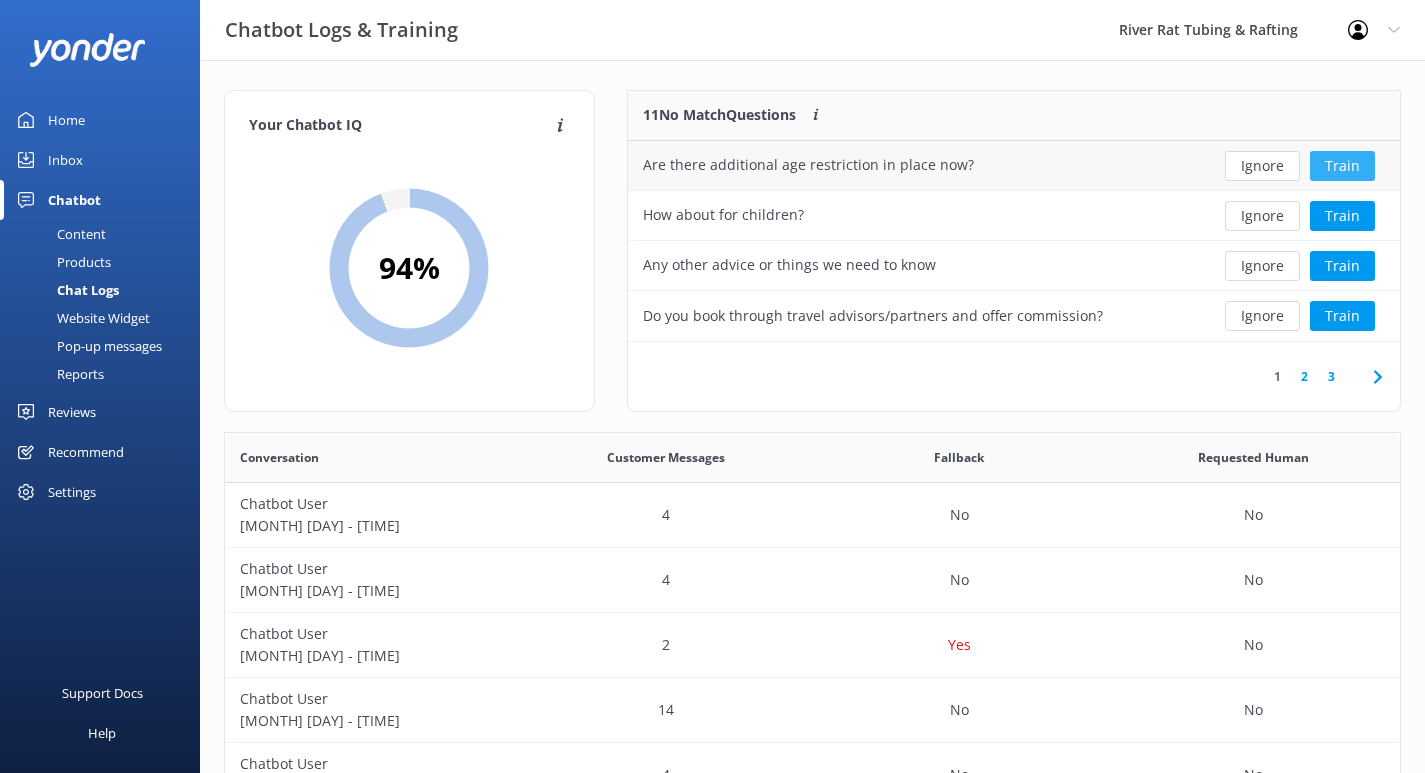 click on "Train" at bounding box center [1342, 166] 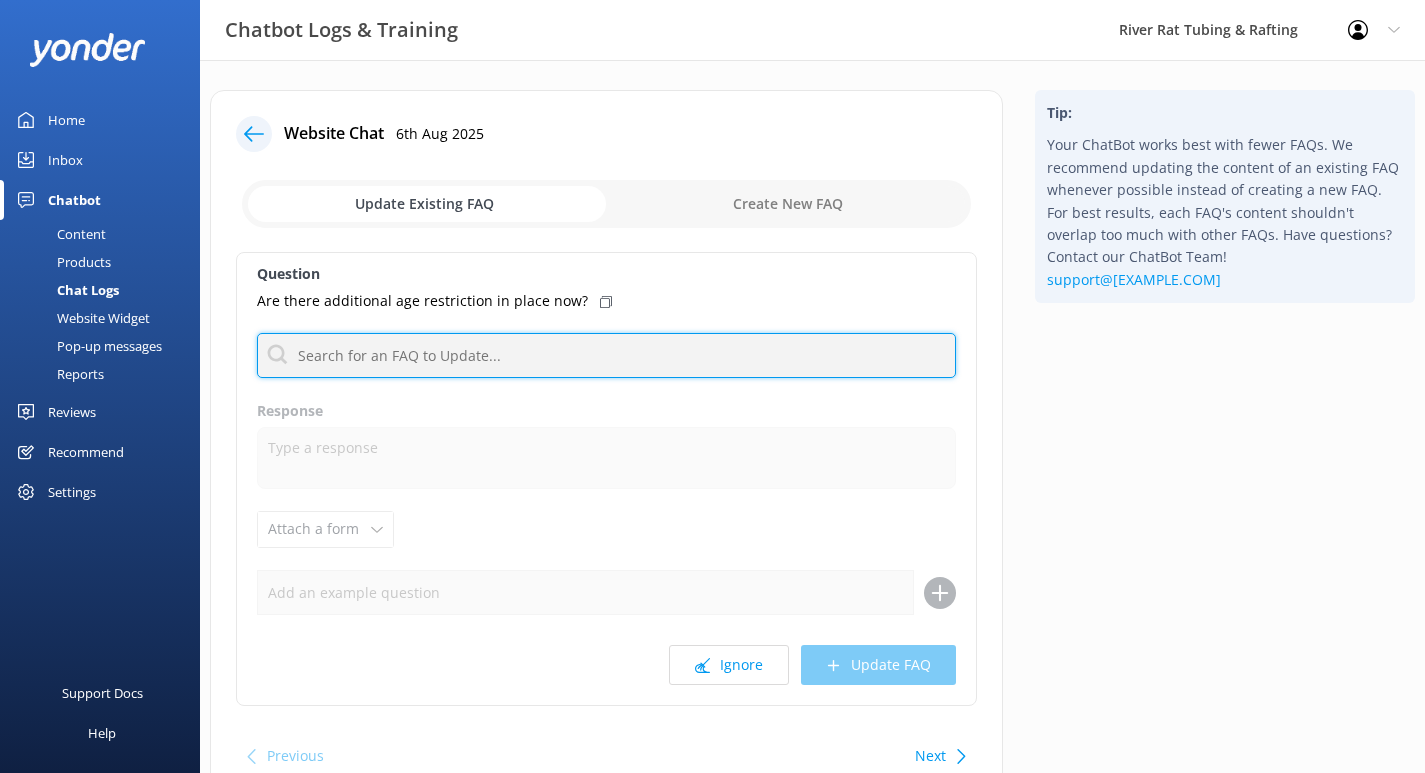 click at bounding box center [606, 355] 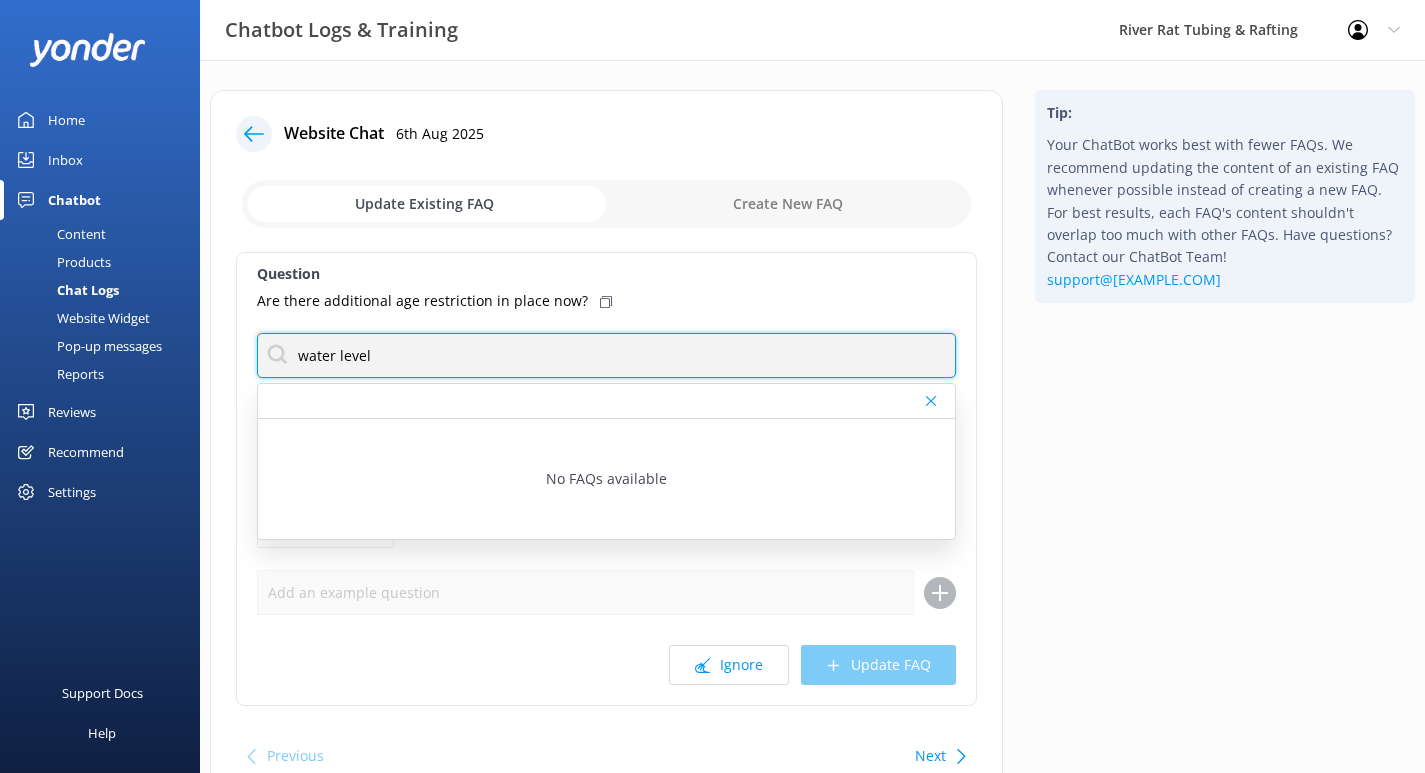 drag, startPoint x: 345, startPoint y: 357, endPoint x: 269, endPoint y: 355, distance: 76.02631 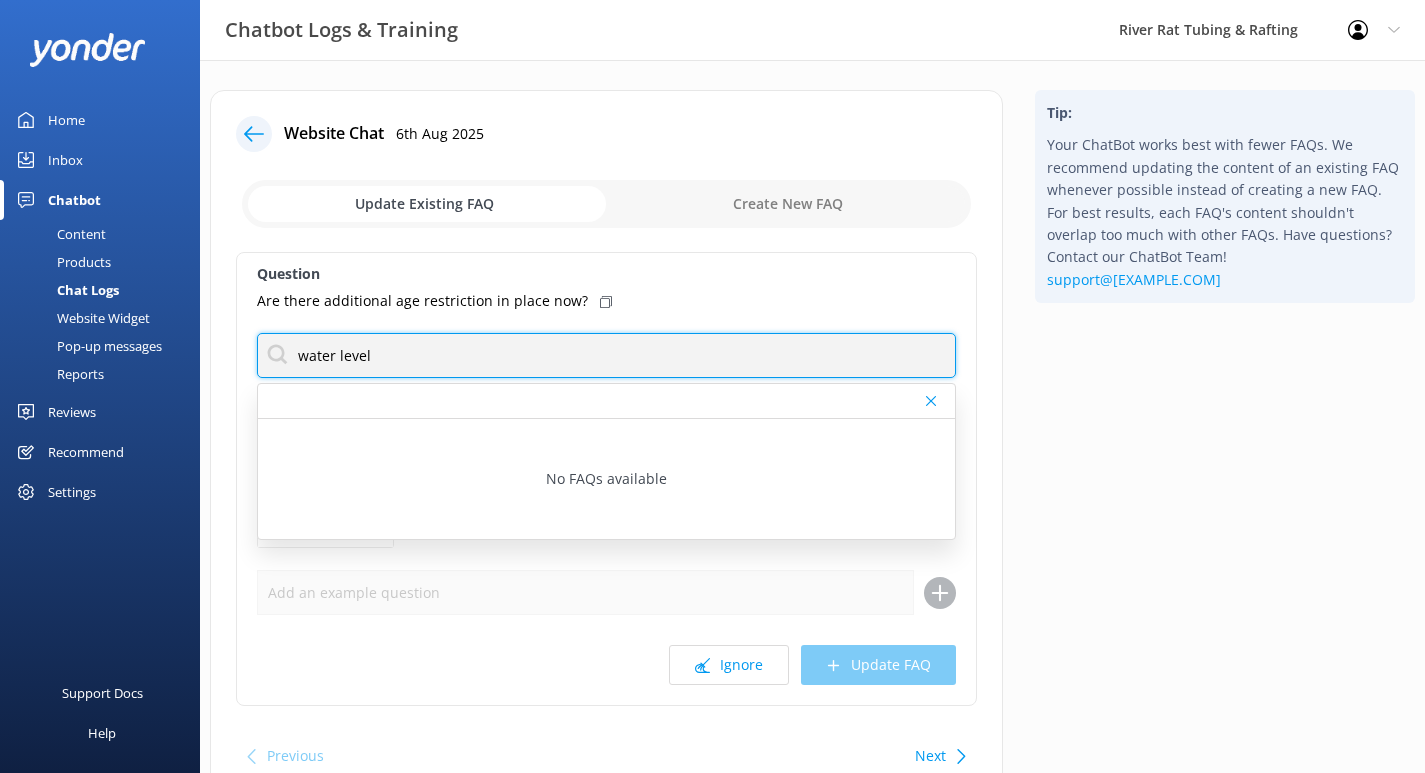 click on "water level" at bounding box center [606, 355] 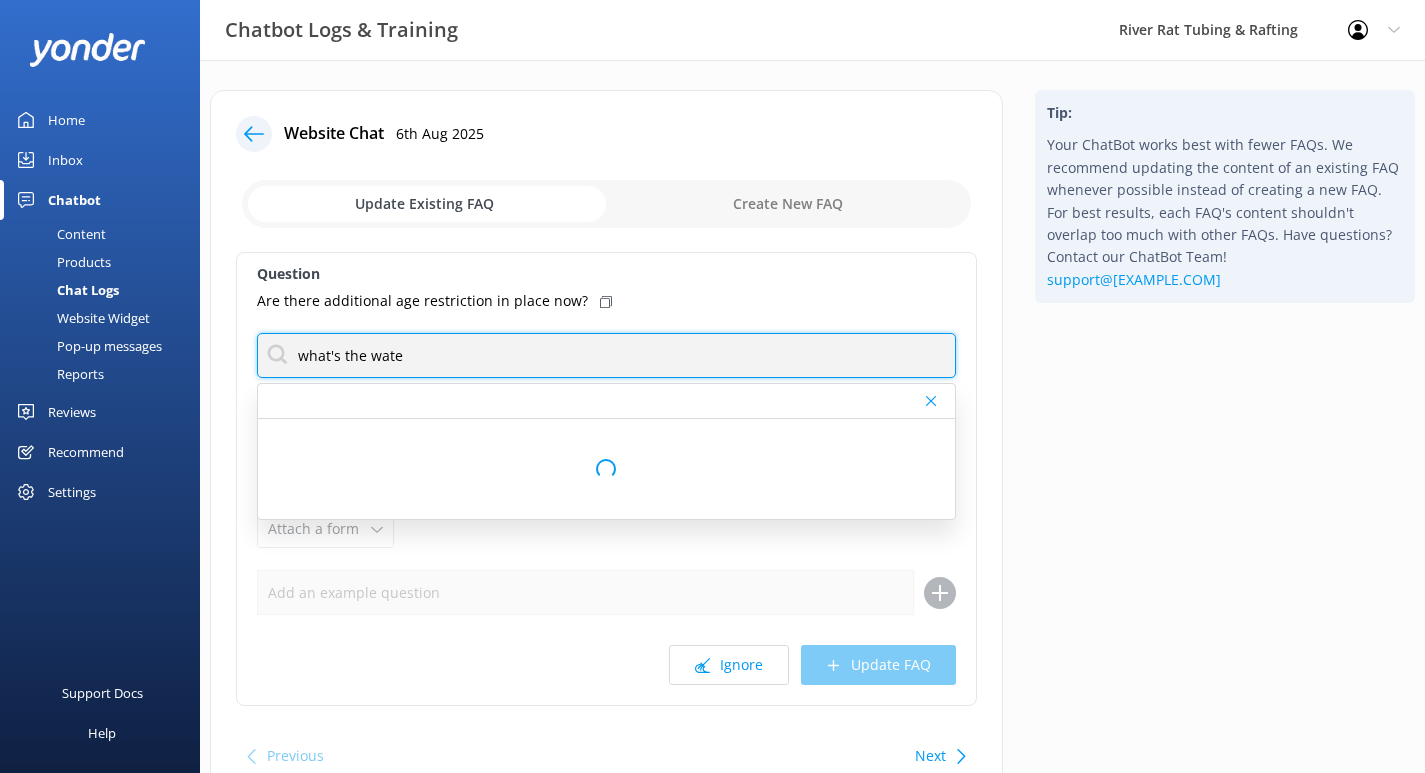 type on "what's the water" 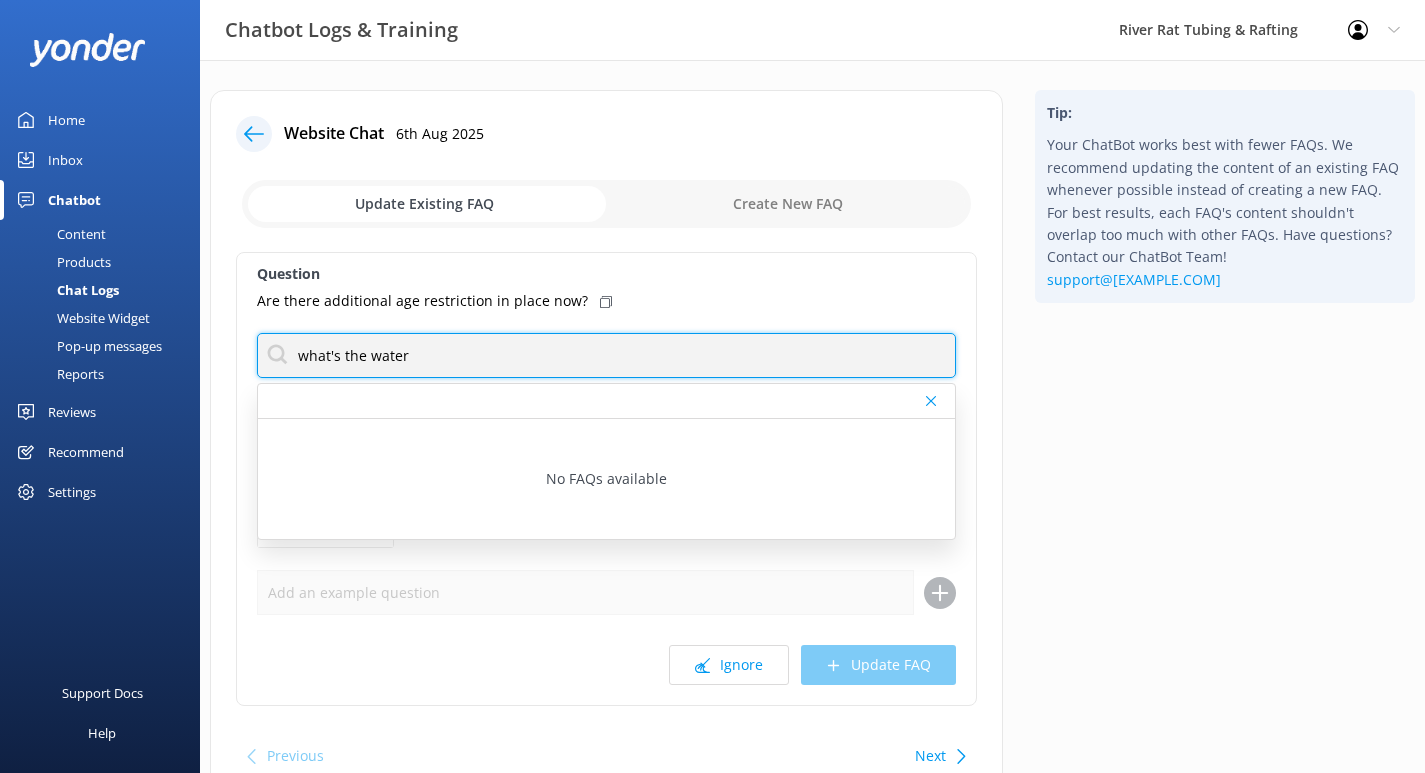 drag, startPoint x: 422, startPoint y: 356, endPoint x: 282, endPoint y: 355, distance: 140.00357 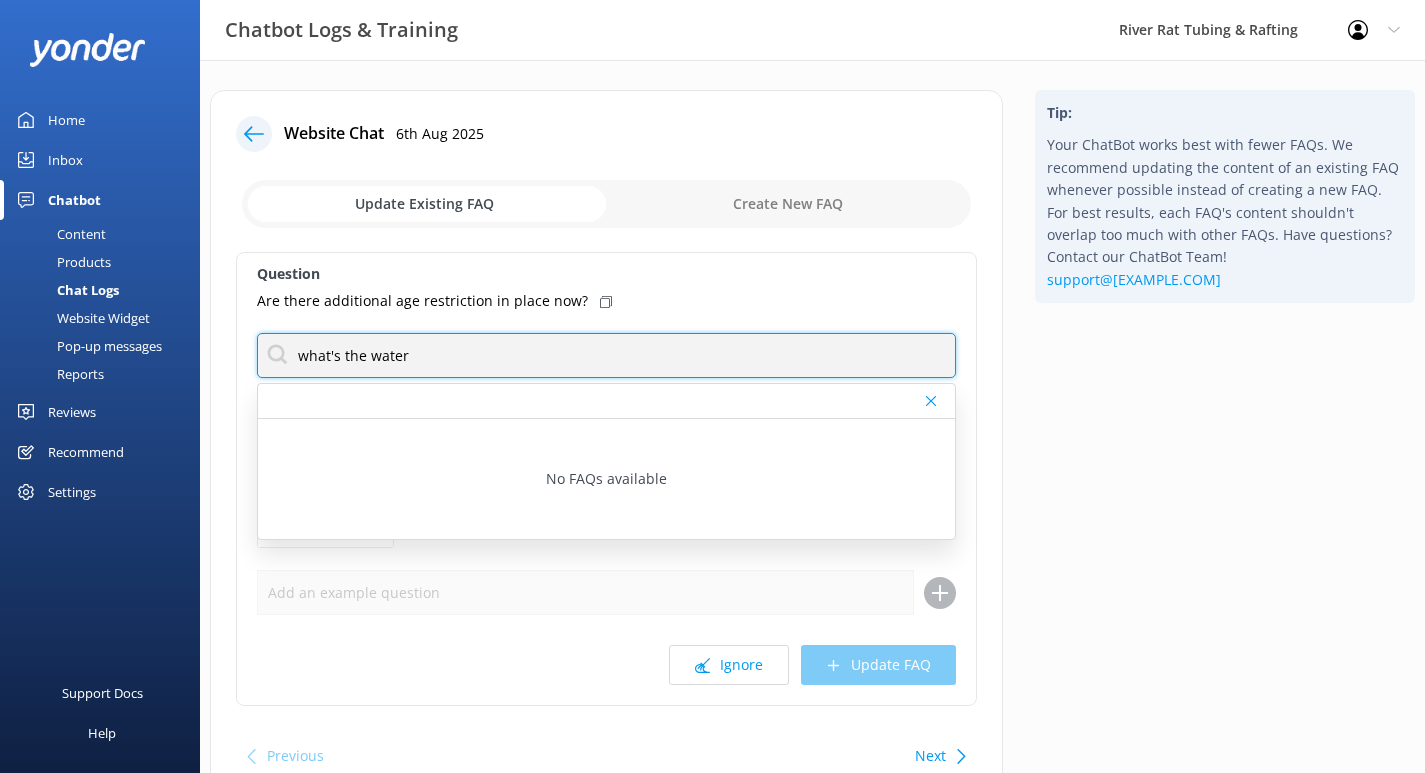click on "what's the water" at bounding box center [606, 355] 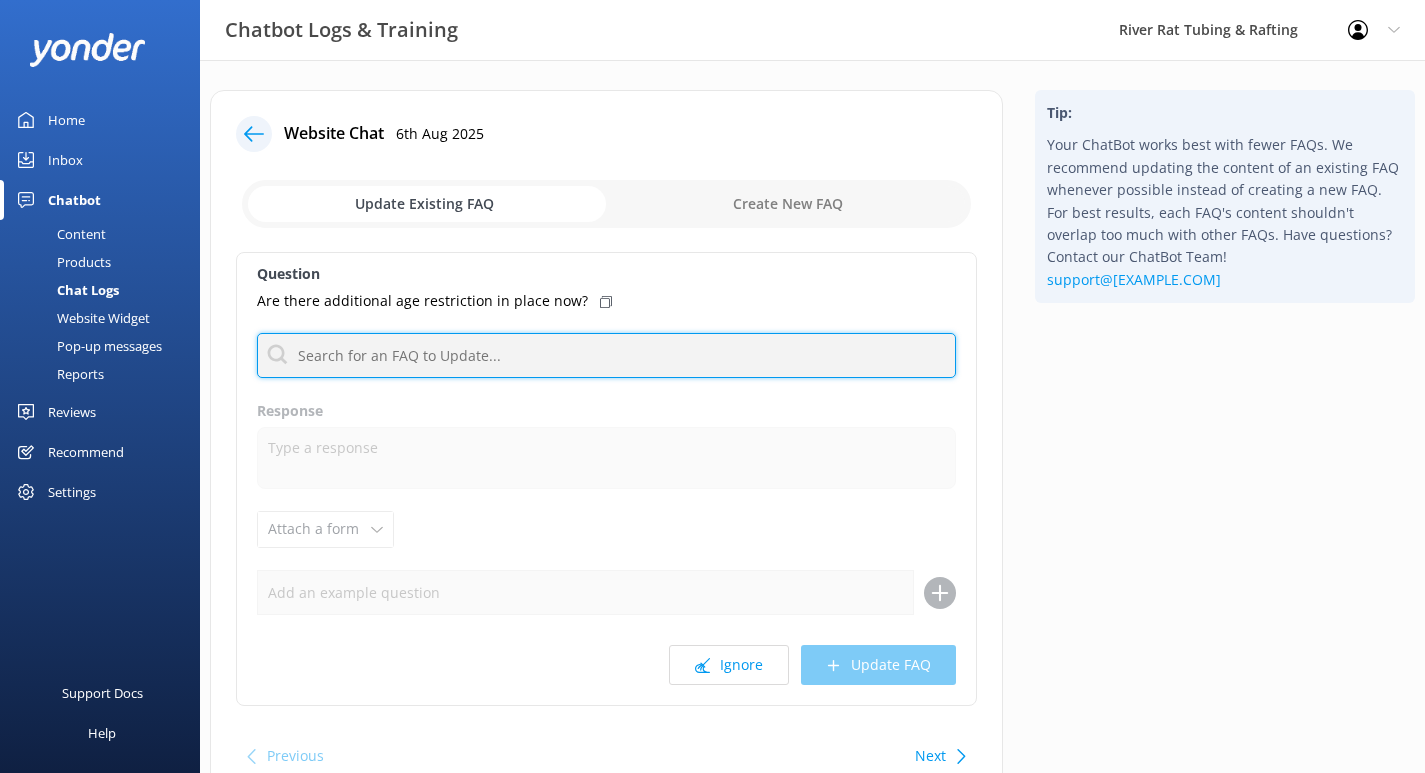 type 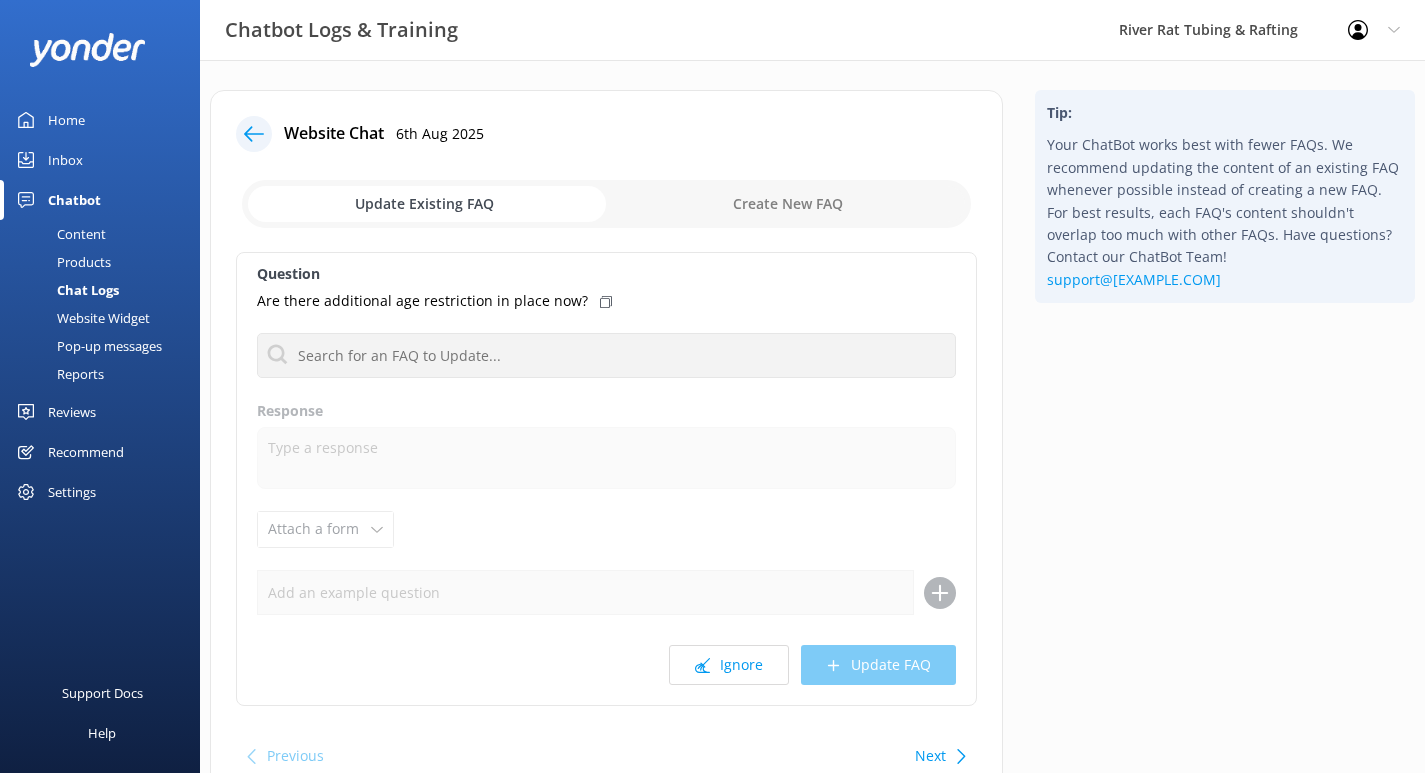 click at bounding box center (606, 204) 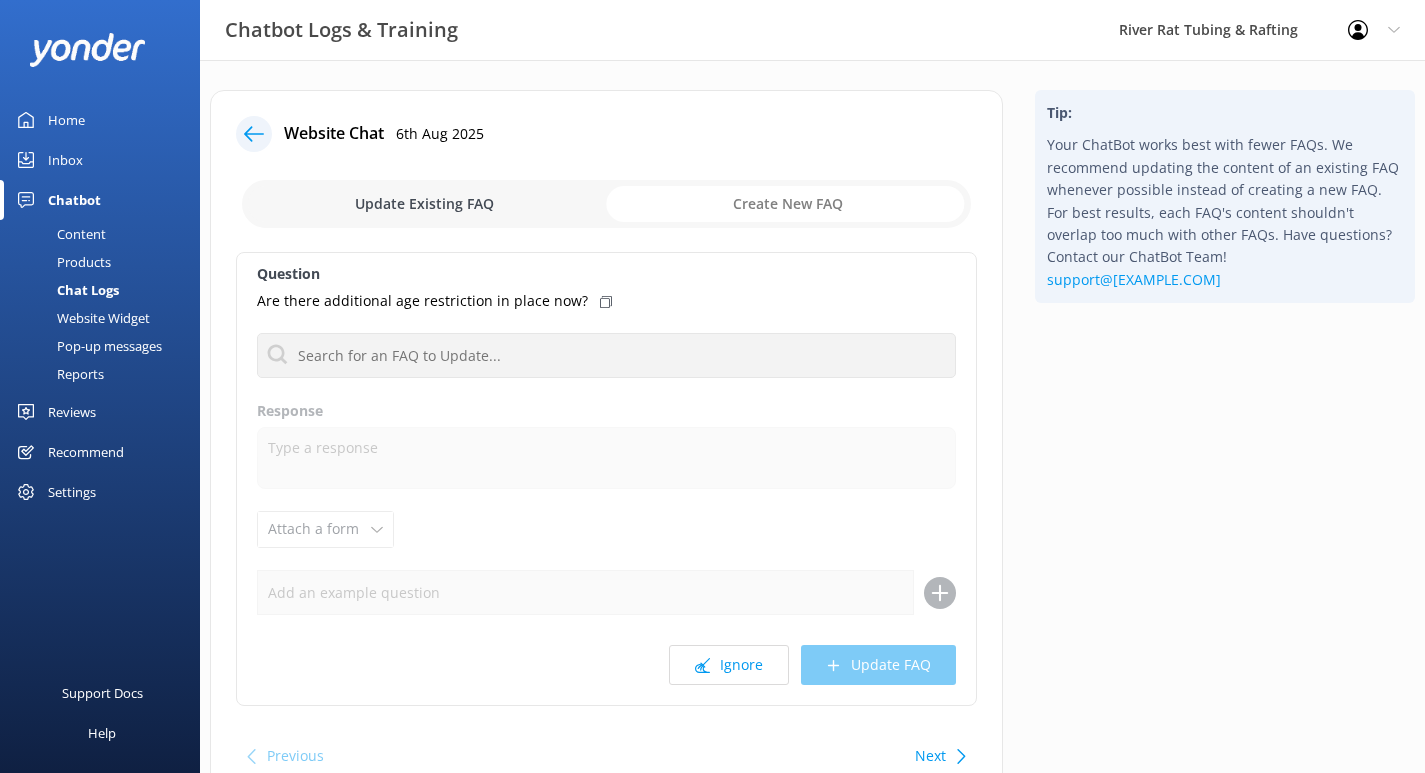 checkbox on "true" 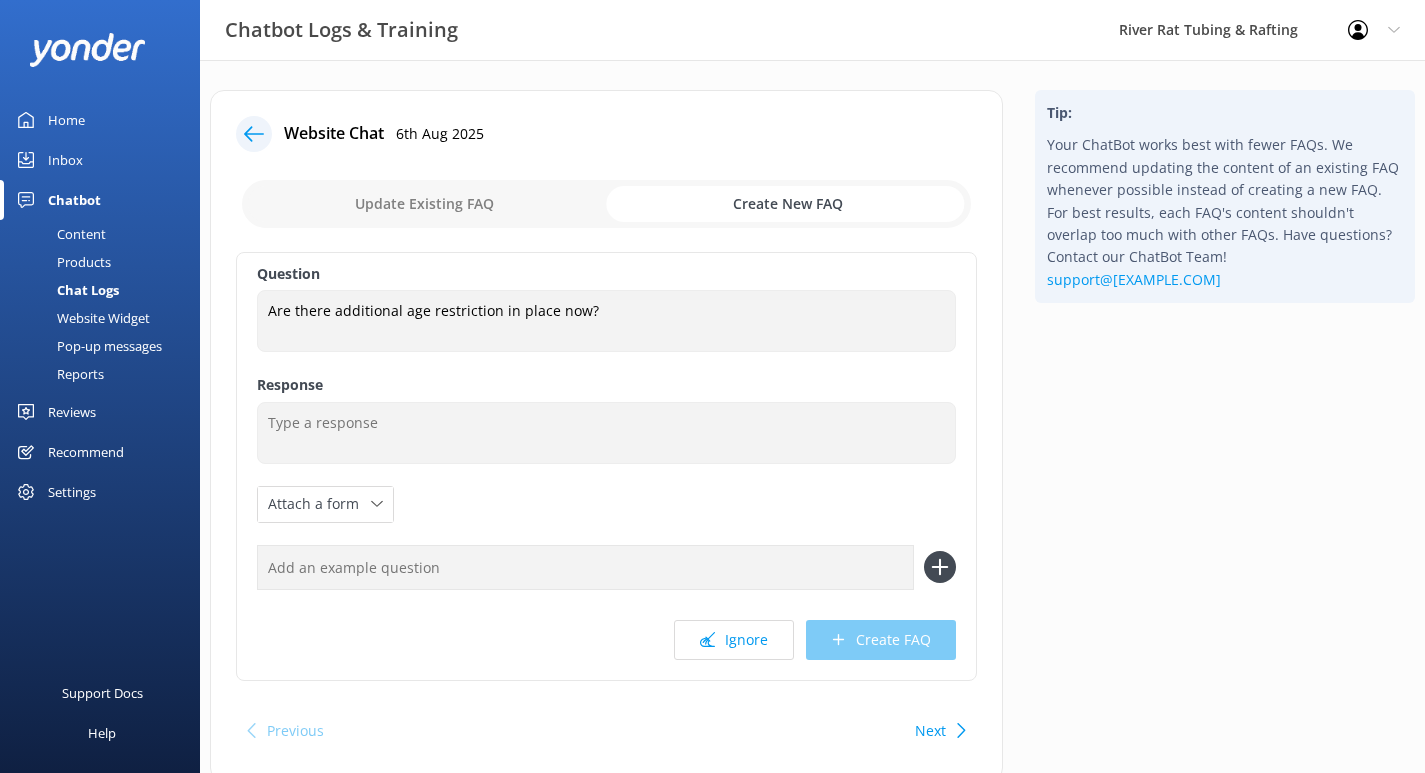 click on "Question Are there additional age restriction in place now? Are there additional age restriction in place now? Response Attach a form Leave contact details Check availability Ignore Create FAQ" at bounding box center [606, 466] 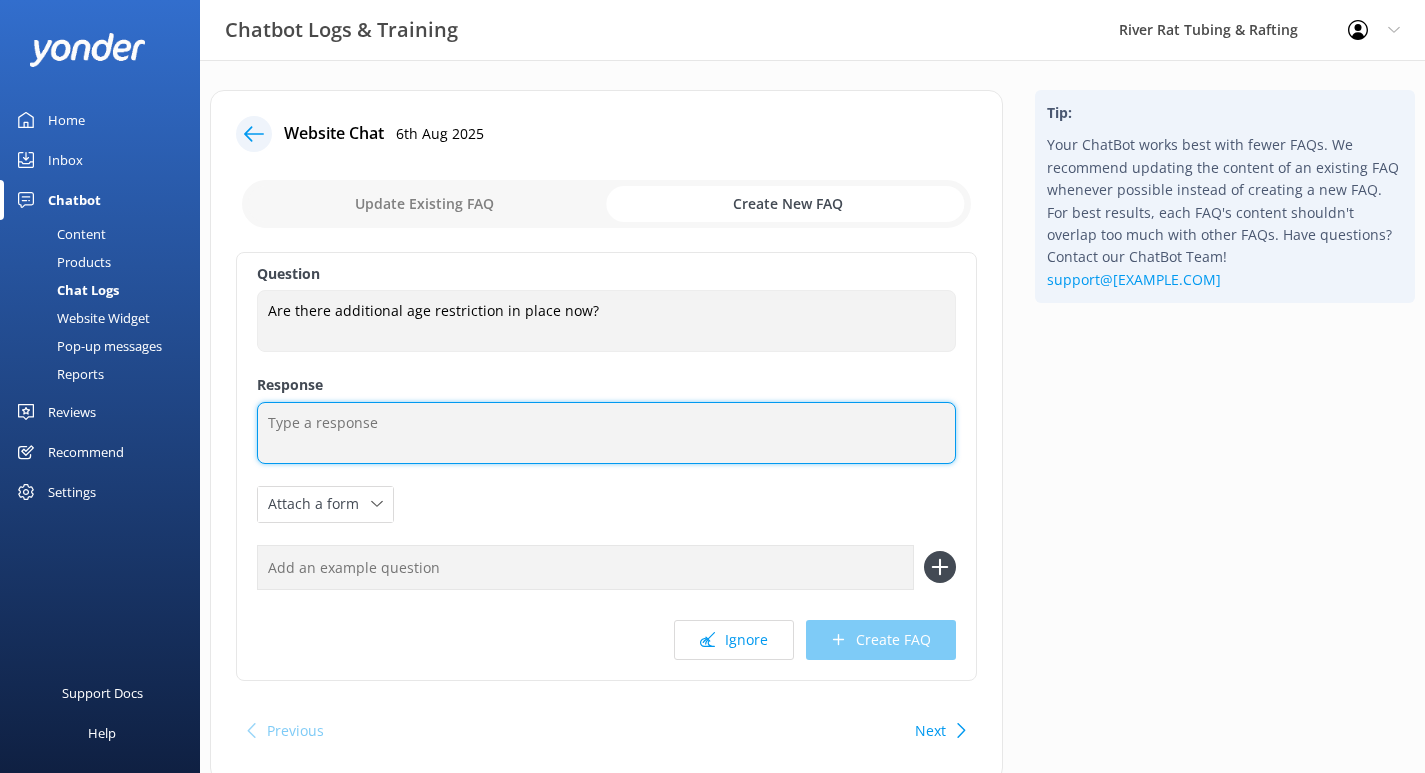 click at bounding box center (606, 433) 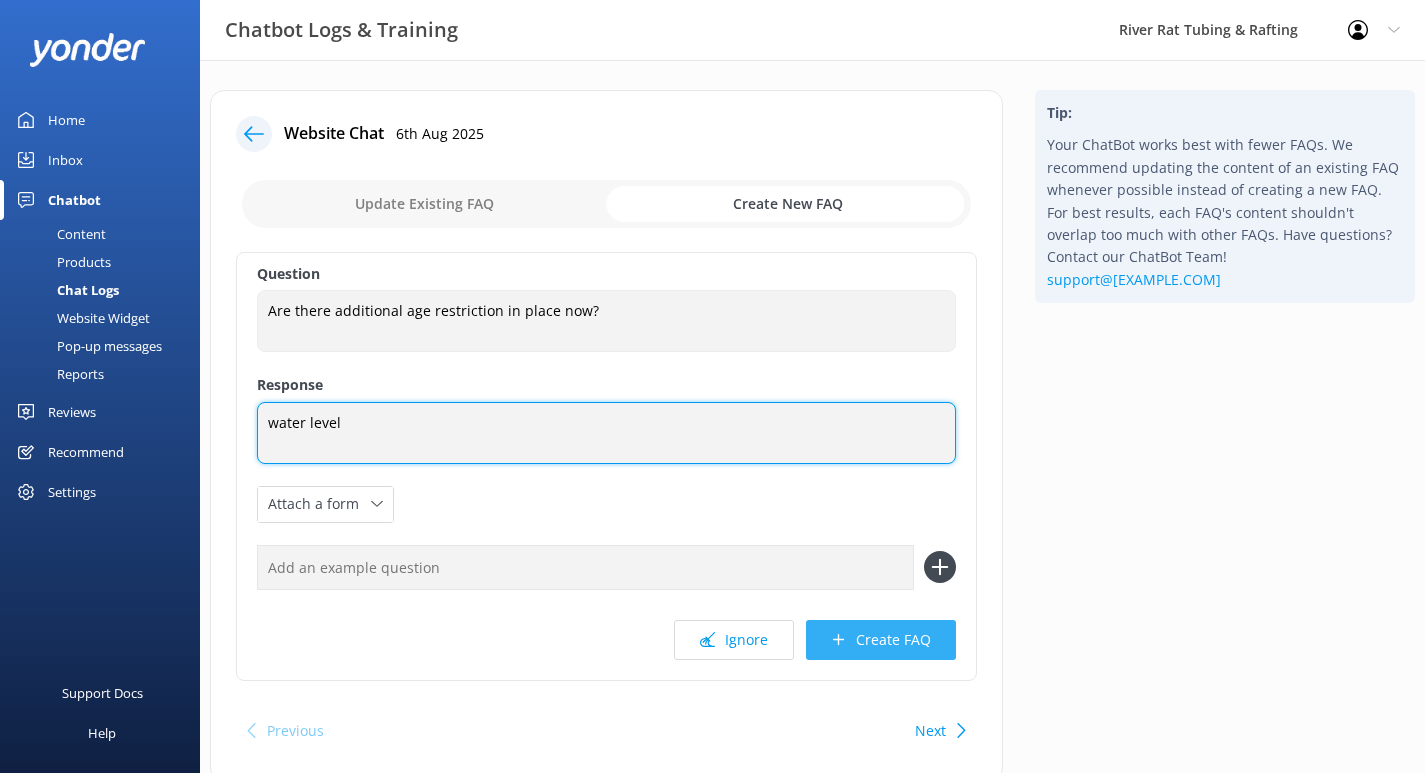 type on "water level" 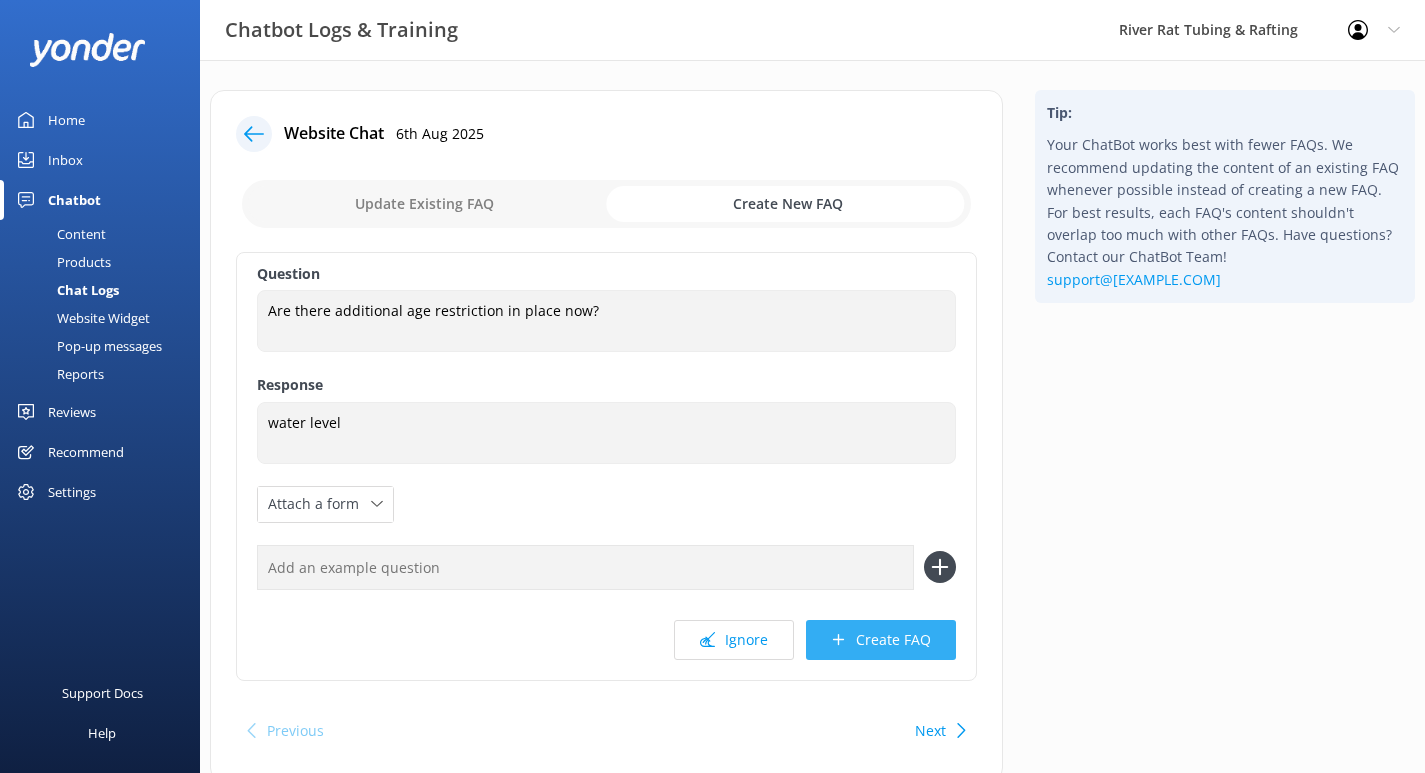 click on "Create FAQ" at bounding box center [881, 640] 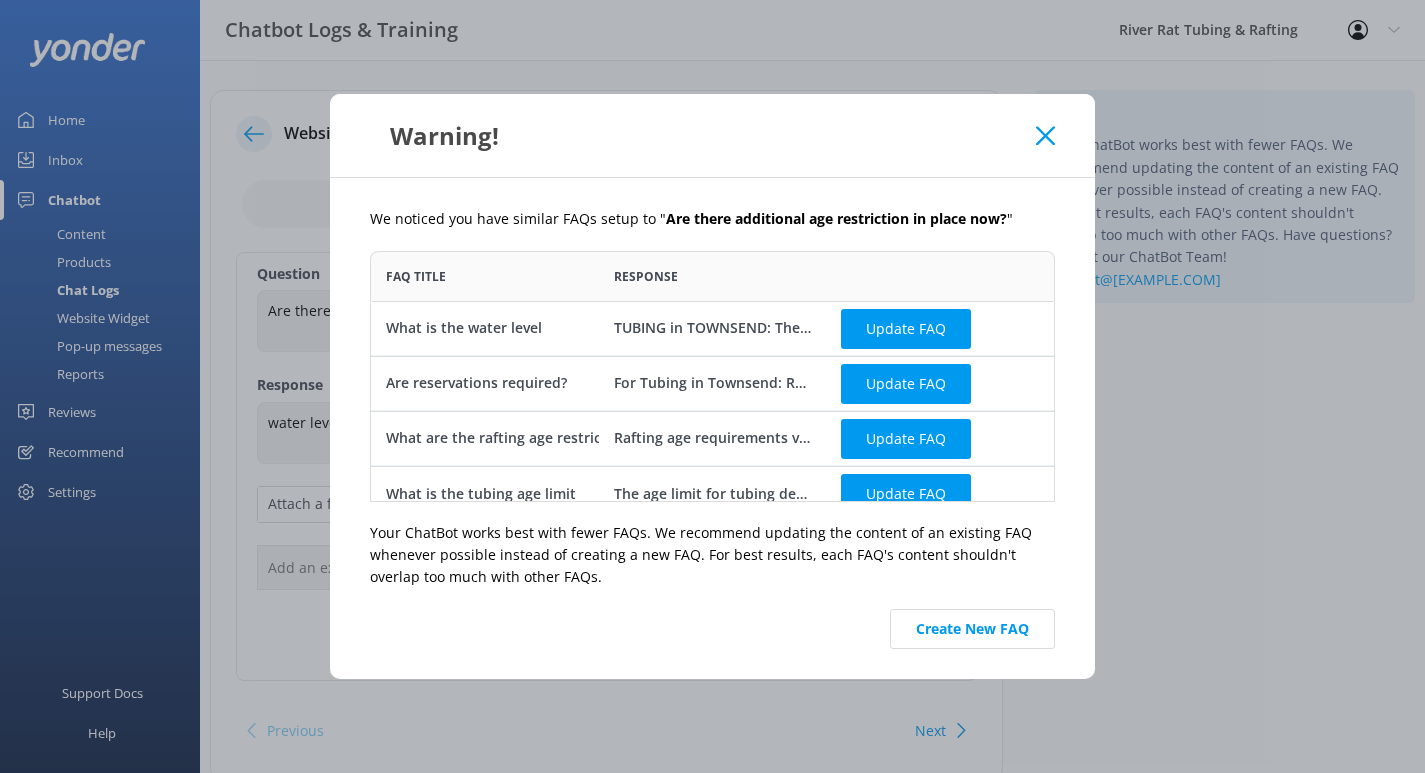 scroll, scrollTop: 1, scrollLeft: 1, axis: both 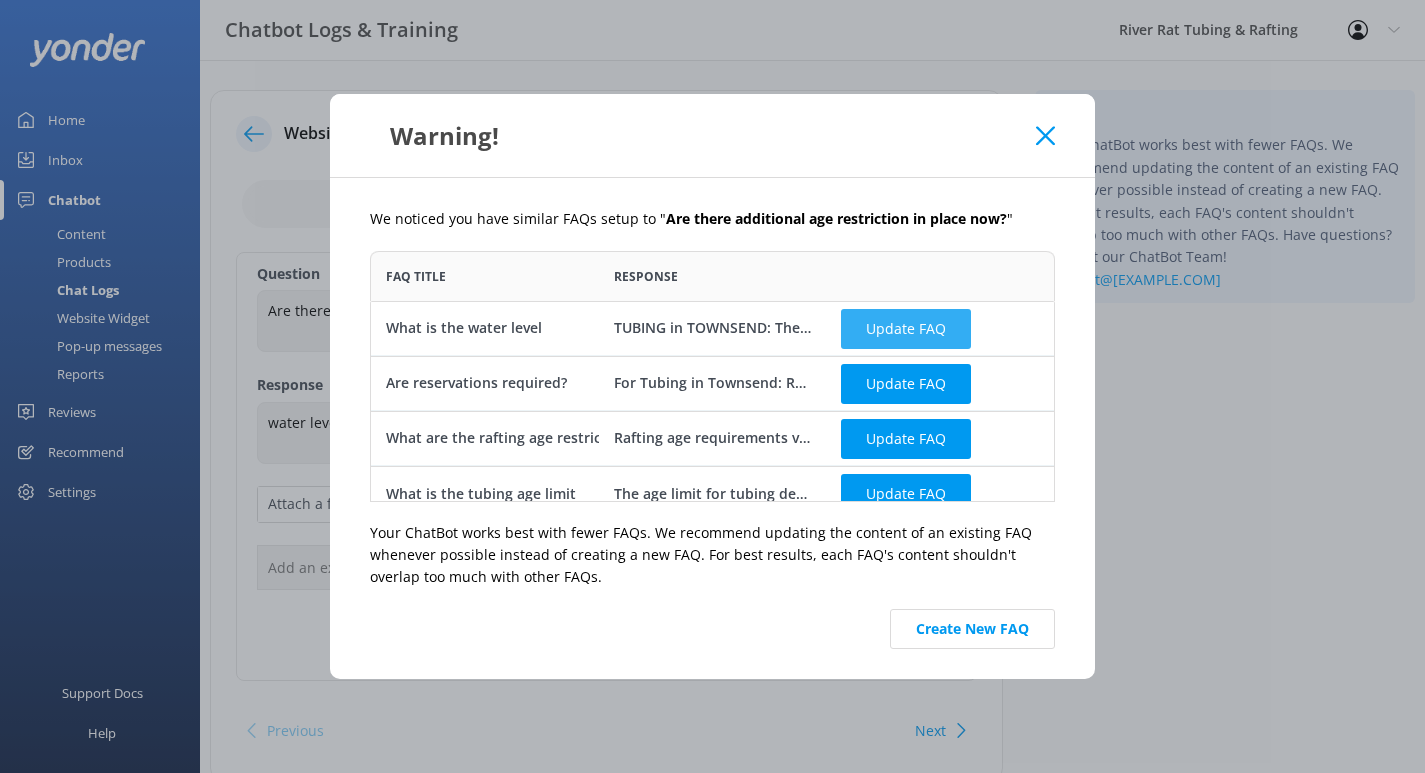 click on "Update FAQ" at bounding box center (906, 328) 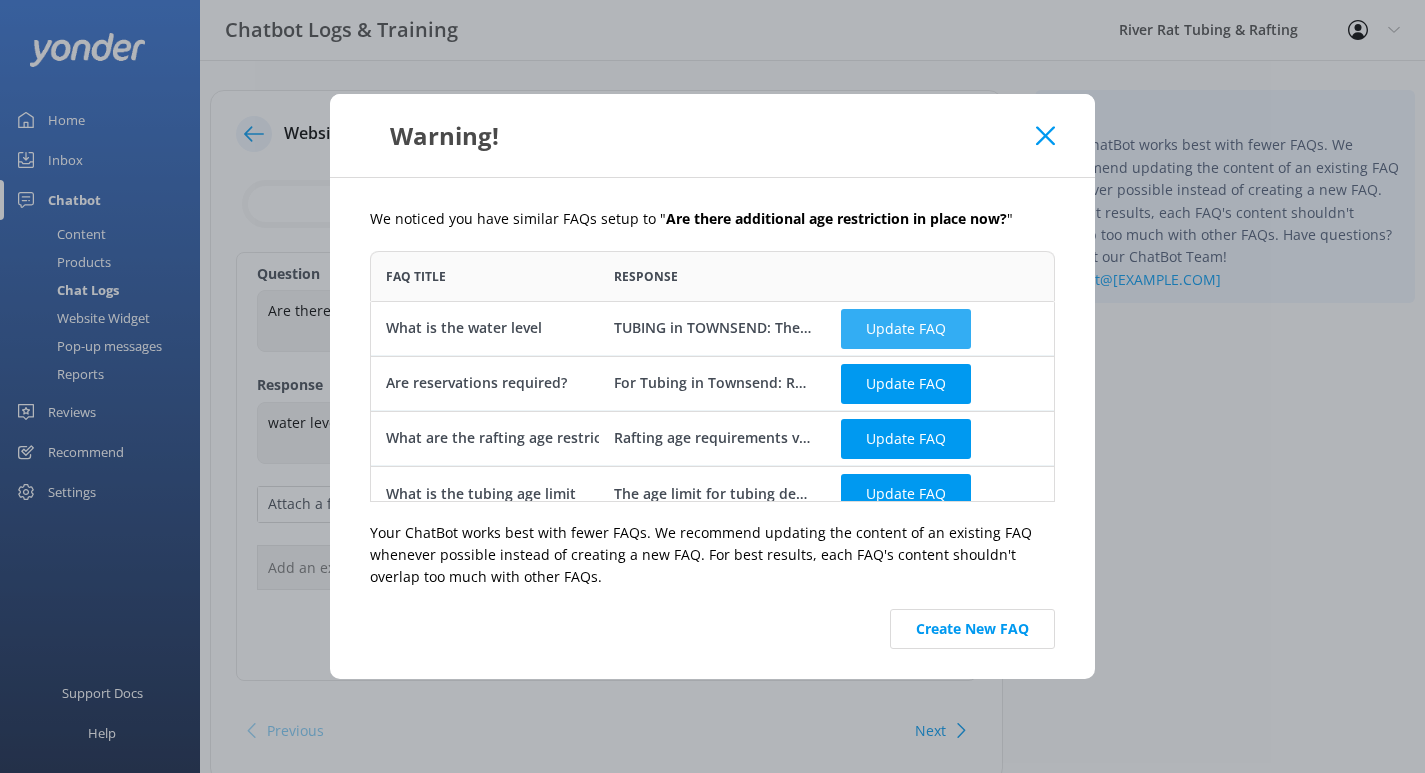 checkbox on "false" 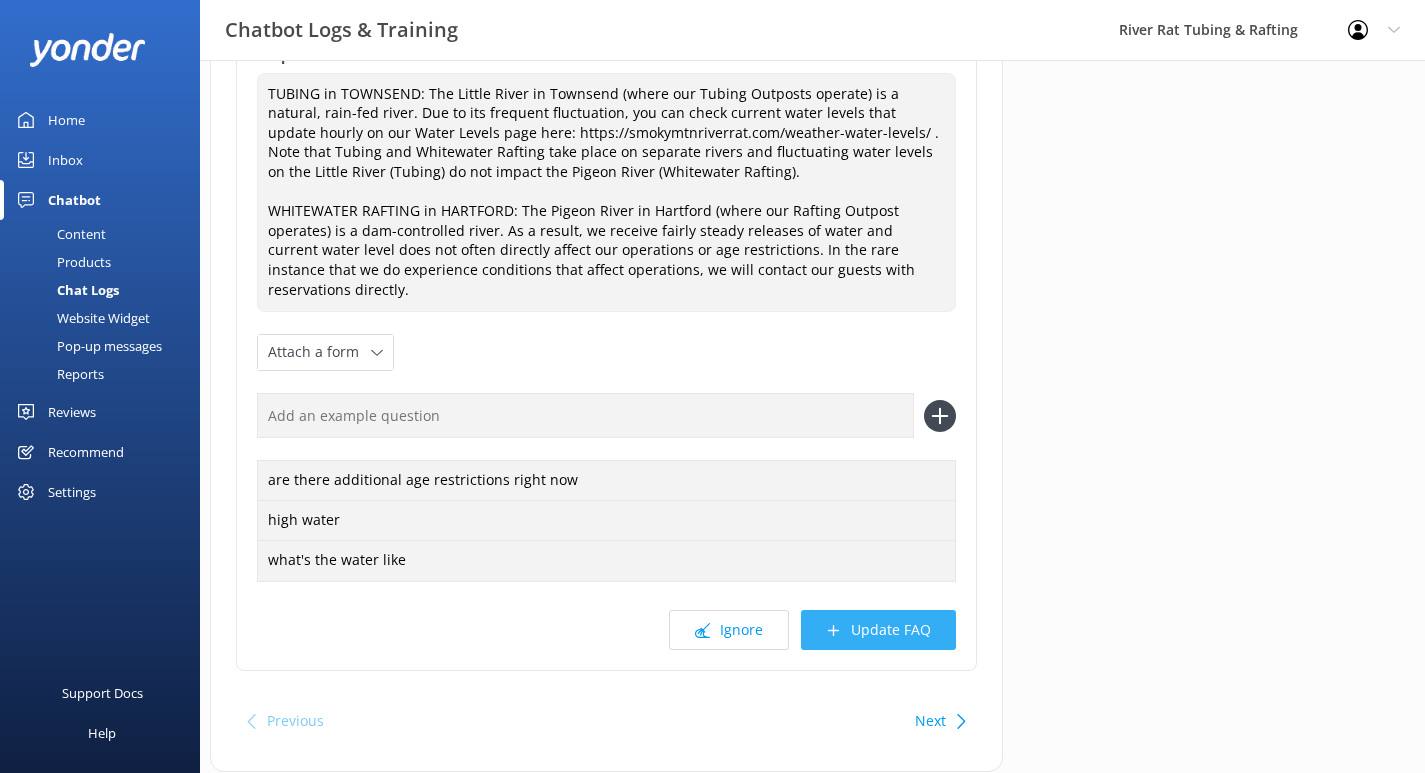 scroll, scrollTop: 334, scrollLeft: 0, axis: vertical 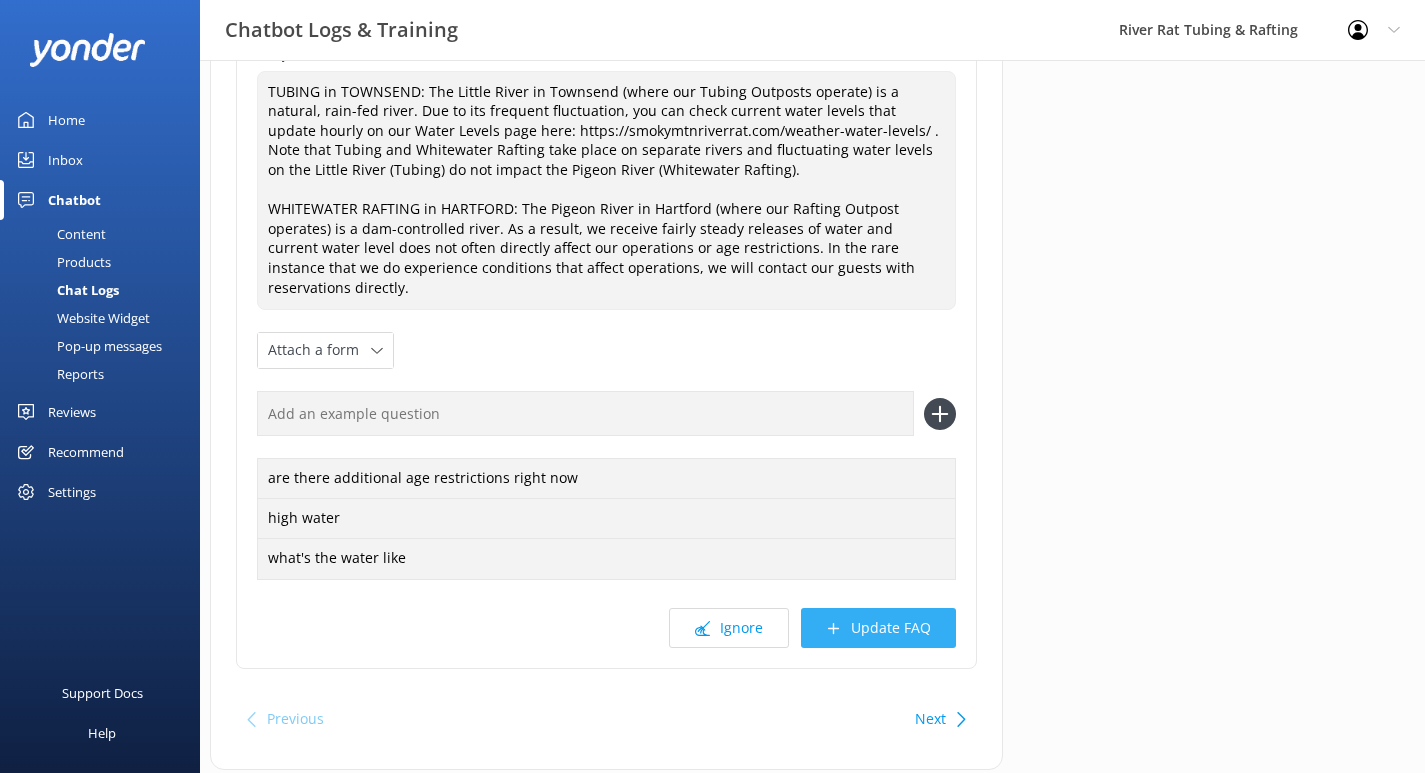 click on "Update FAQ" at bounding box center [878, 628] 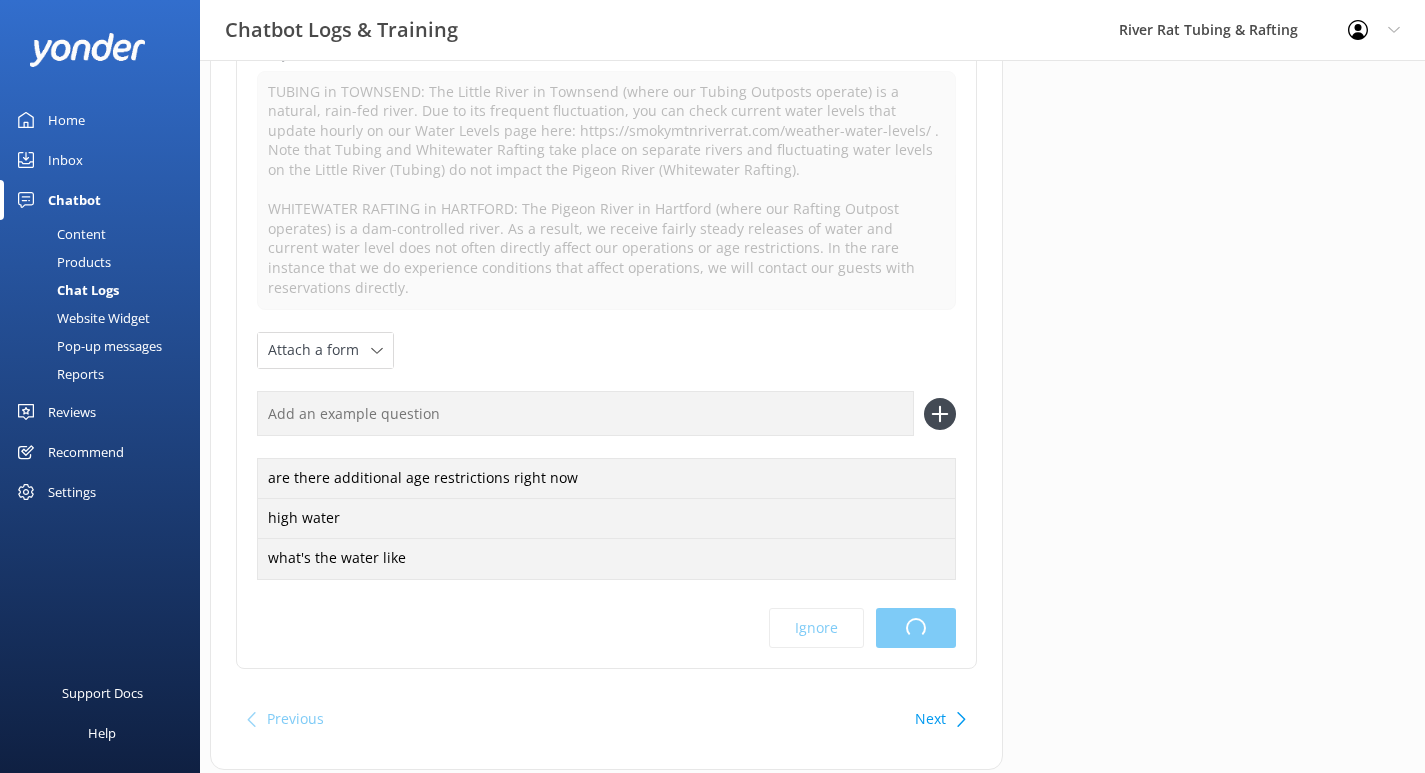 scroll, scrollTop: 0, scrollLeft: 0, axis: both 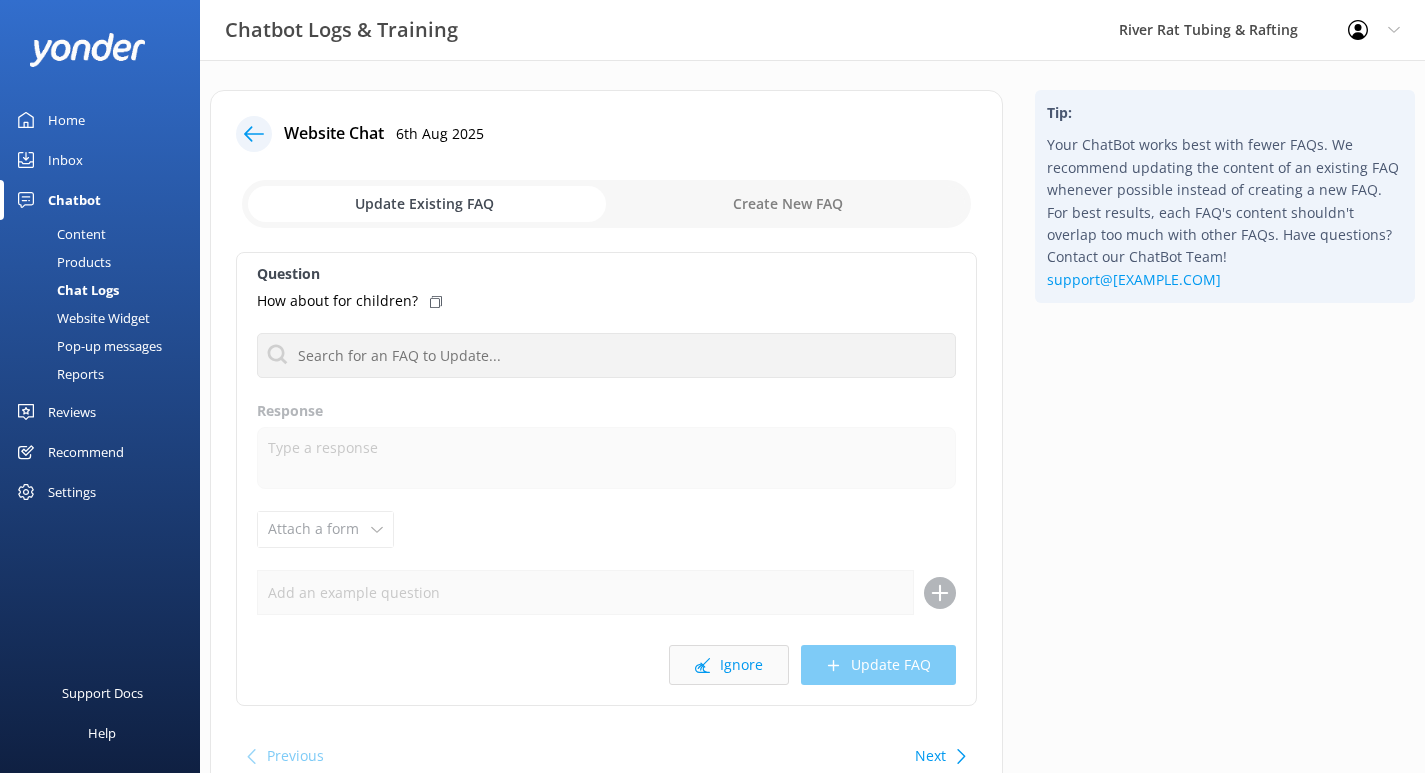 click on "Ignore" at bounding box center (729, 665) 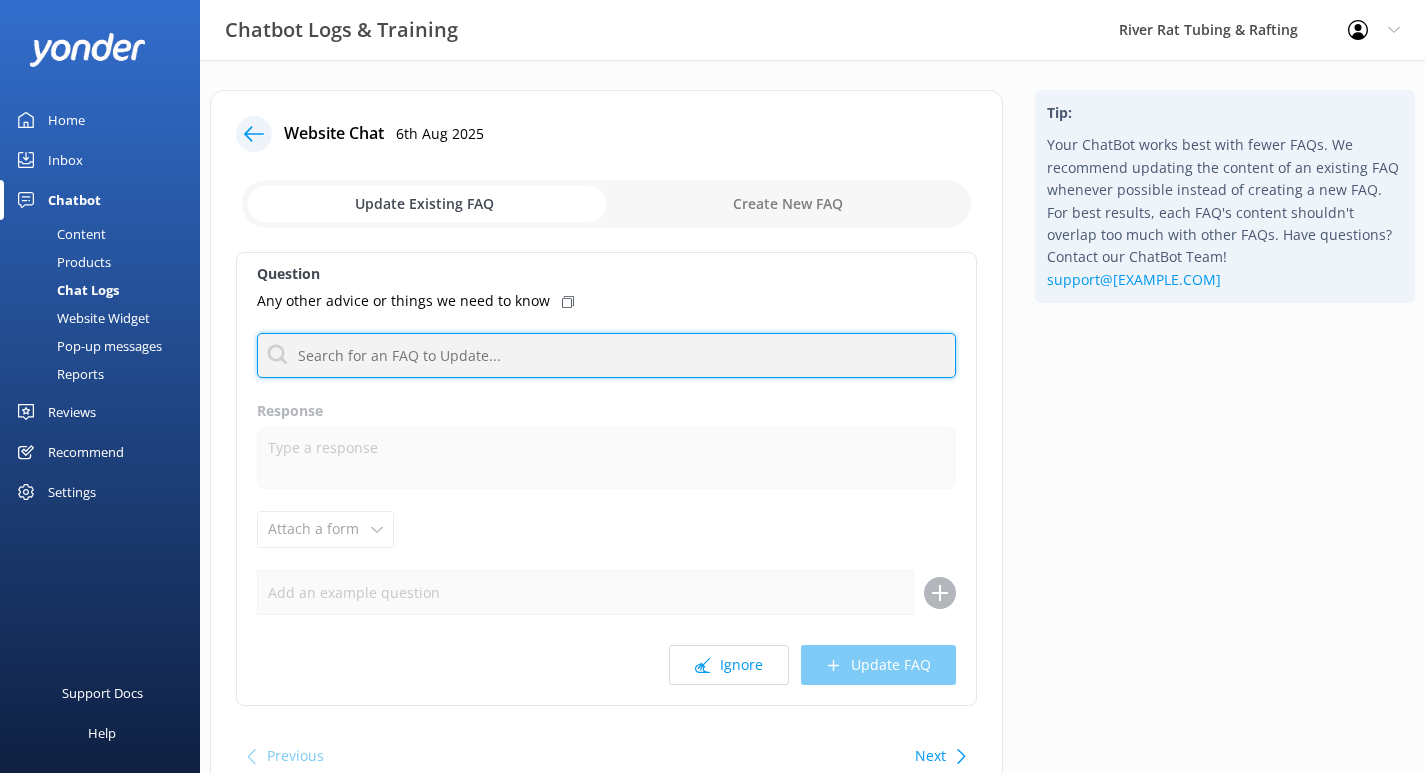 click at bounding box center [606, 355] 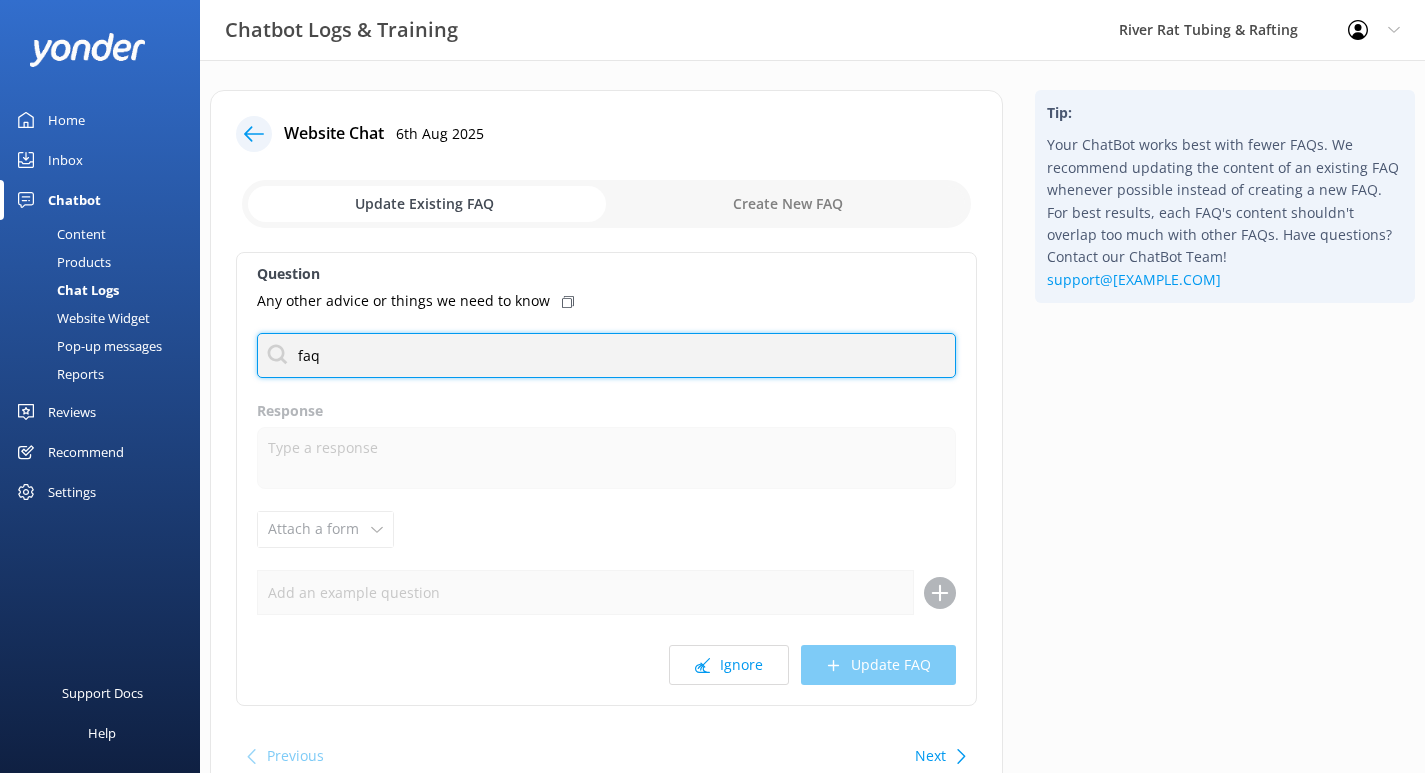 type on "faq" 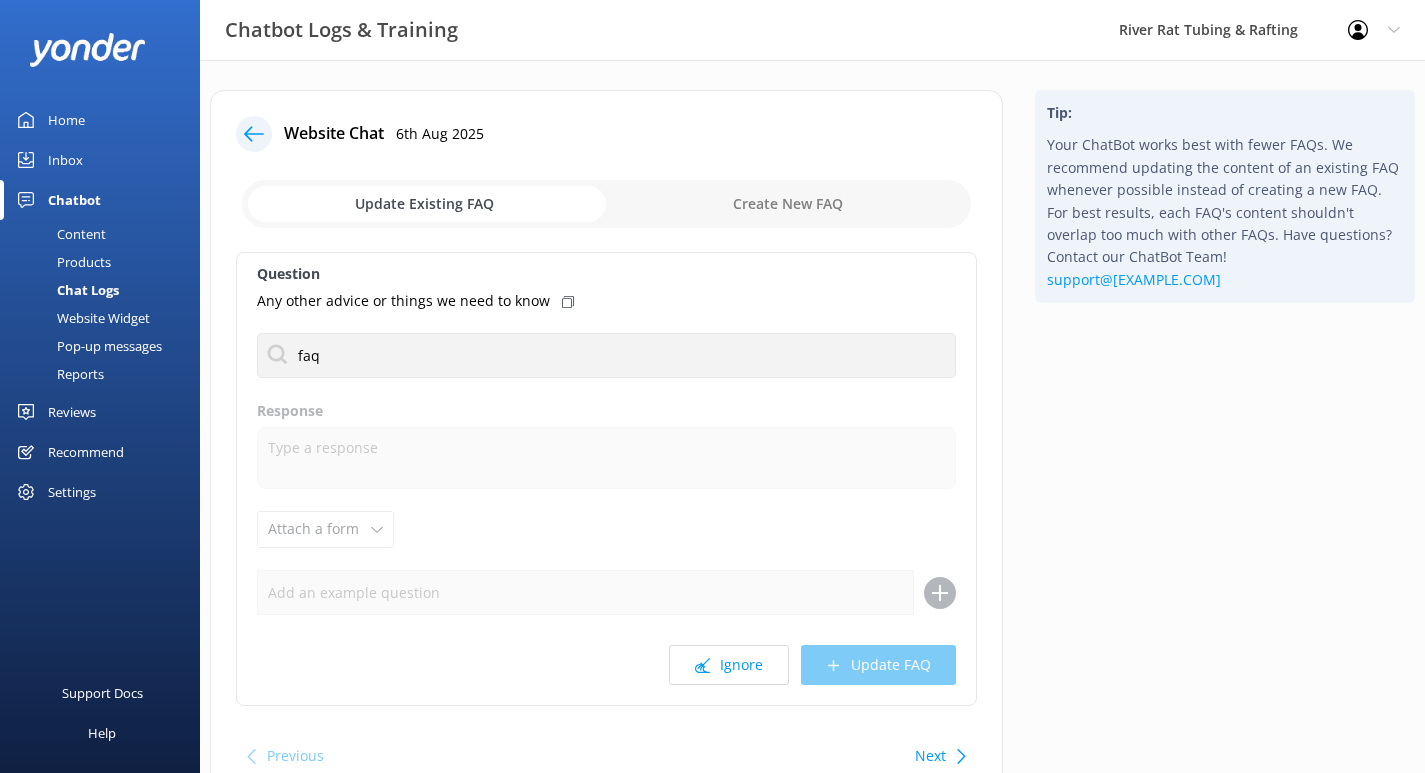 click at bounding box center (606, 204) 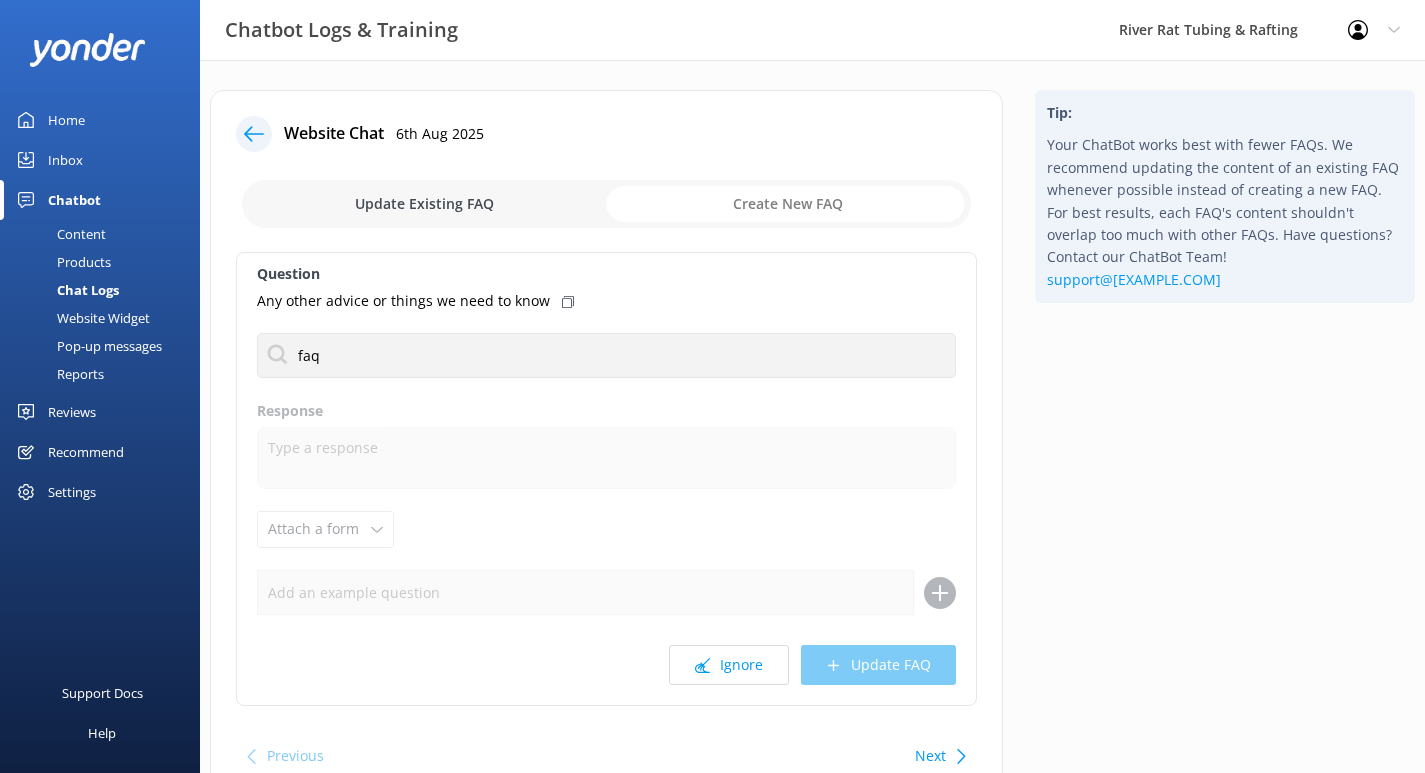 checkbox on "true" 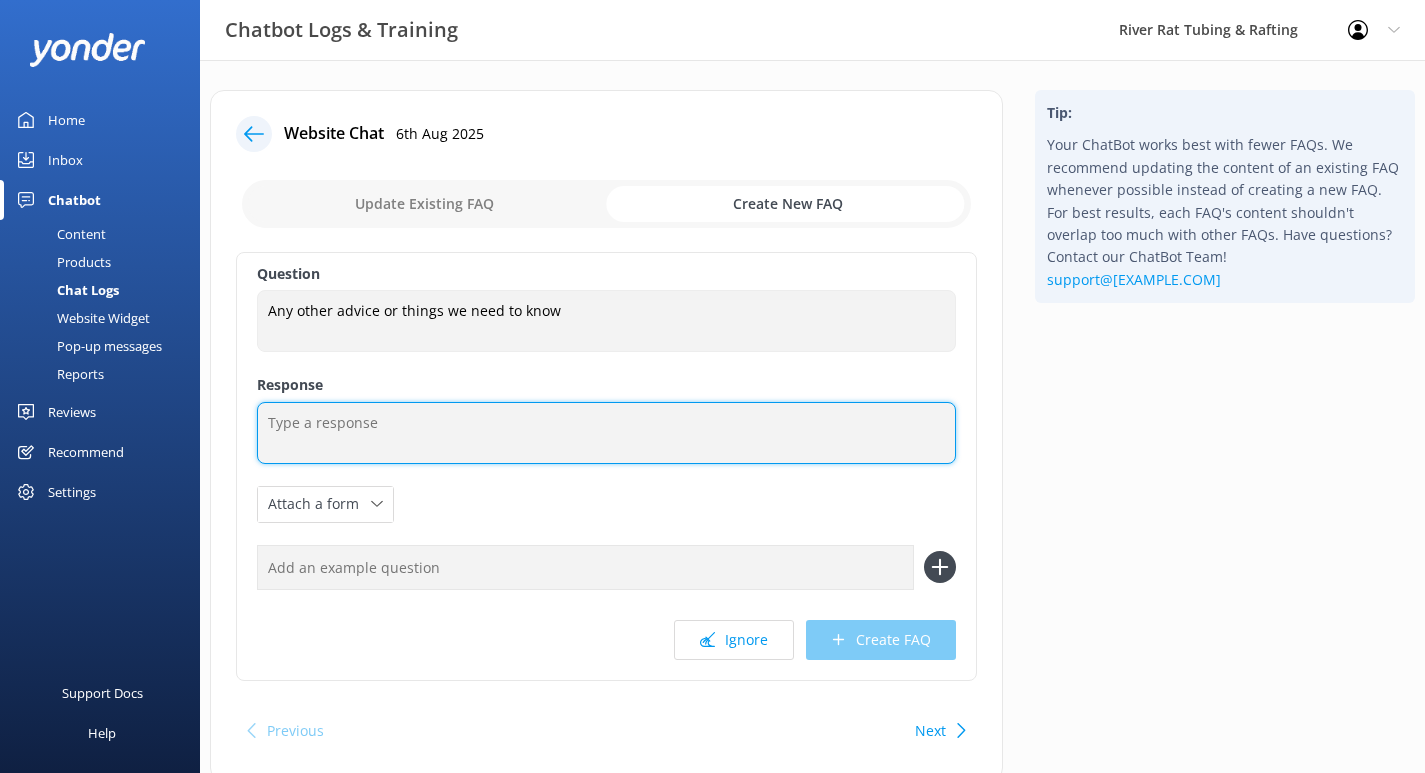click at bounding box center (606, 433) 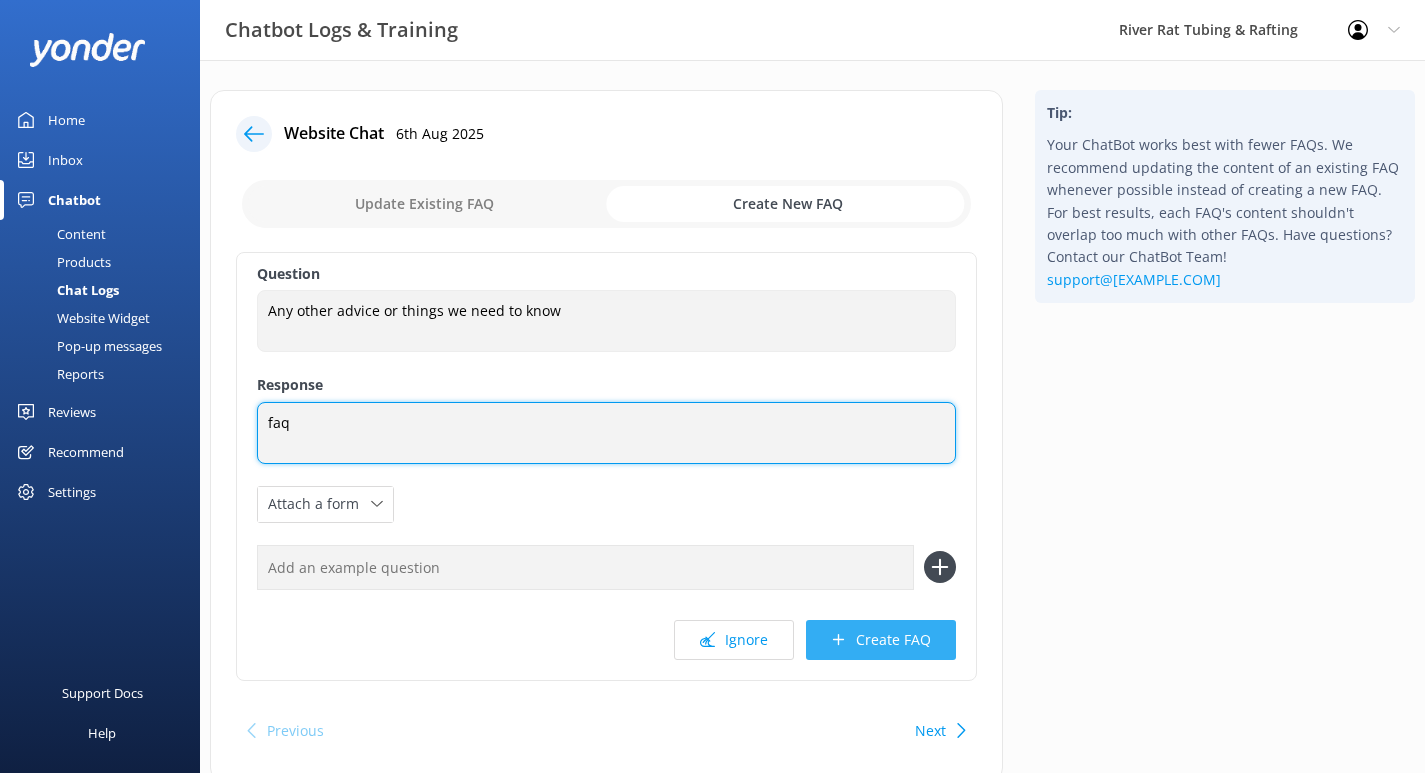 type on "faq" 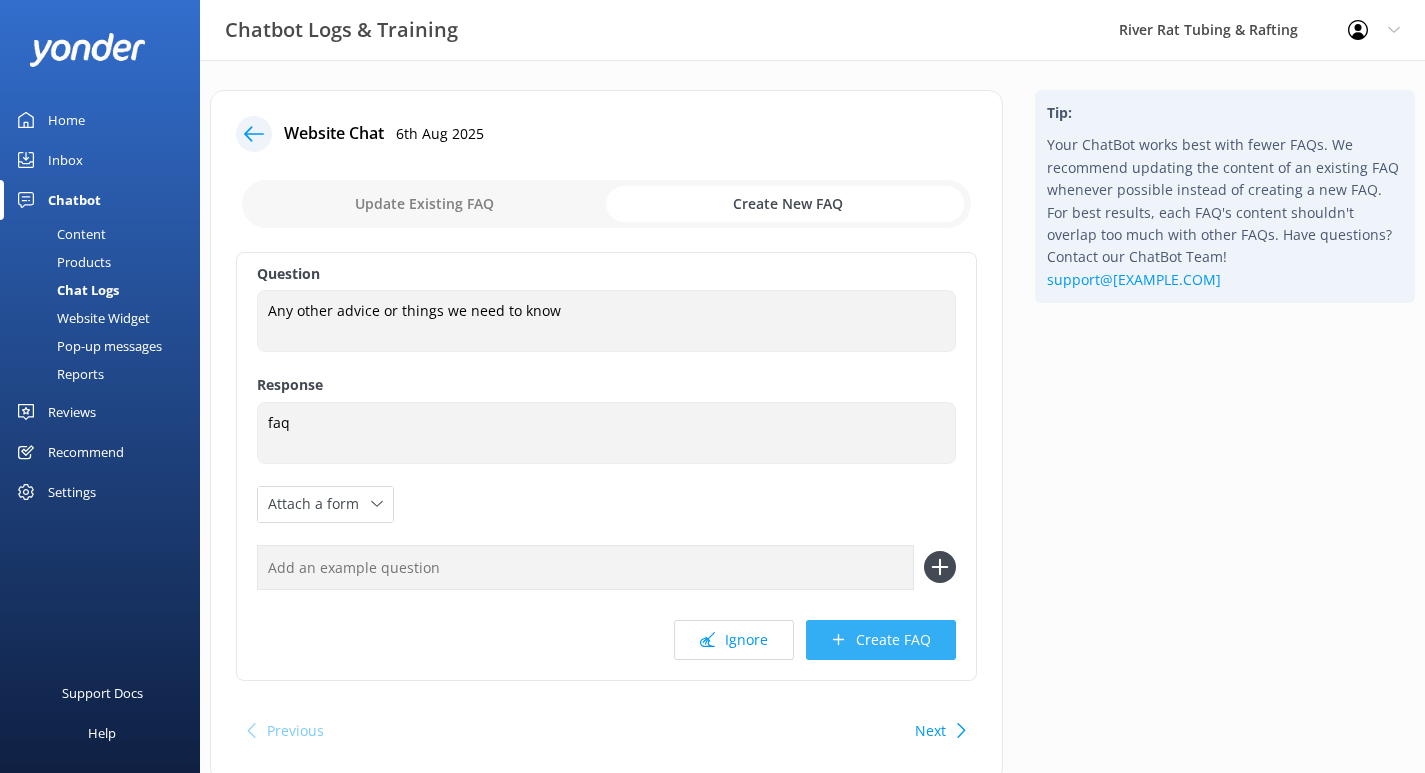 click on "Create FAQ" at bounding box center [881, 640] 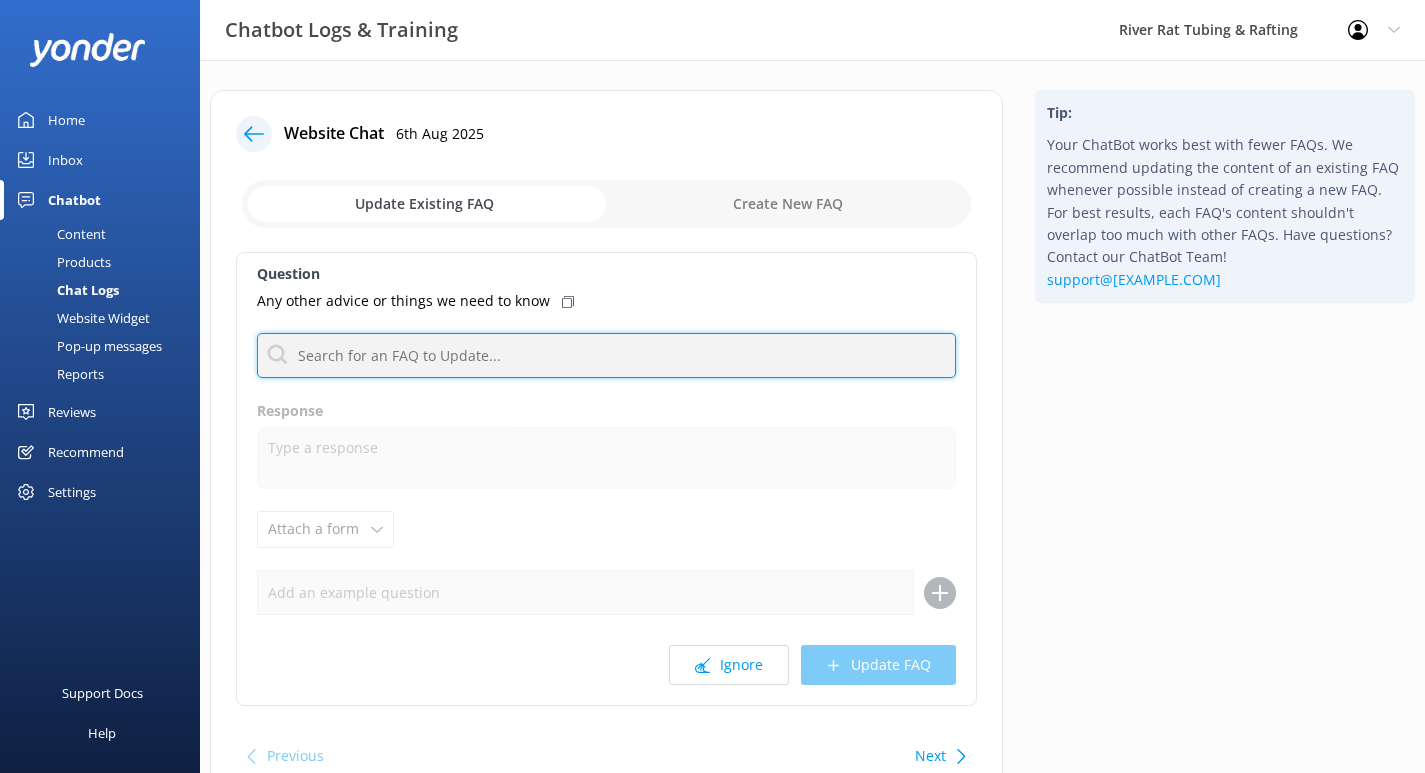 click at bounding box center [606, 355] 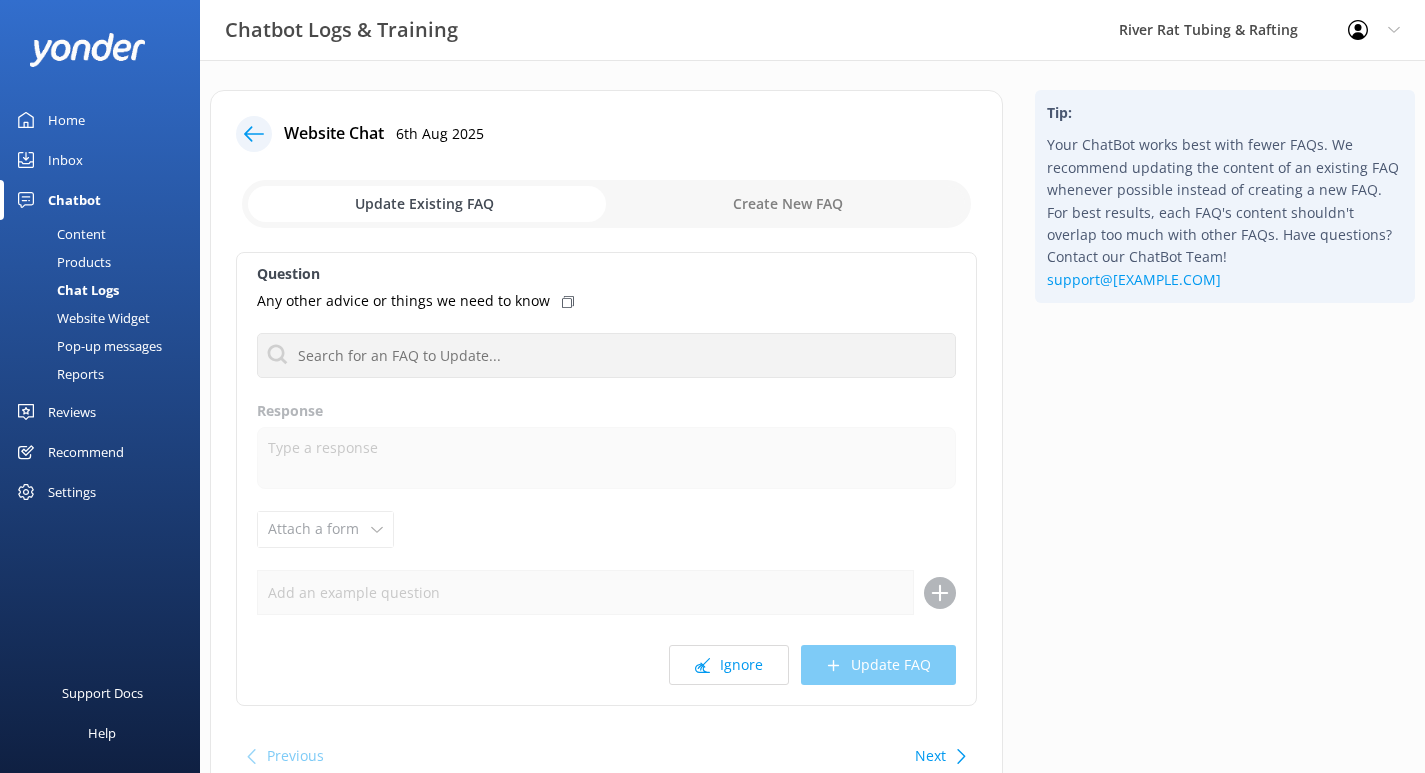 click at bounding box center [606, 204] 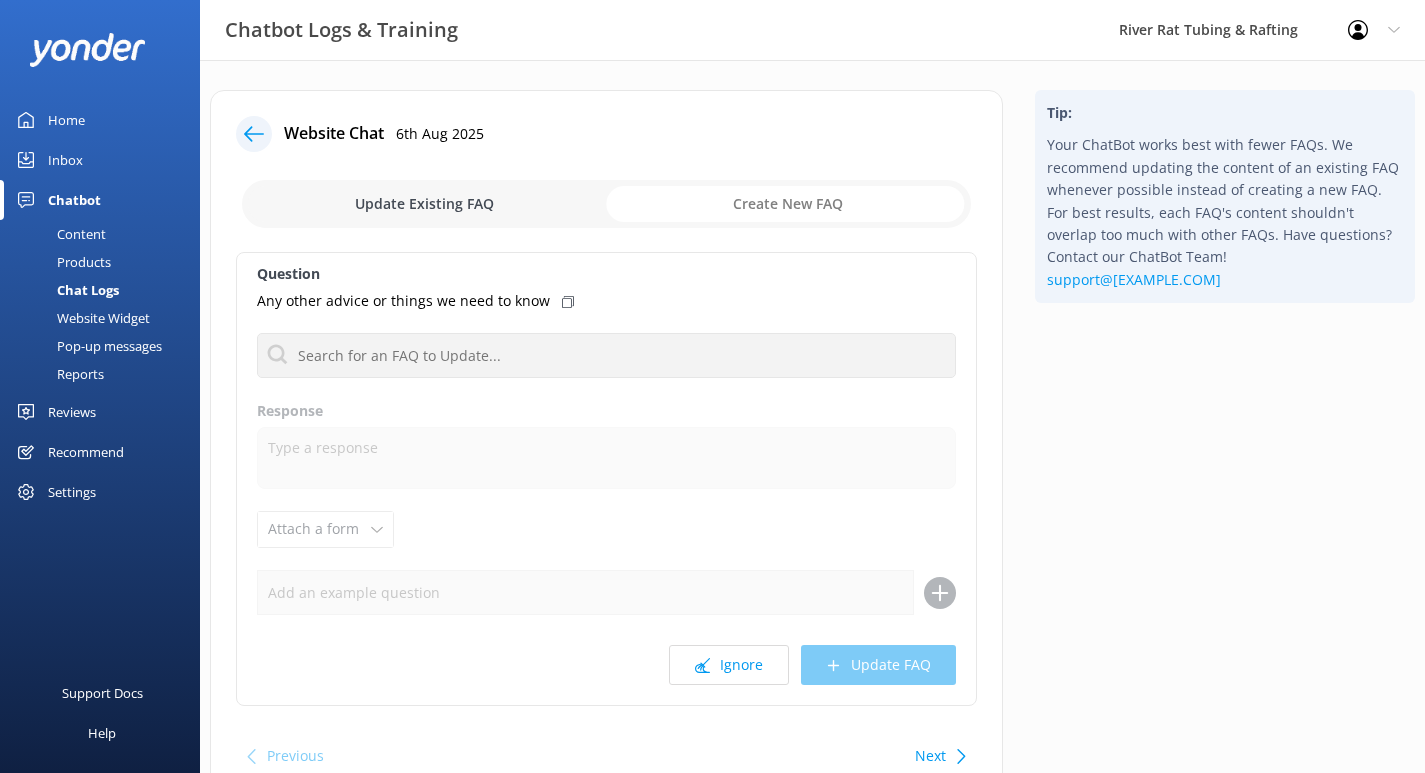 checkbox on "true" 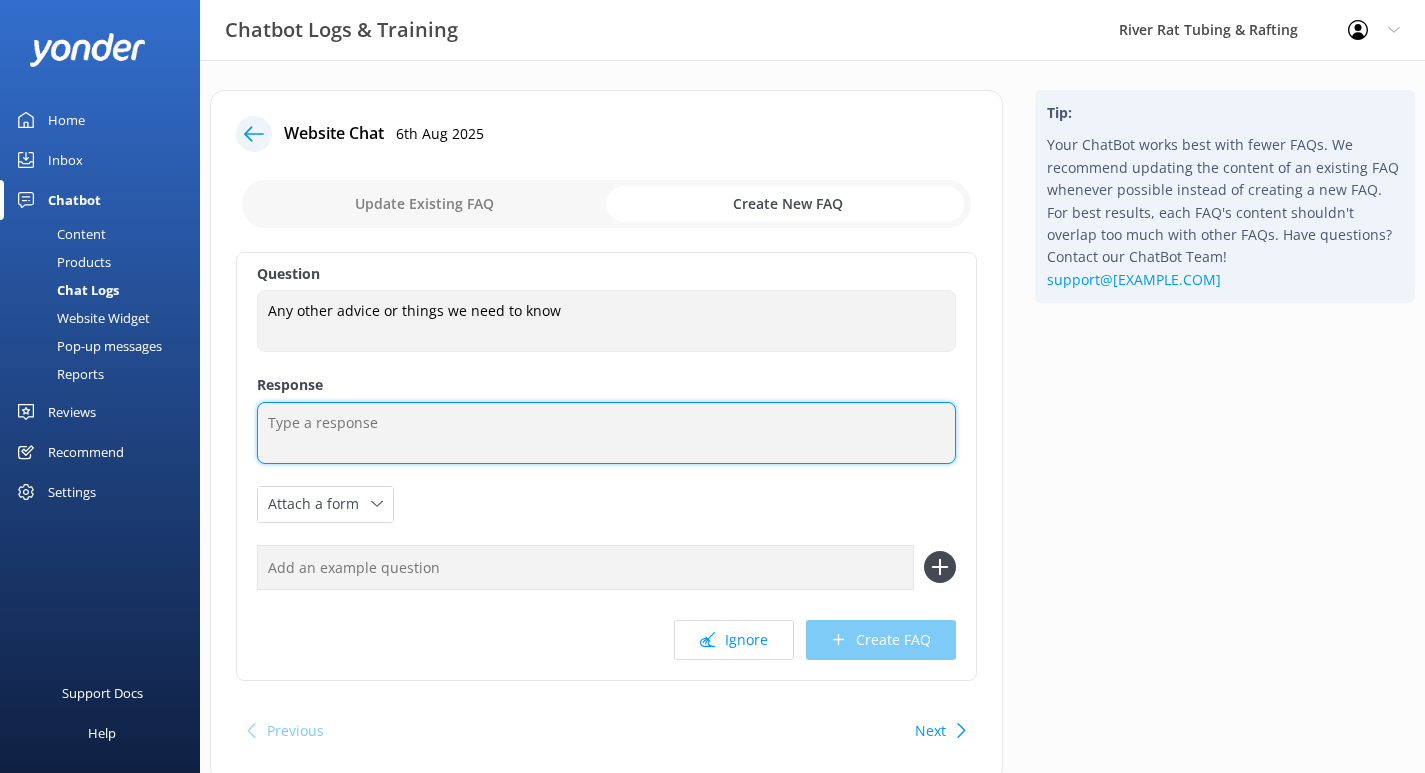 click at bounding box center (606, 433) 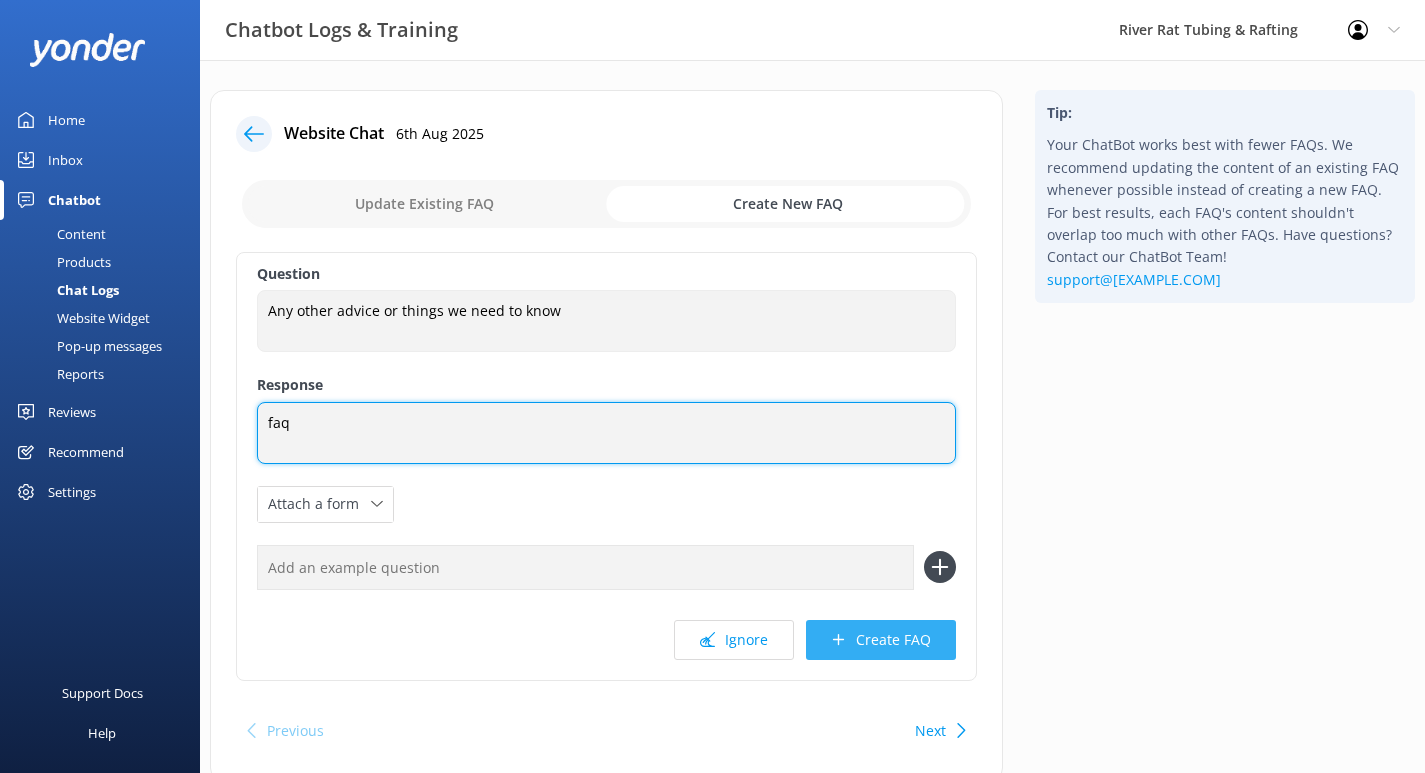 type on "faq" 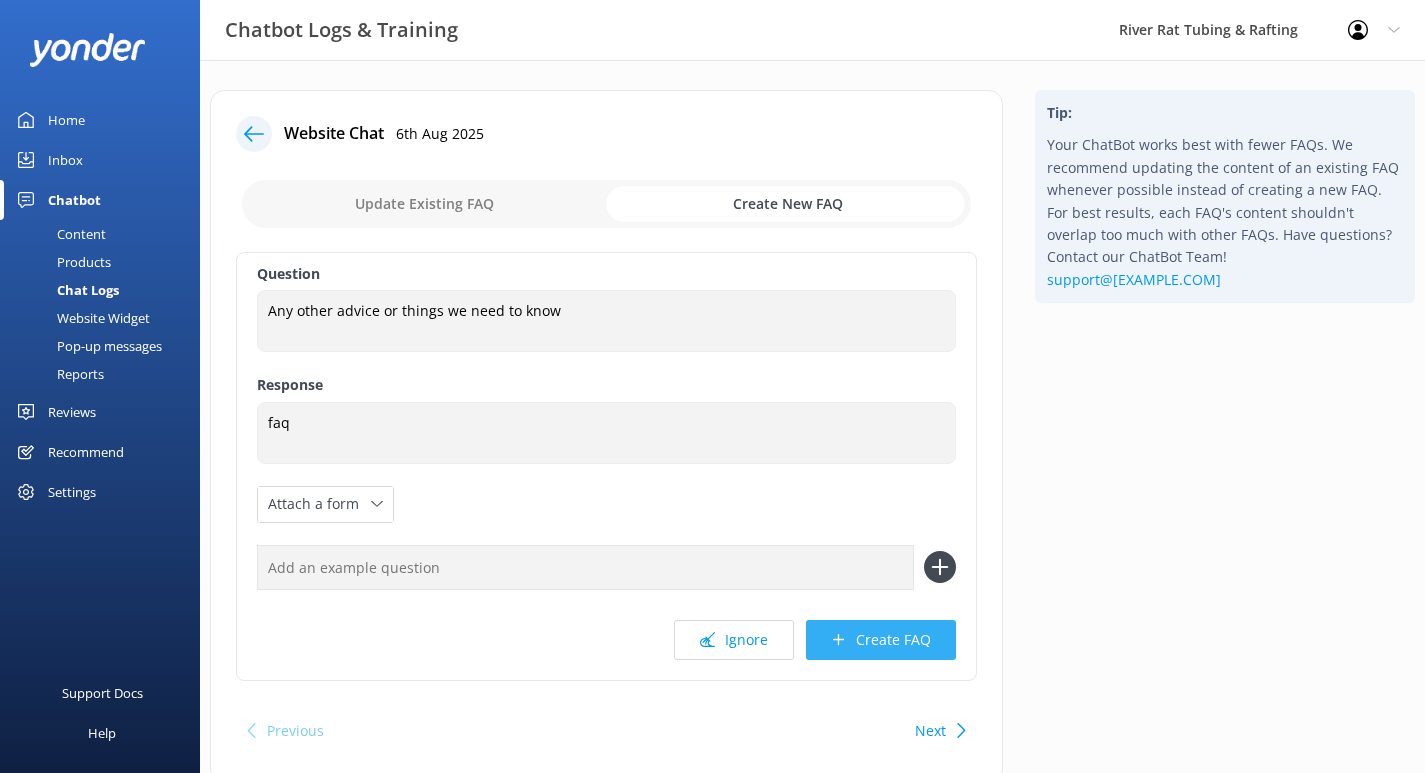 click on "Create FAQ" at bounding box center [881, 640] 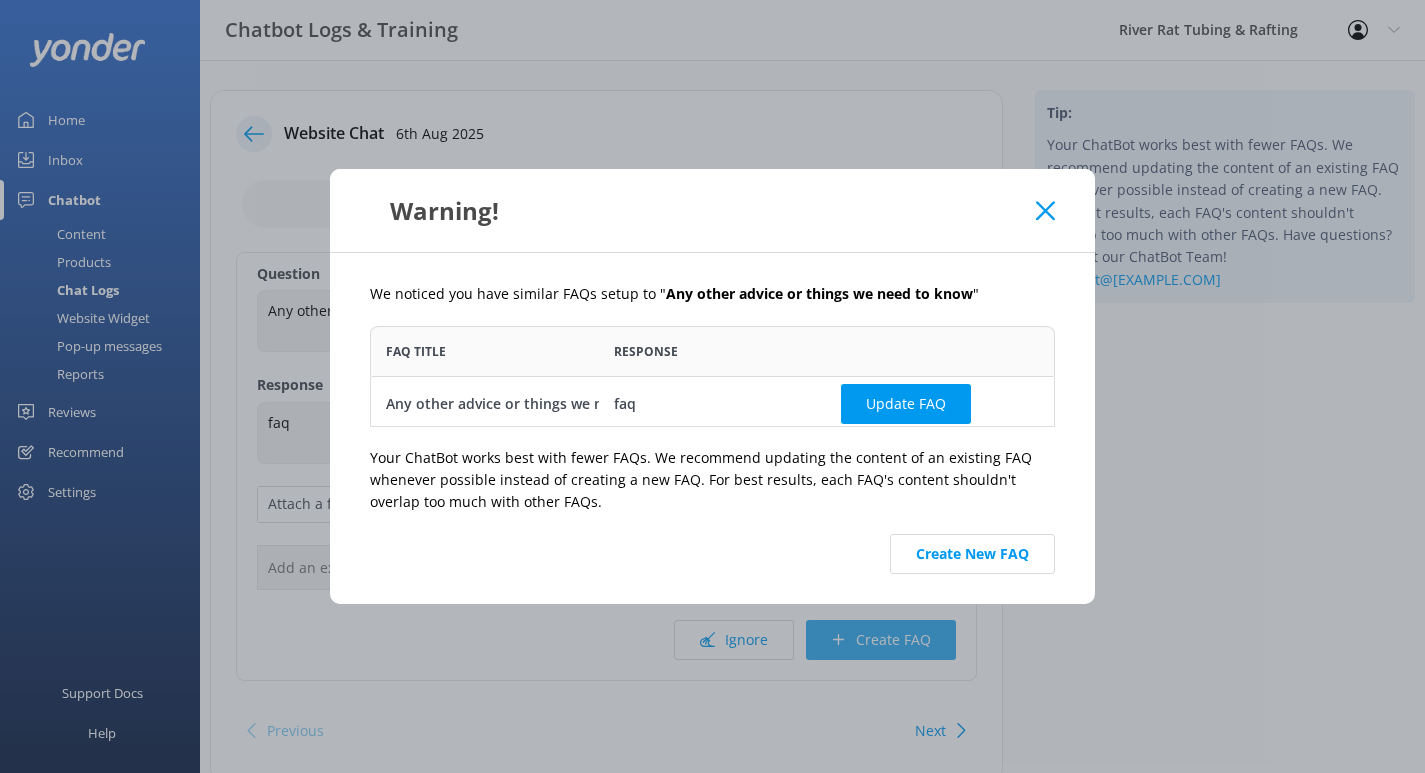 scroll, scrollTop: 1, scrollLeft: 1, axis: both 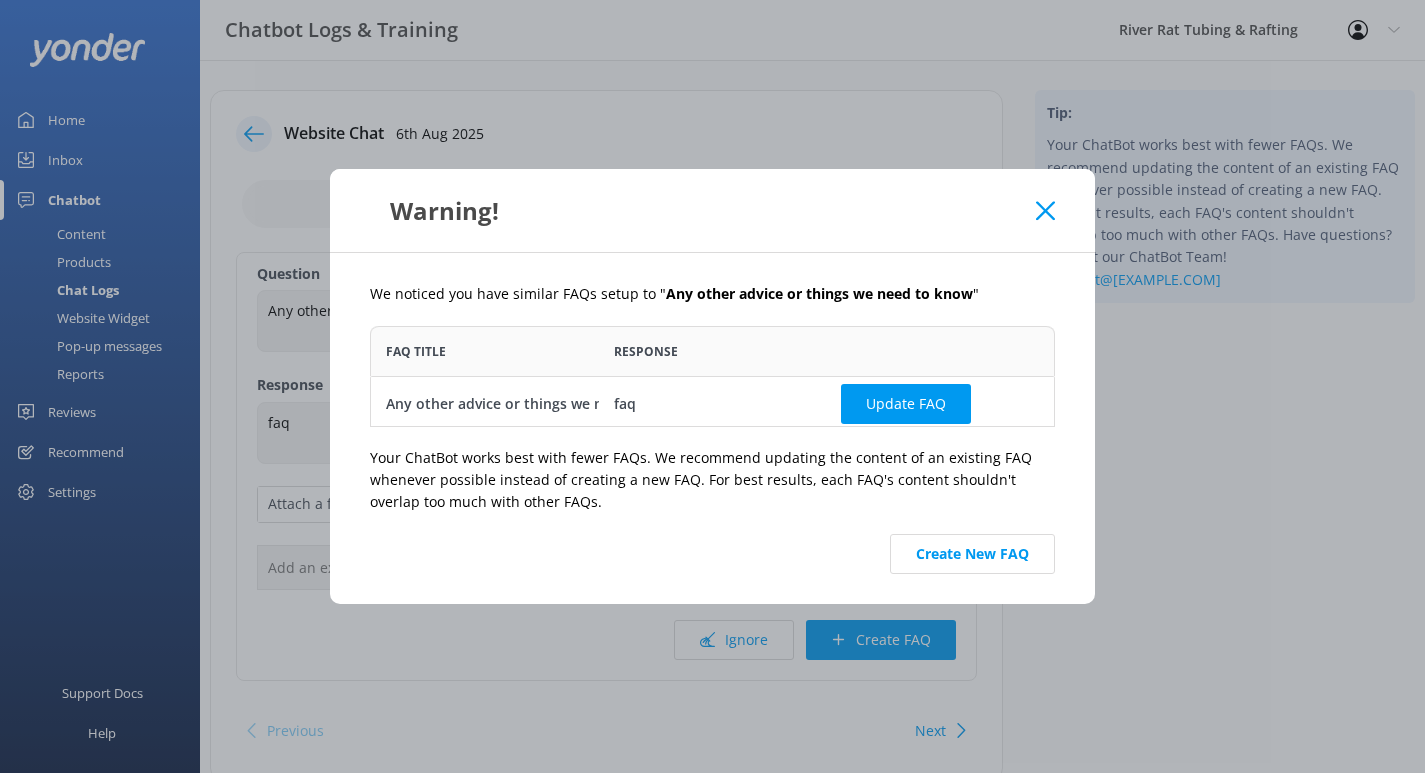 click 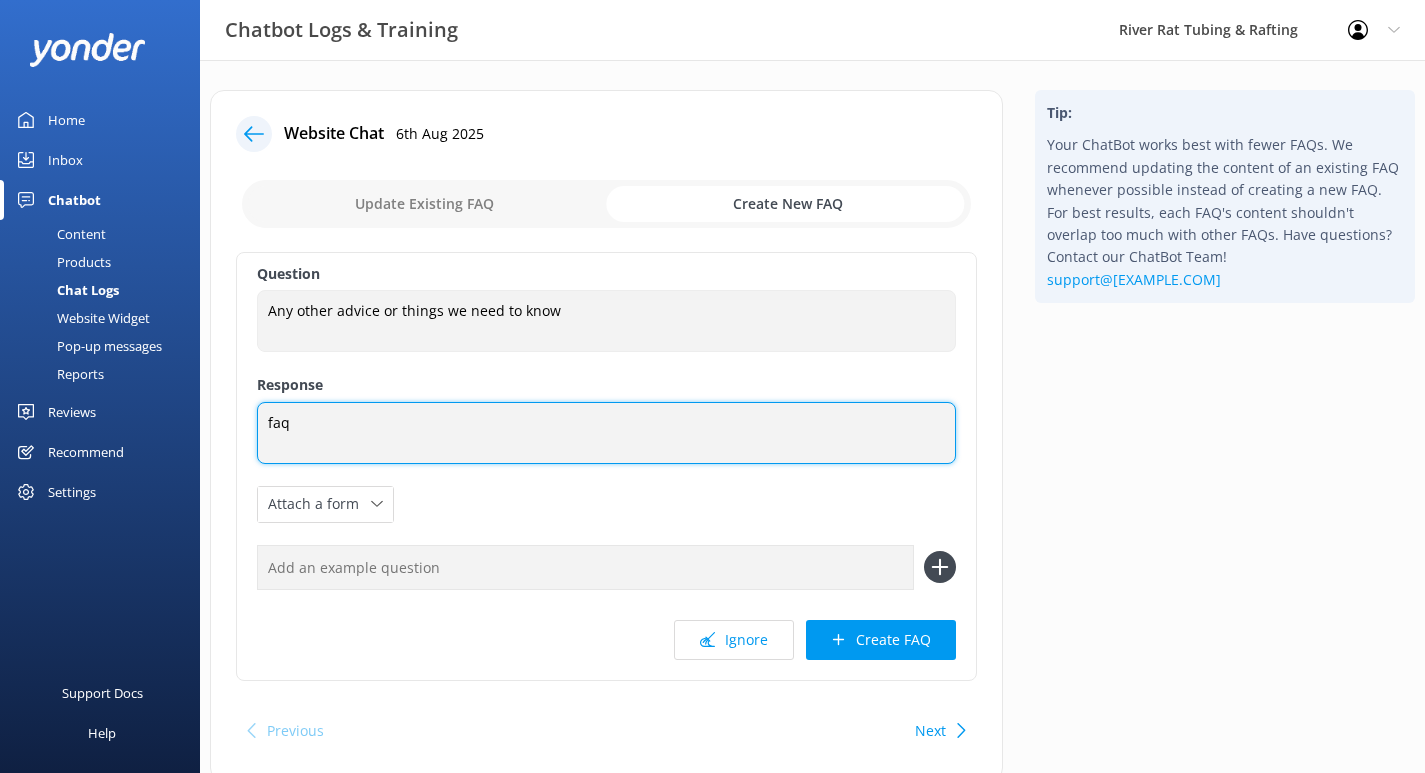 drag, startPoint x: 381, startPoint y: 418, endPoint x: 205, endPoint y: 410, distance: 176.18172 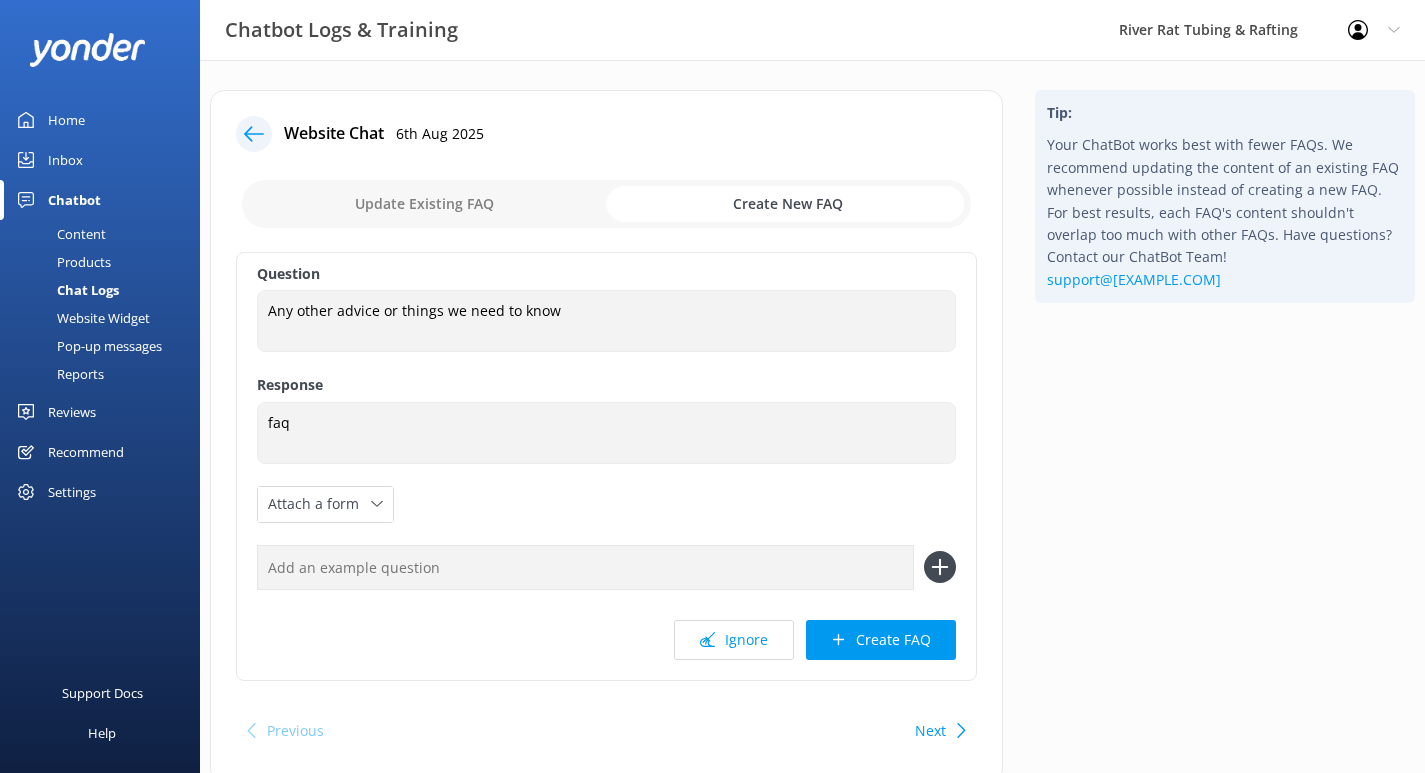click at bounding box center (606, 204) 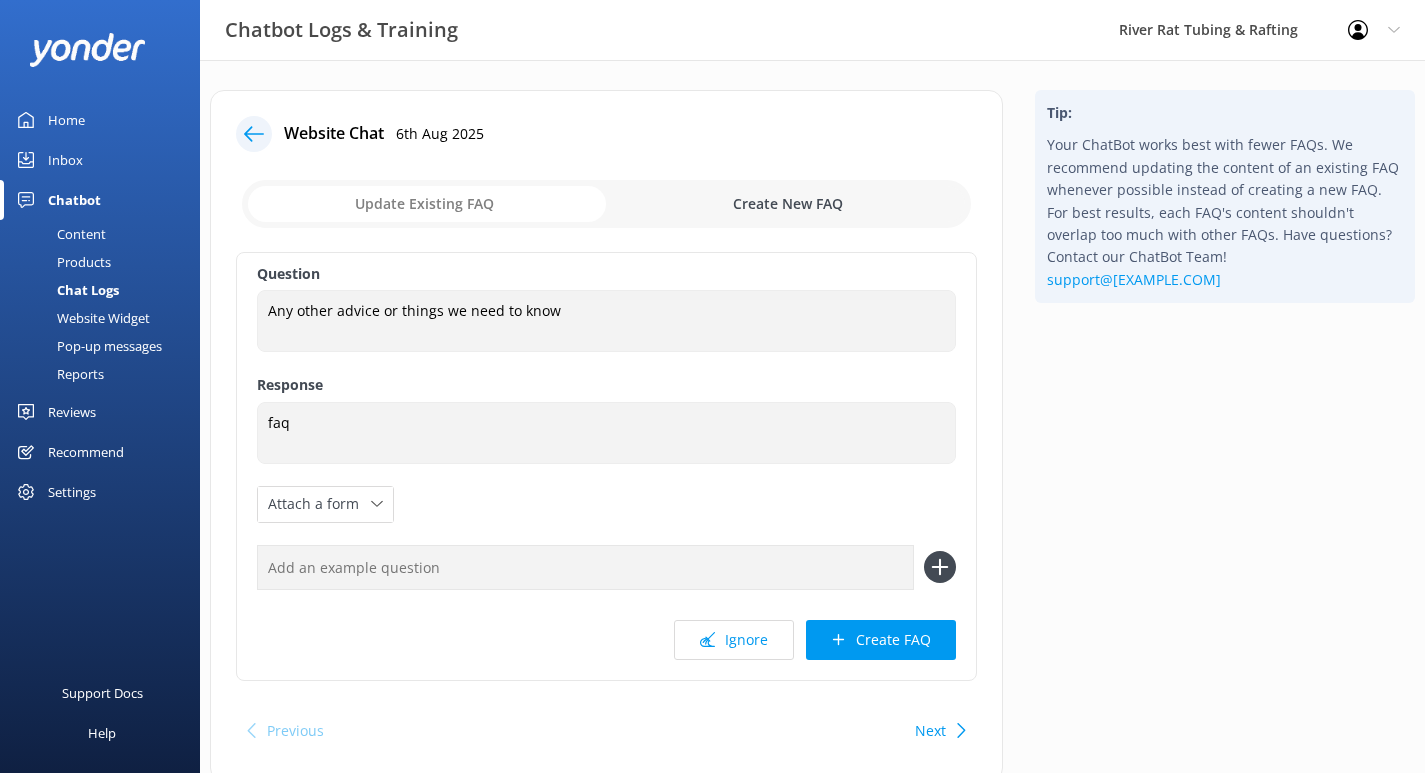 checkbox on "false" 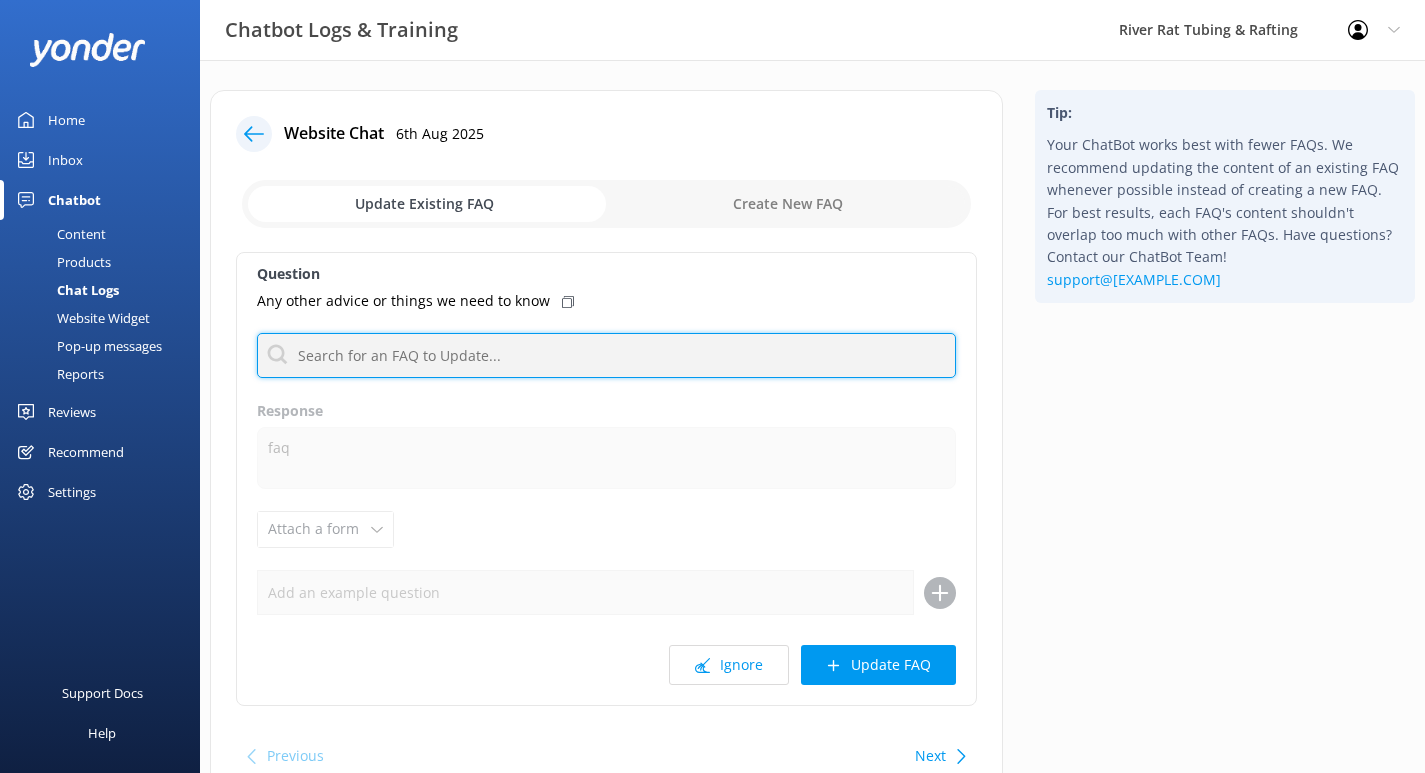 click at bounding box center [606, 355] 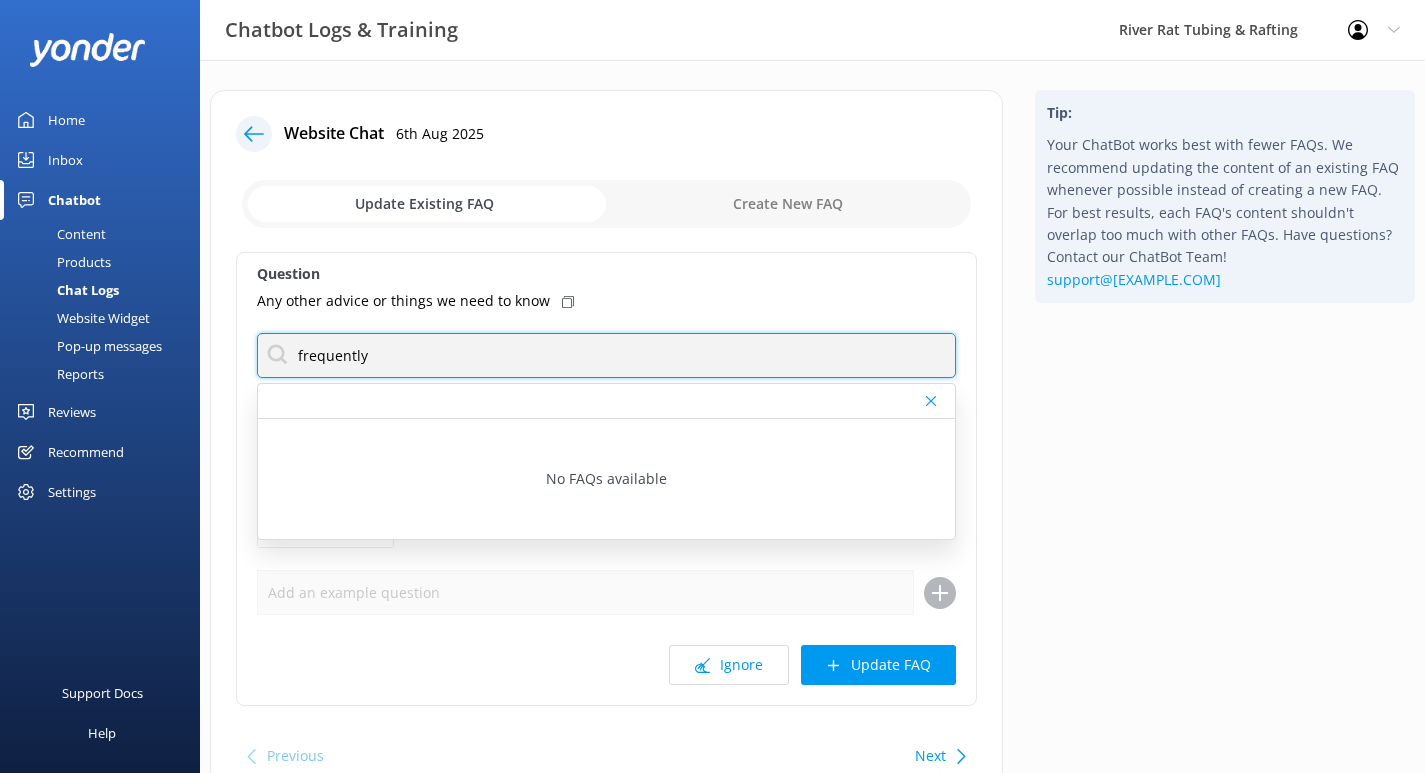 drag, startPoint x: 390, startPoint y: 361, endPoint x: 266, endPoint y: 357, distance: 124.0645 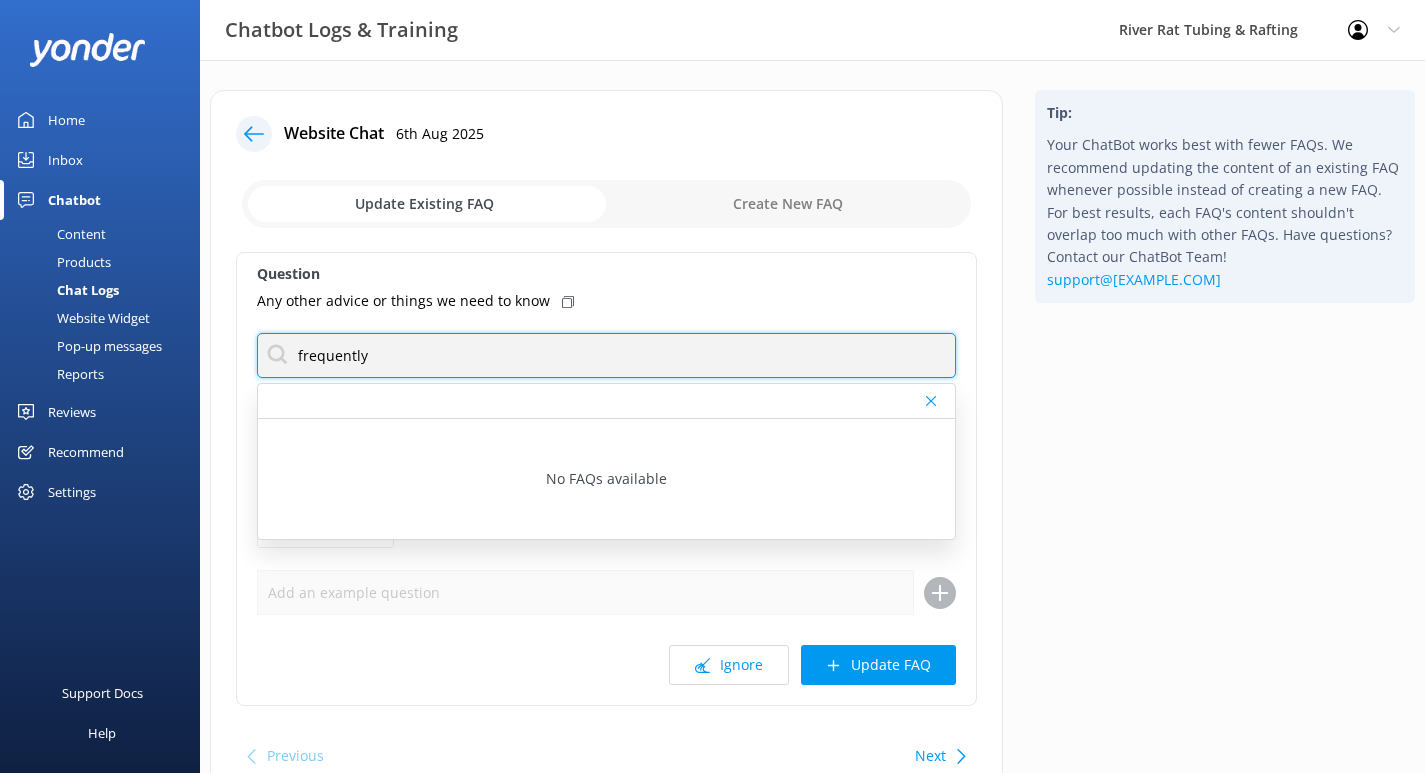 click on "frequently" at bounding box center [606, 355] 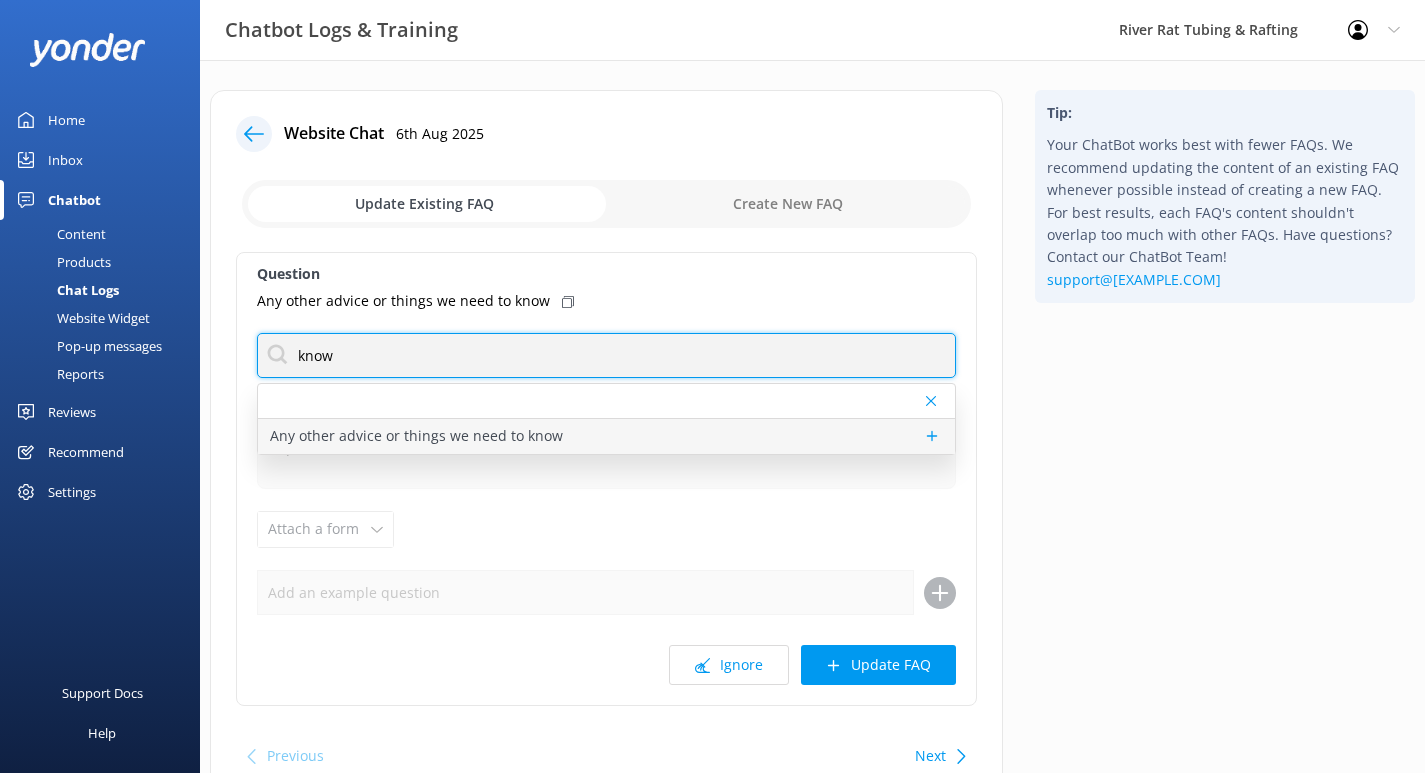 type on "know" 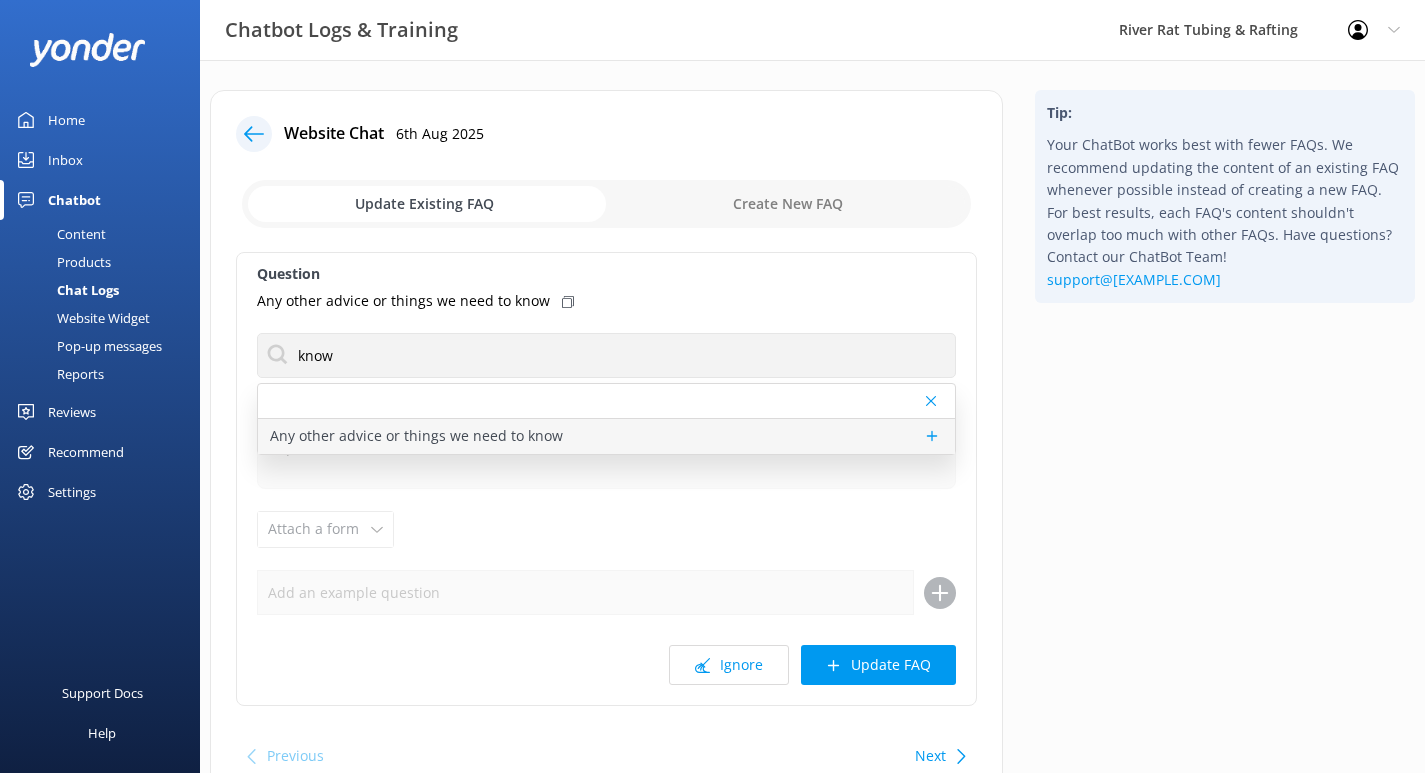 click on "Any other advice or things we need to know" at bounding box center (416, 436) 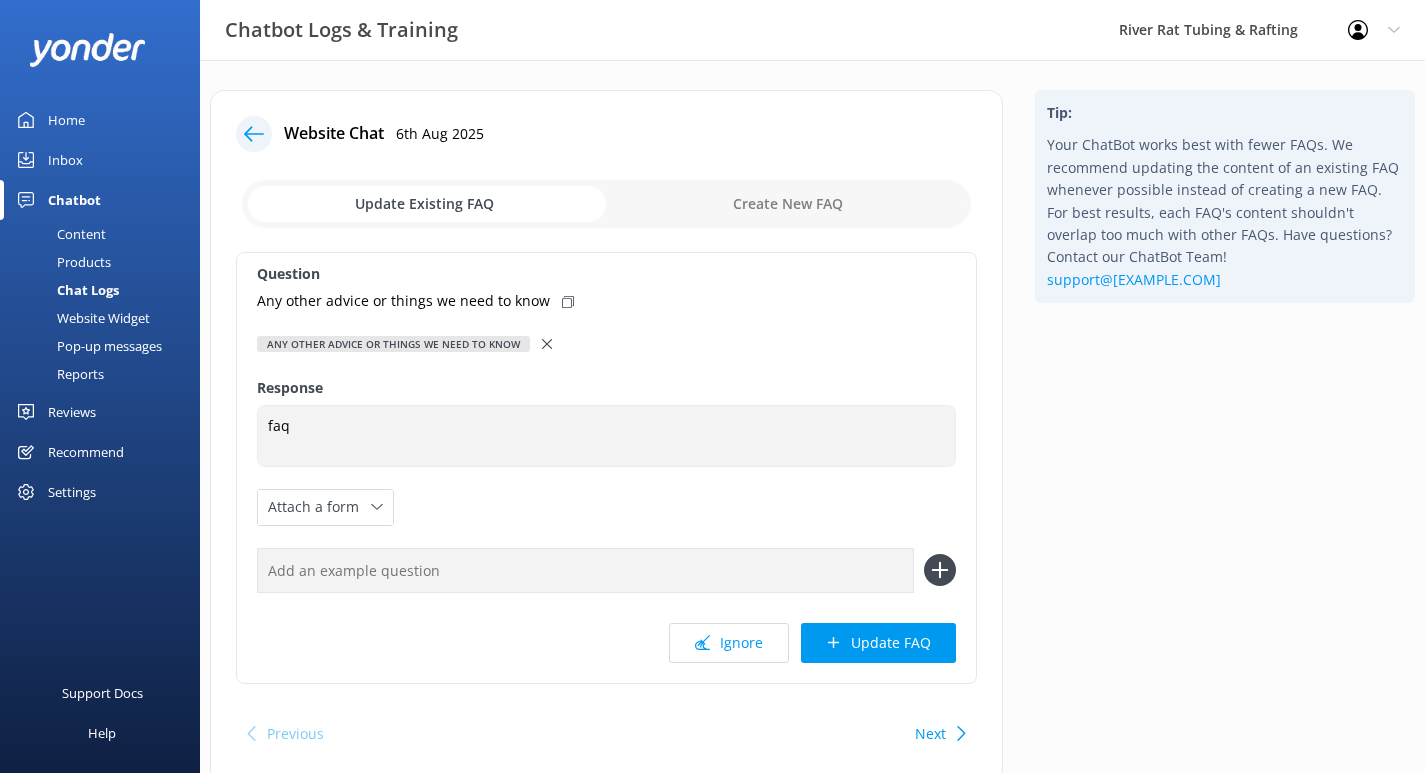 click 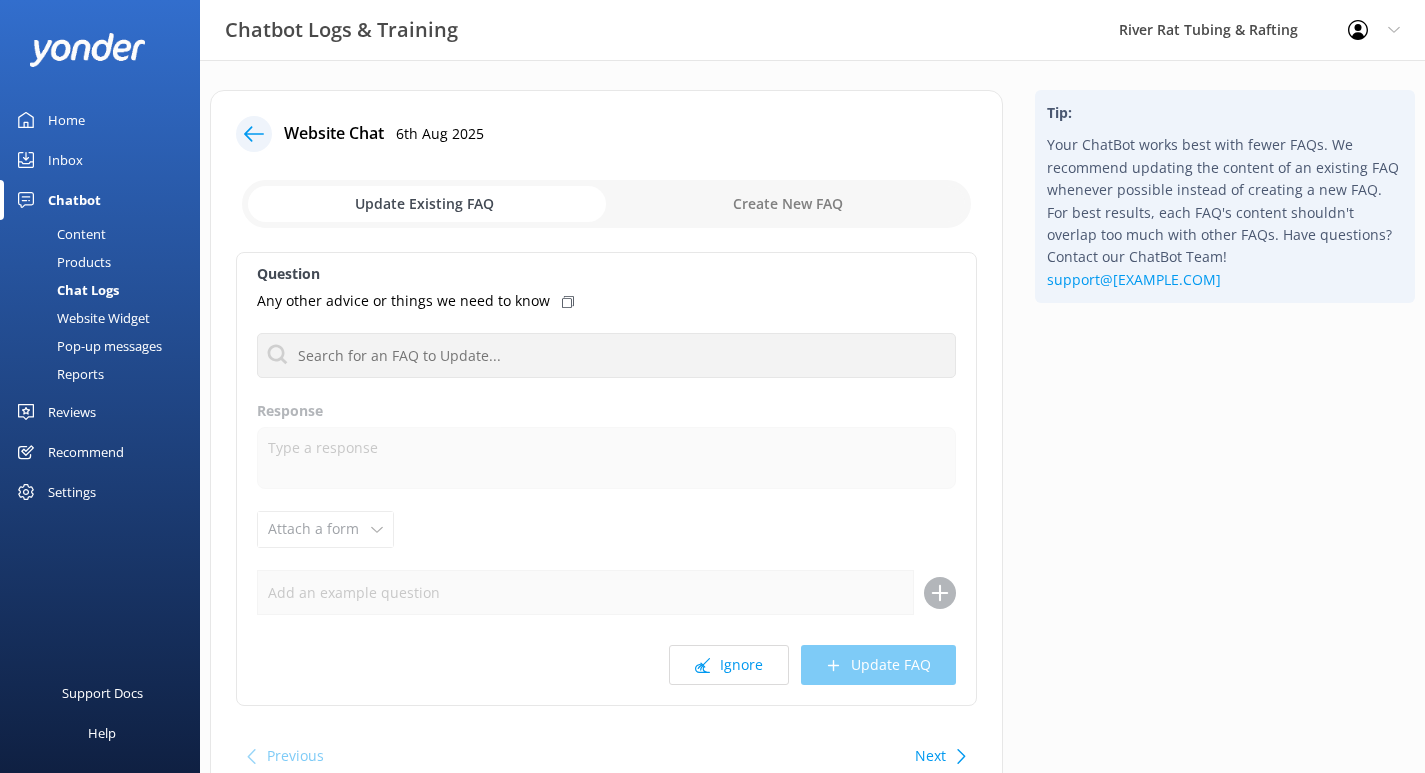 click on "Inbox" at bounding box center [65, 160] 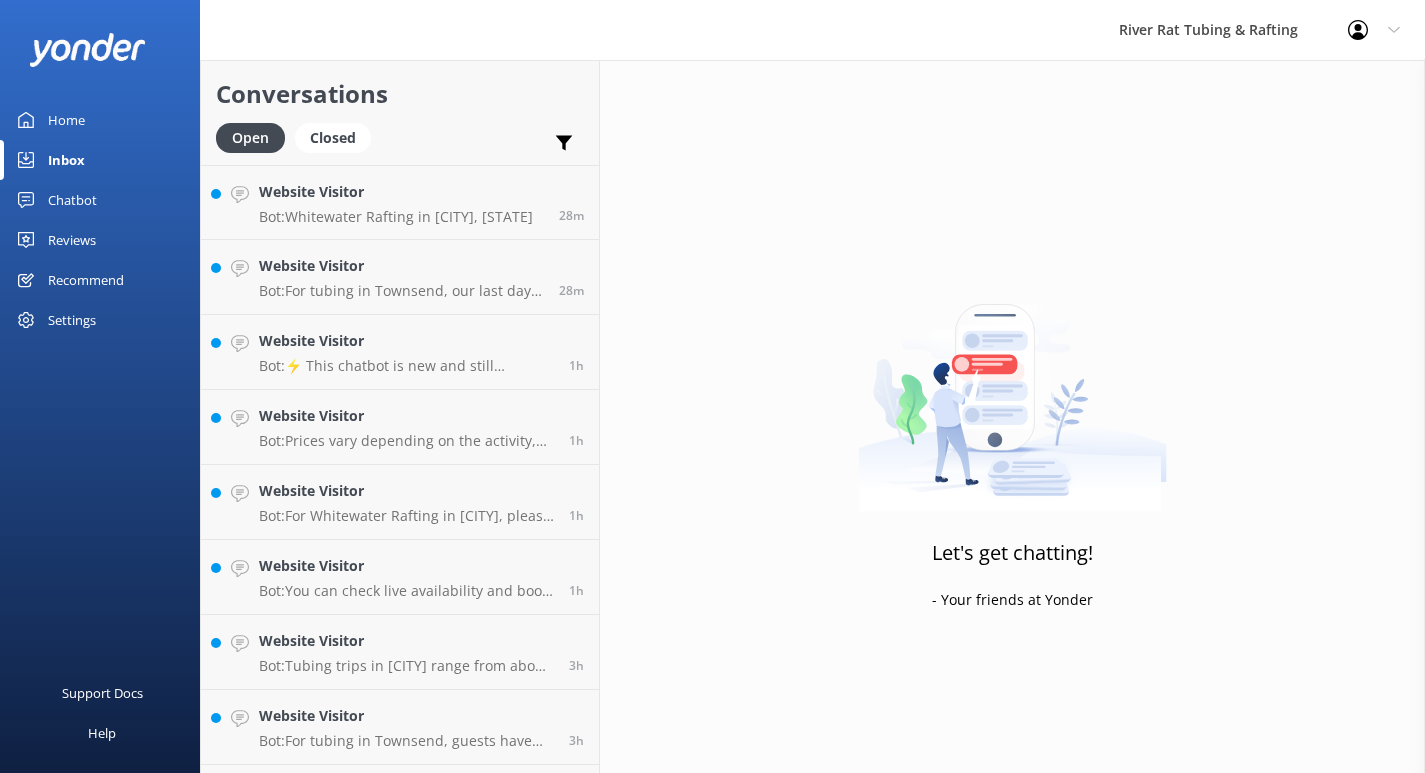 click on "Chatbot" at bounding box center (72, 200) 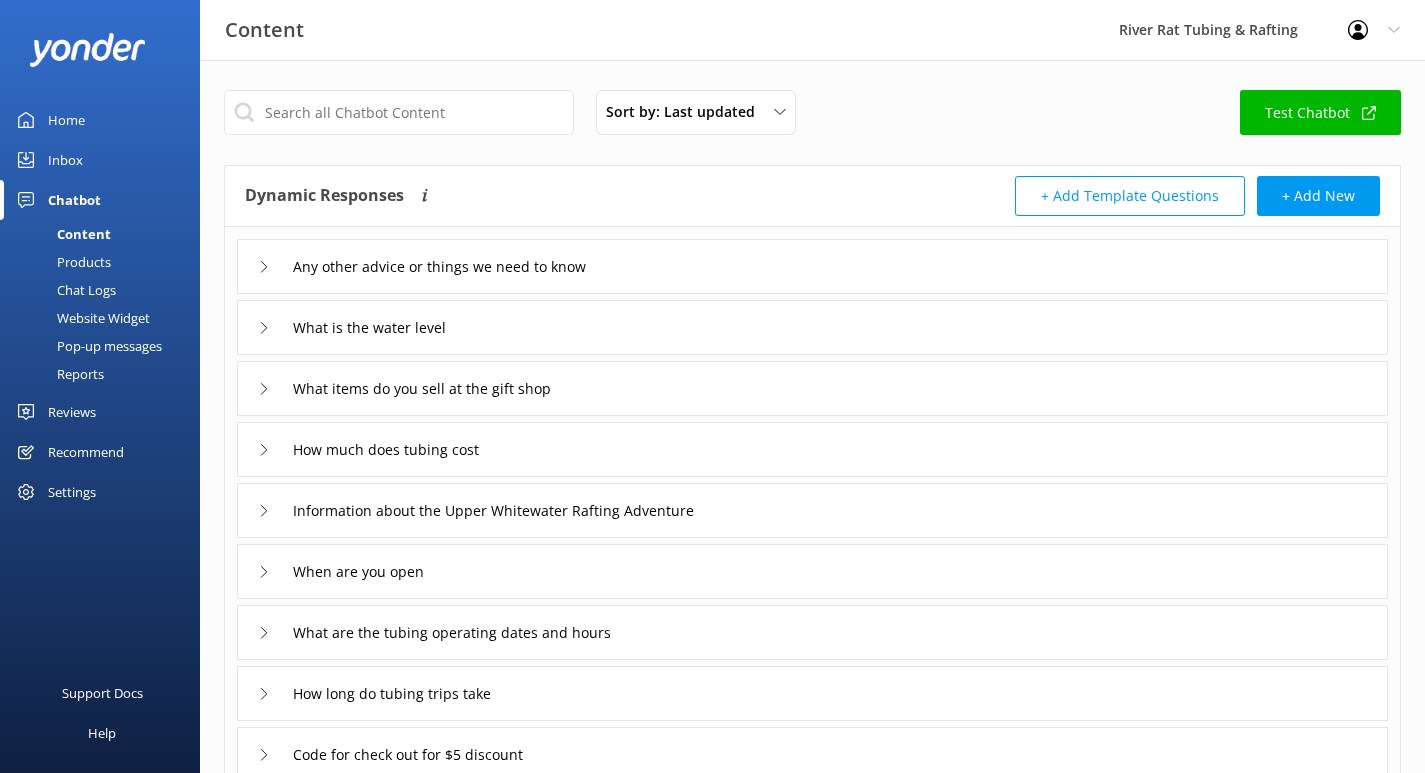 click 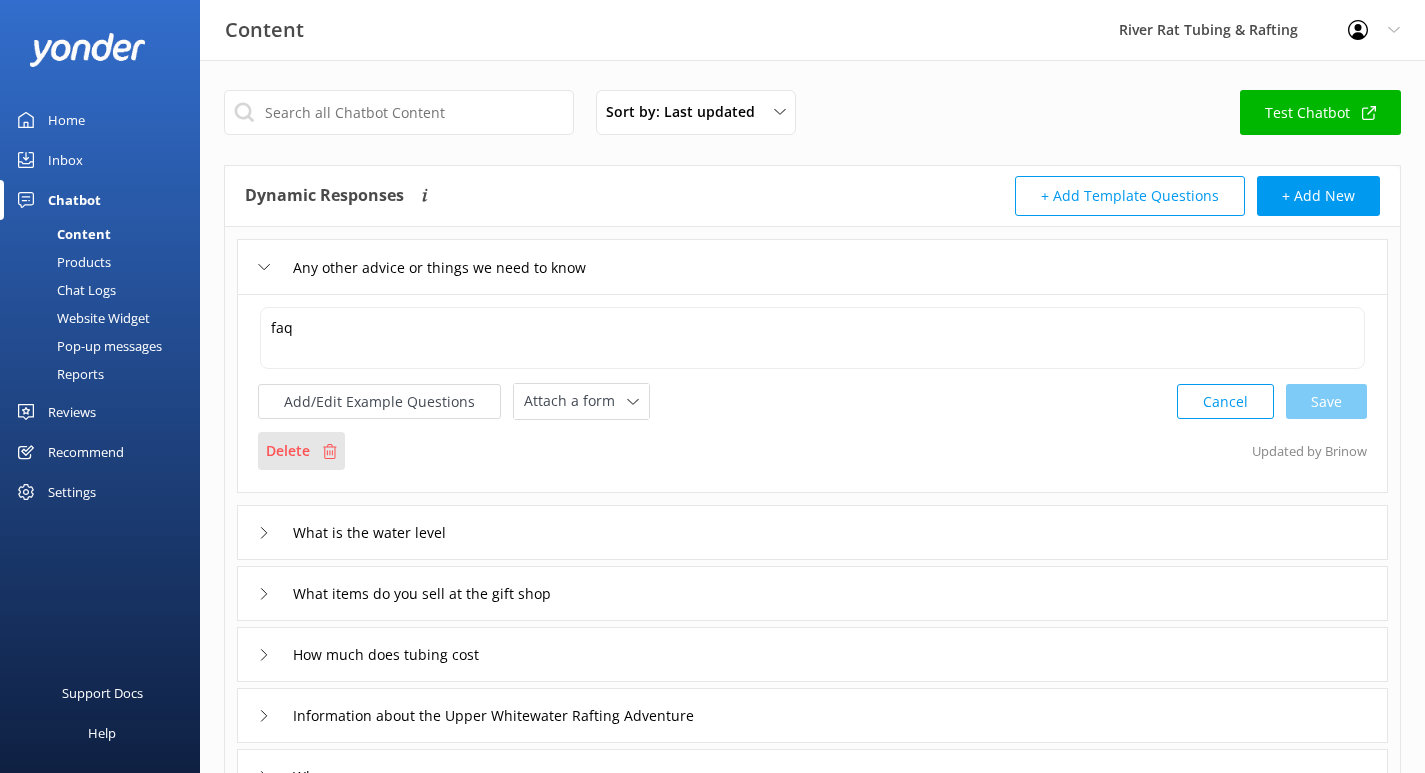 click on "Delete" at bounding box center (288, 451) 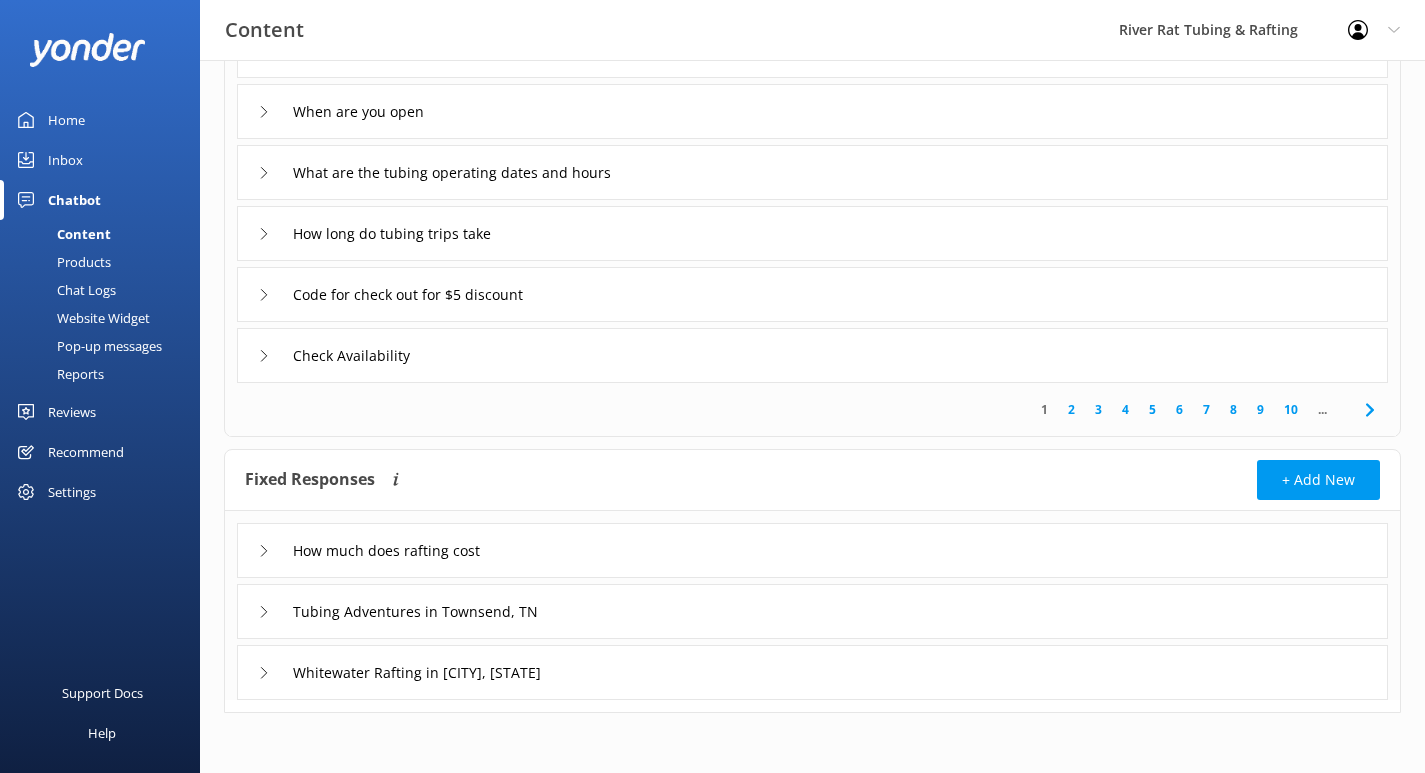 scroll, scrollTop: 399, scrollLeft: 0, axis: vertical 